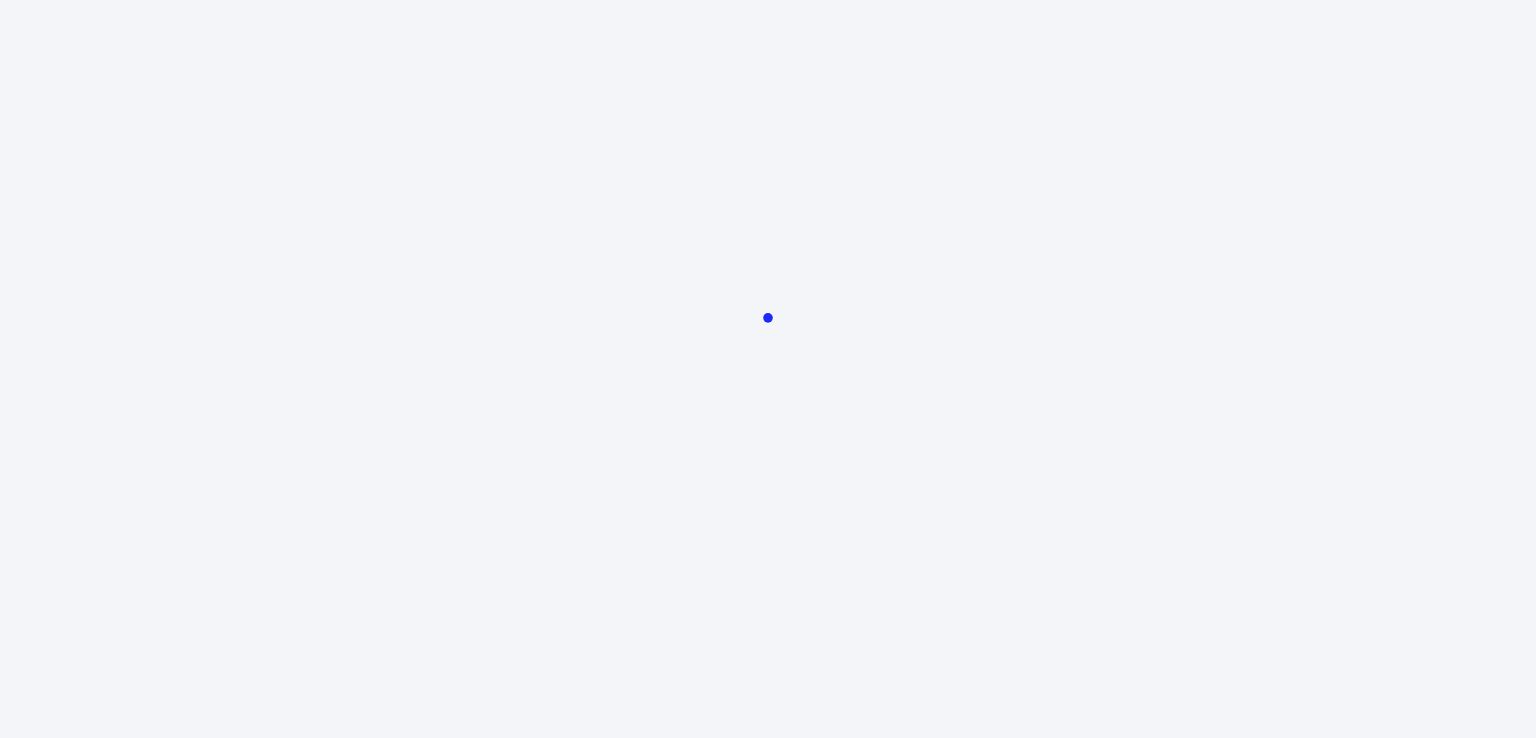 scroll, scrollTop: 0, scrollLeft: 0, axis: both 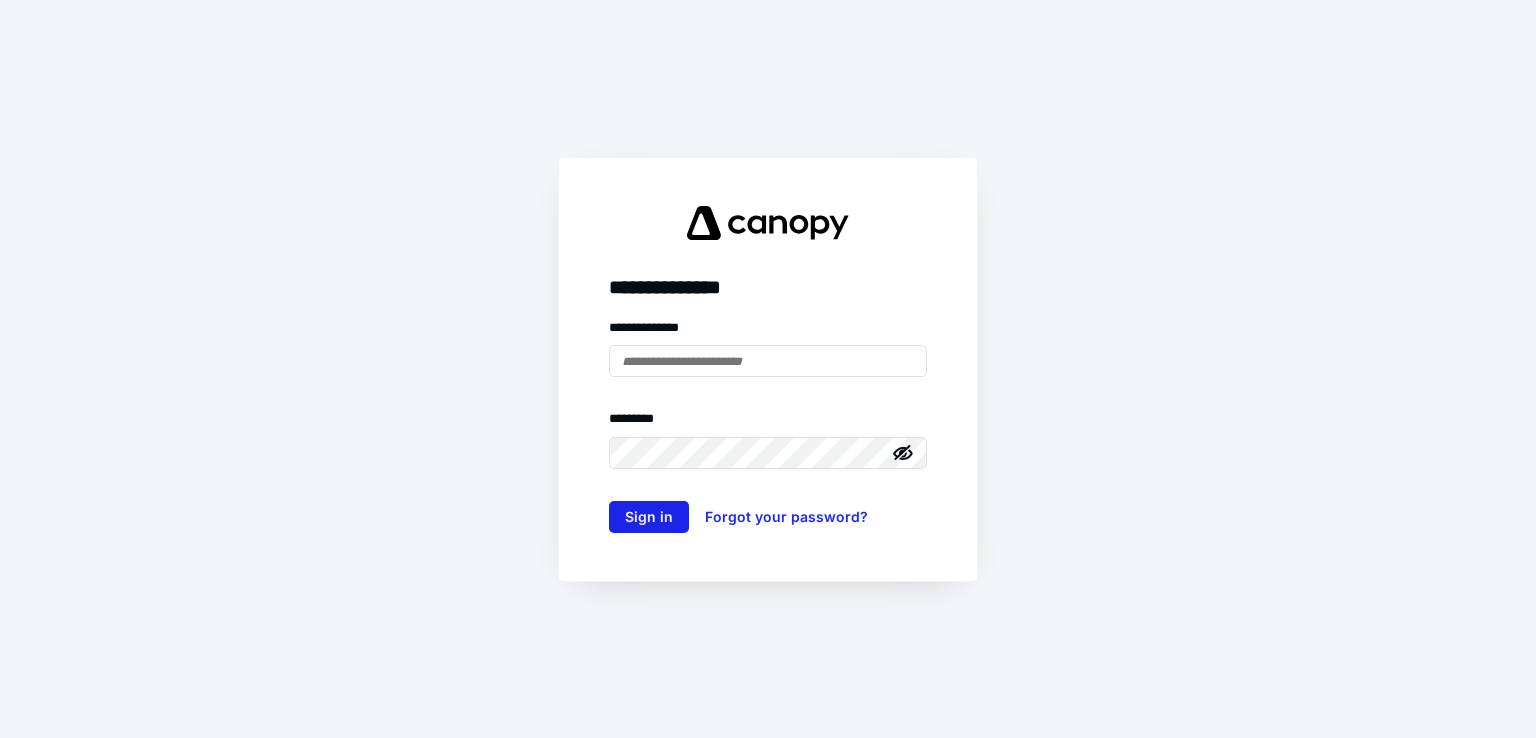 type on "**********" 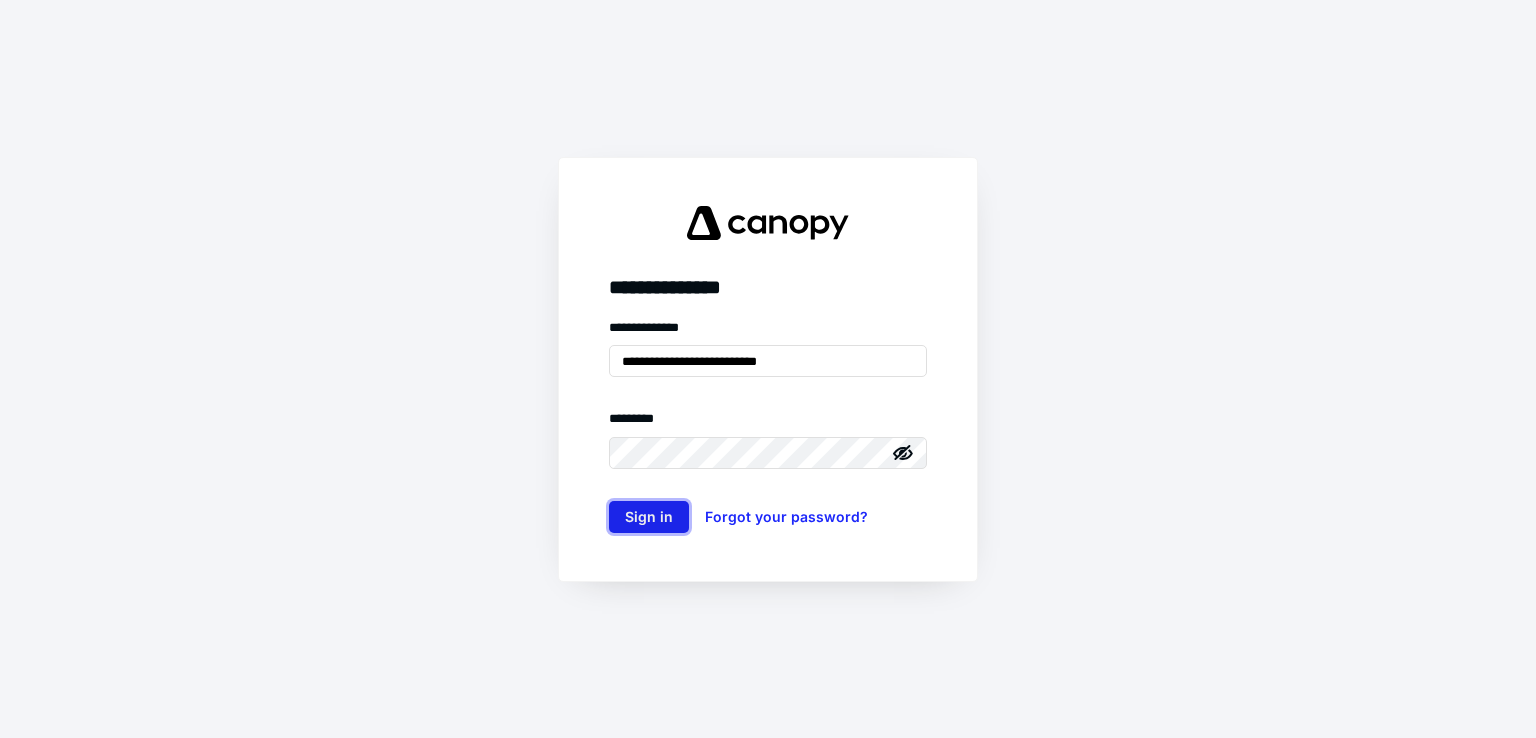 click on "Sign in" at bounding box center [649, 517] 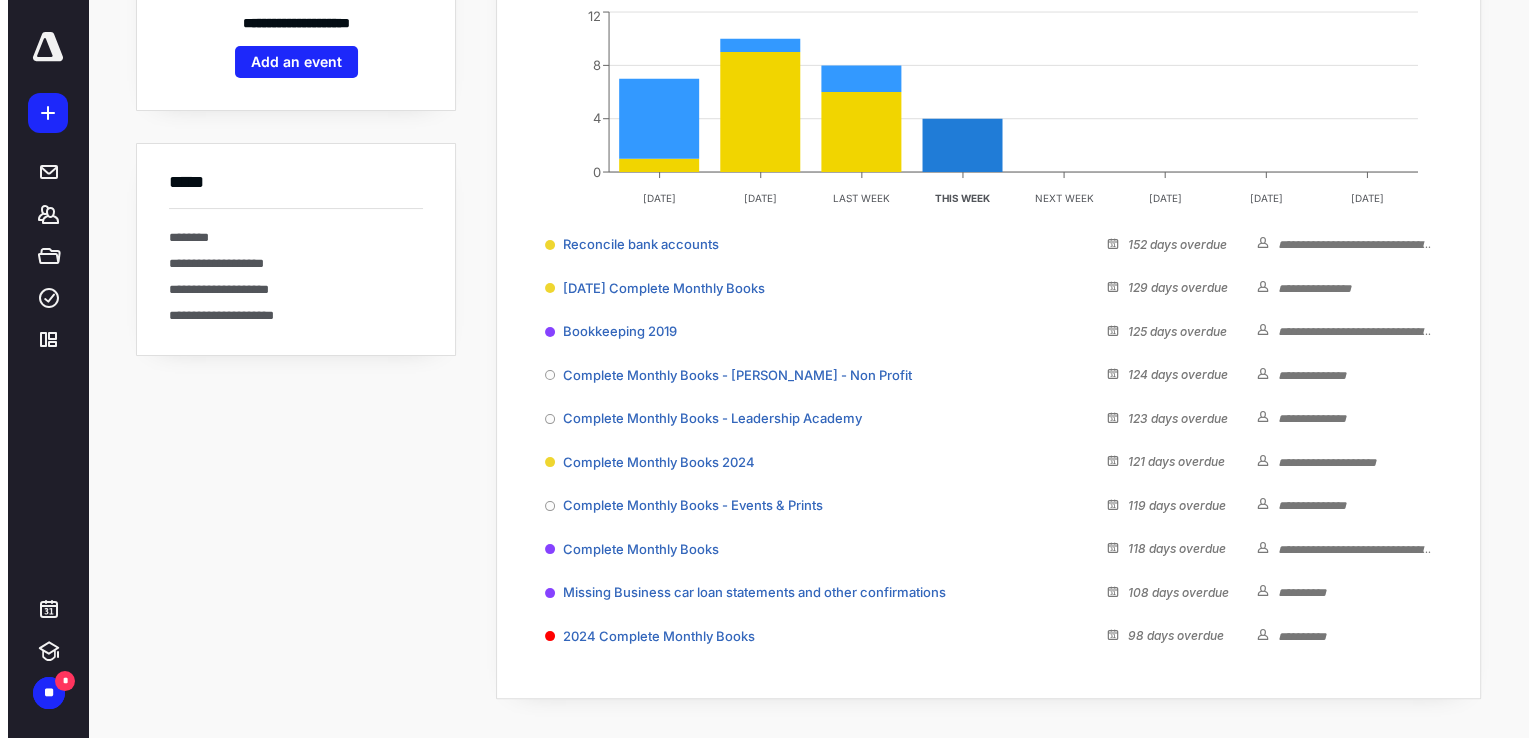 scroll, scrollTop: 0, scrollLeft: 0, axis: both 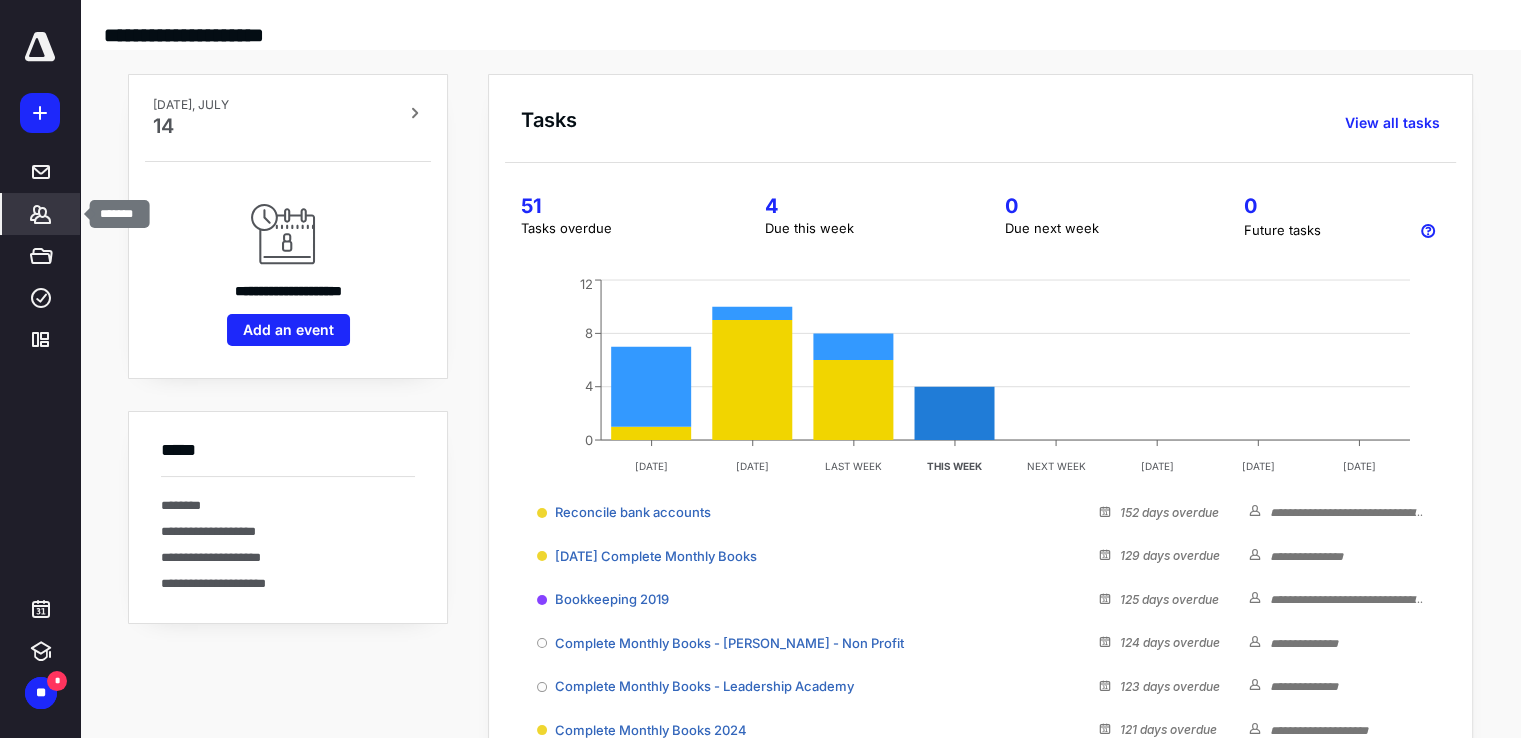 click on "*******" at bounding box center [41, 214] 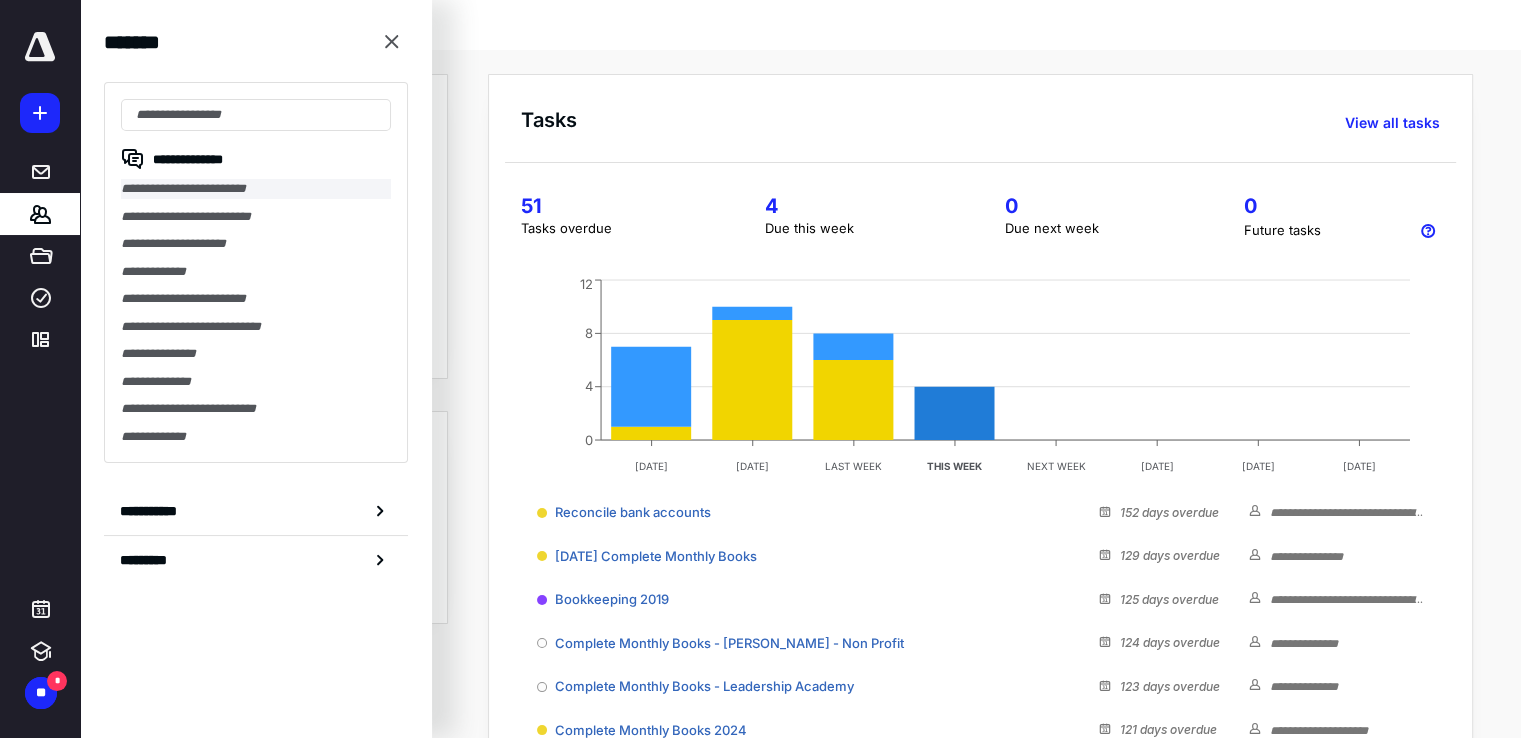 click on "**********" at bounding box center (256, 189) 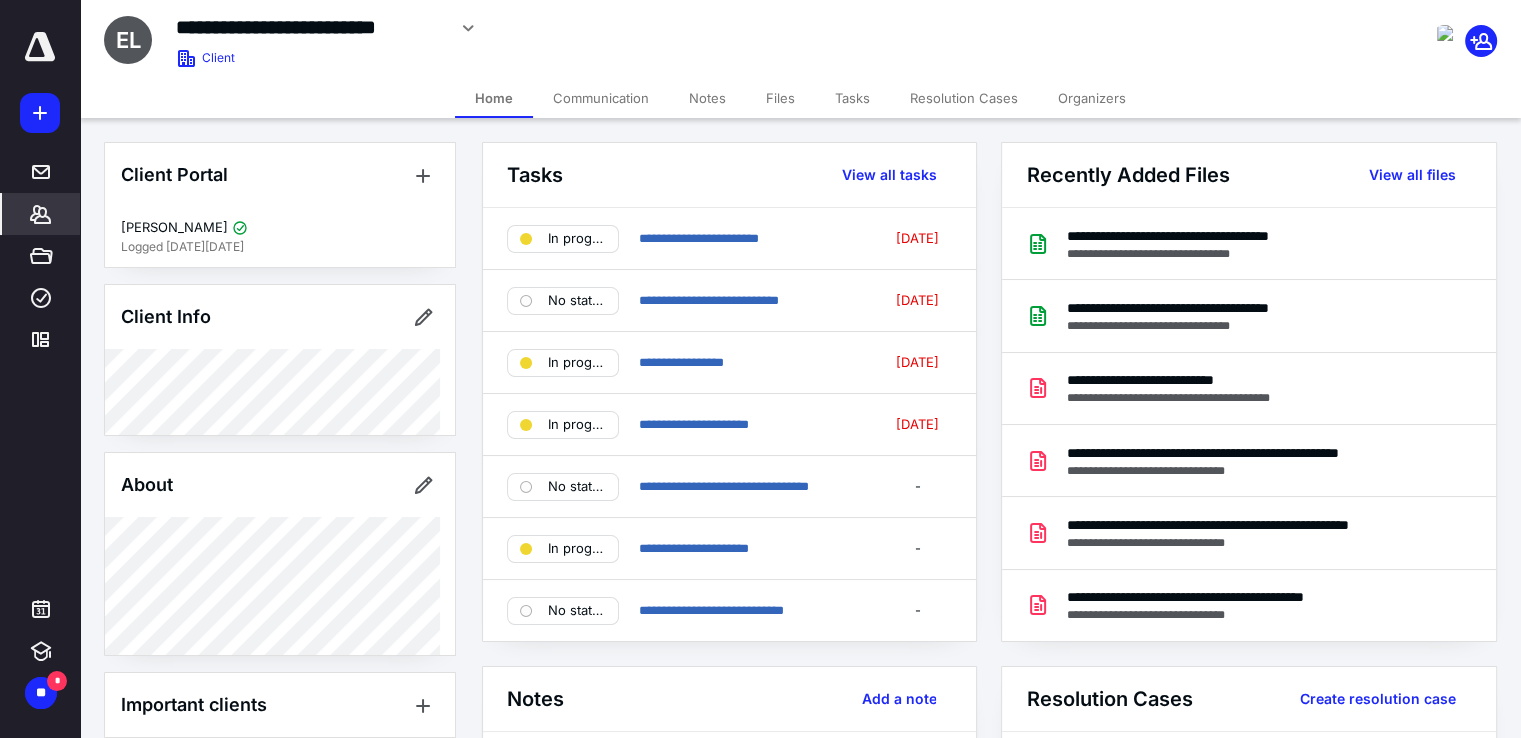 click on "Files" at bounding box center [780, 98] 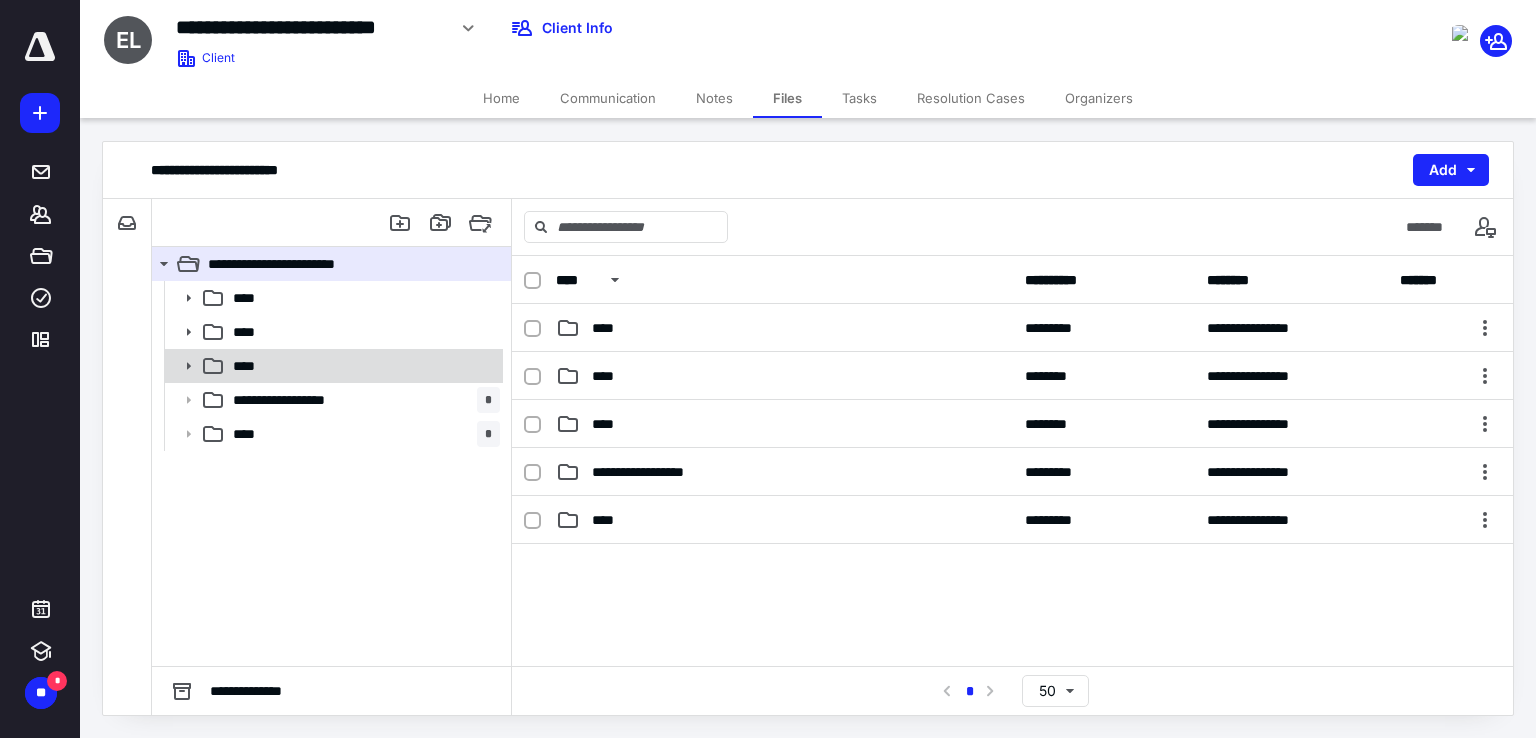 click on "****" at bounding box center (362, 366) 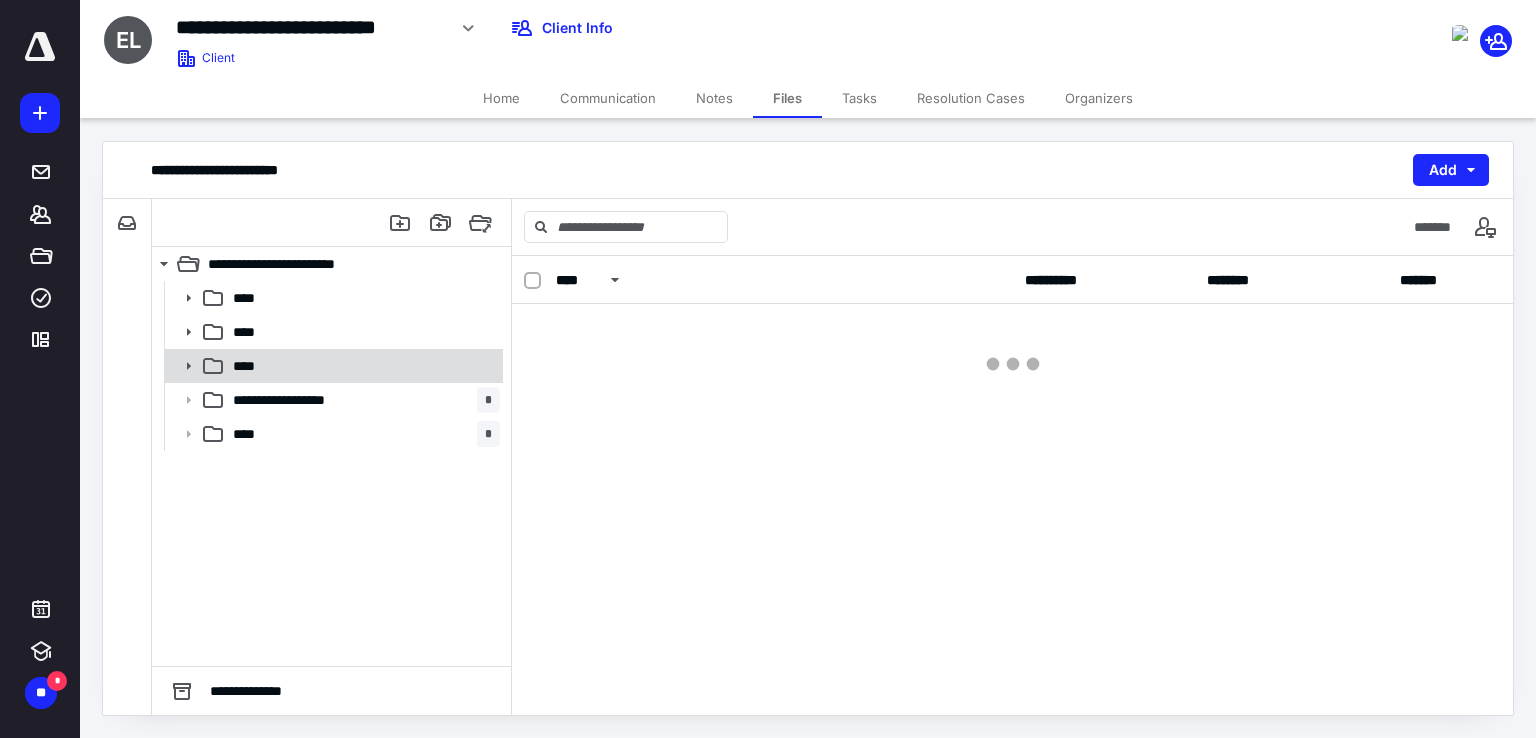 click on "****" at bounding box center [362, 366] 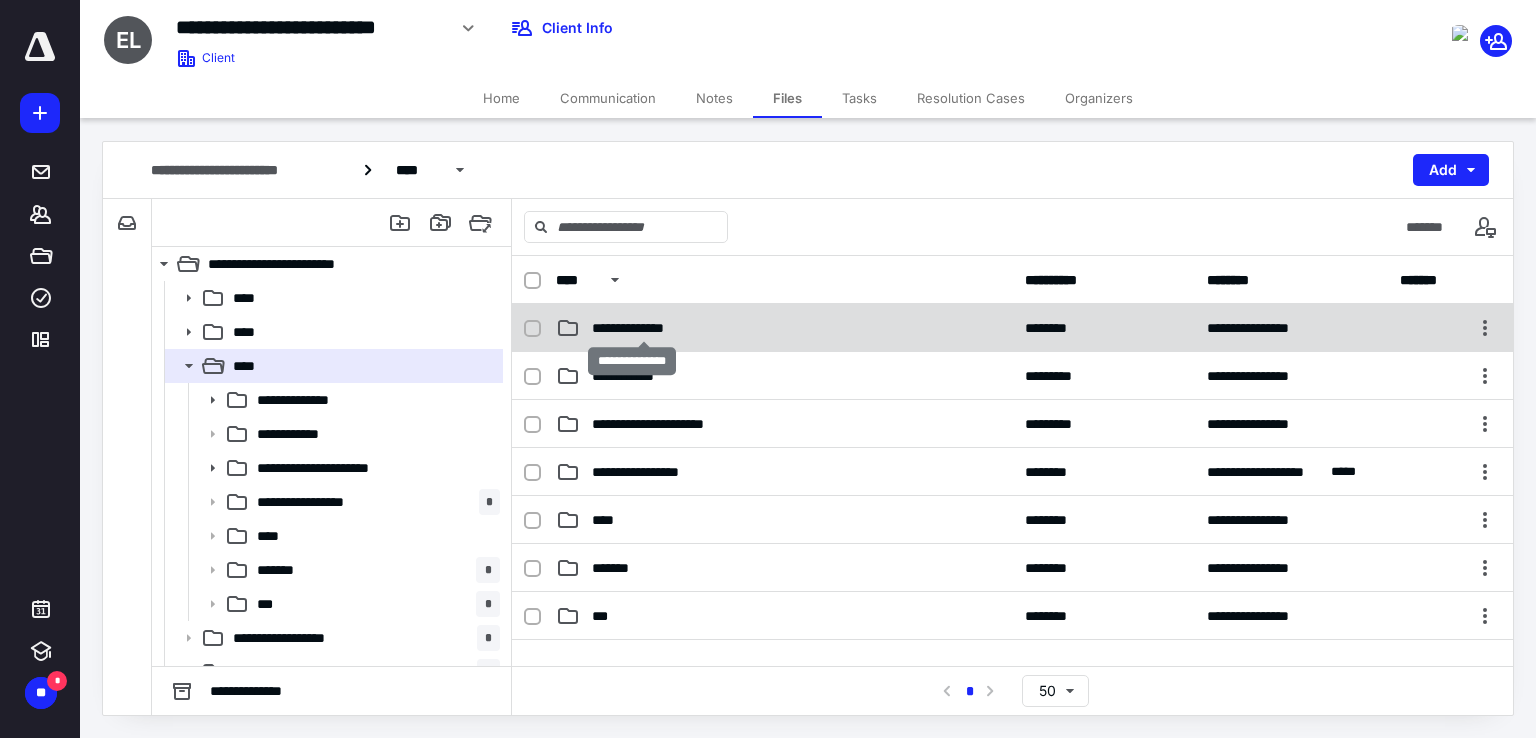 click on "**********" at bounding box center (644, 328) 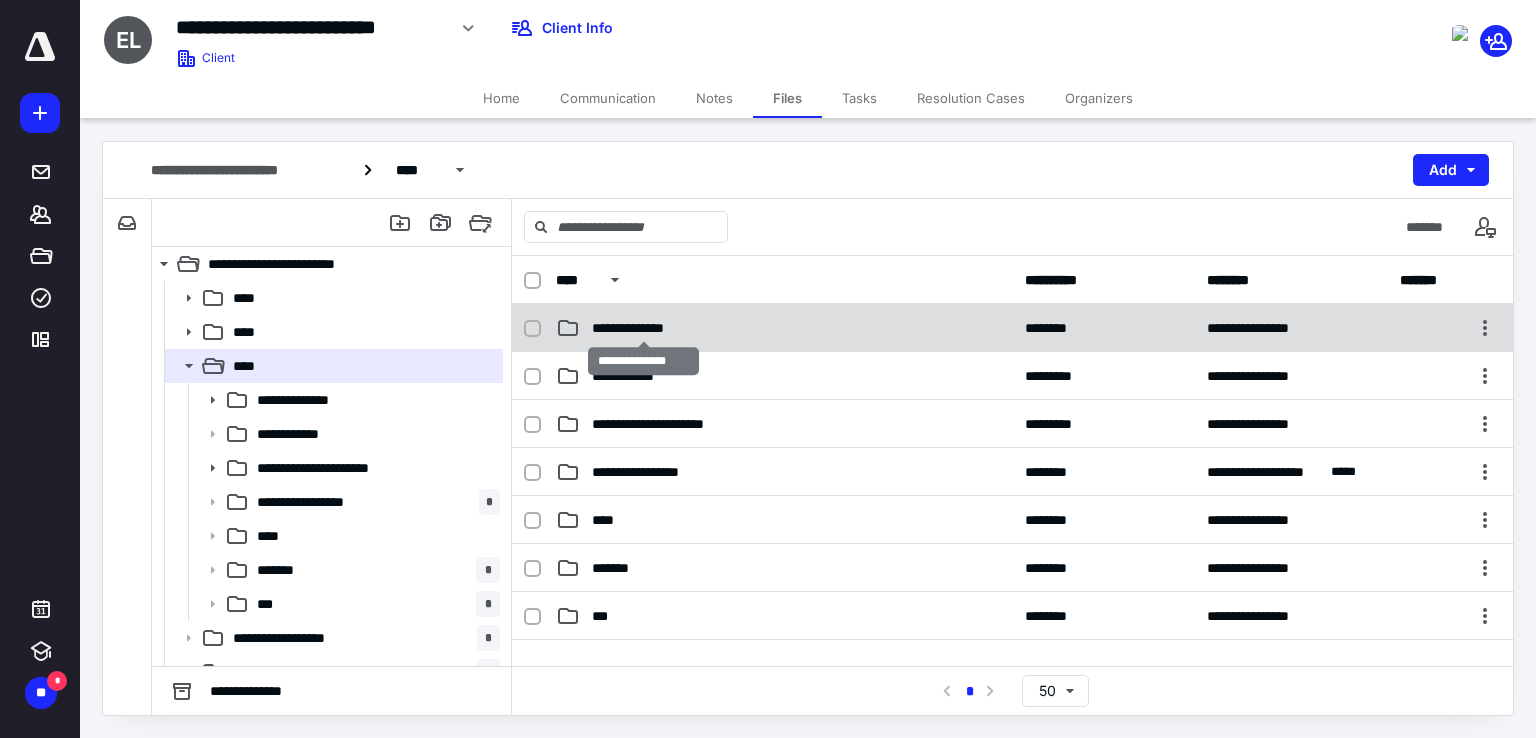 click on "**********" at bounding box center [644, 328] 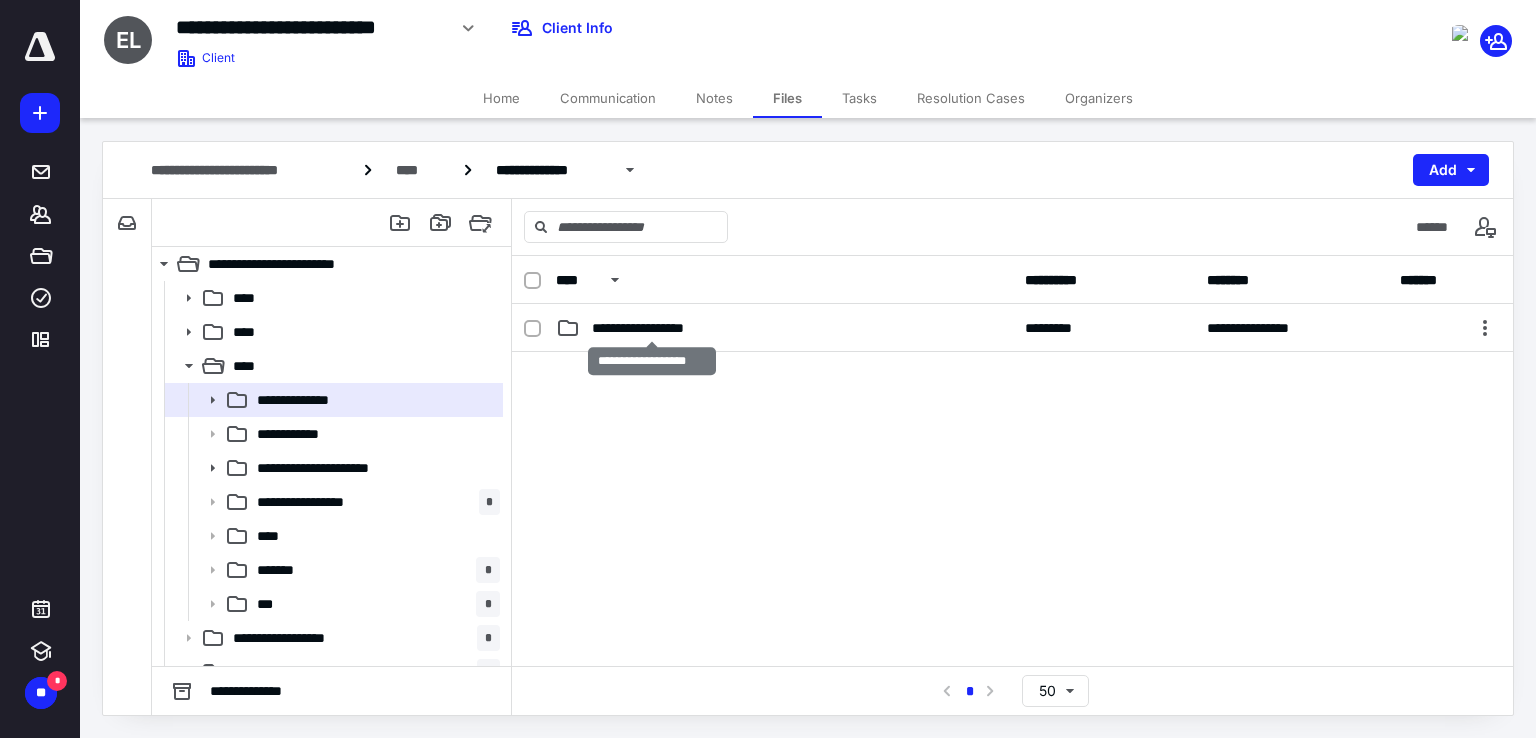 click on "**********" at bounding box center (652, 328) 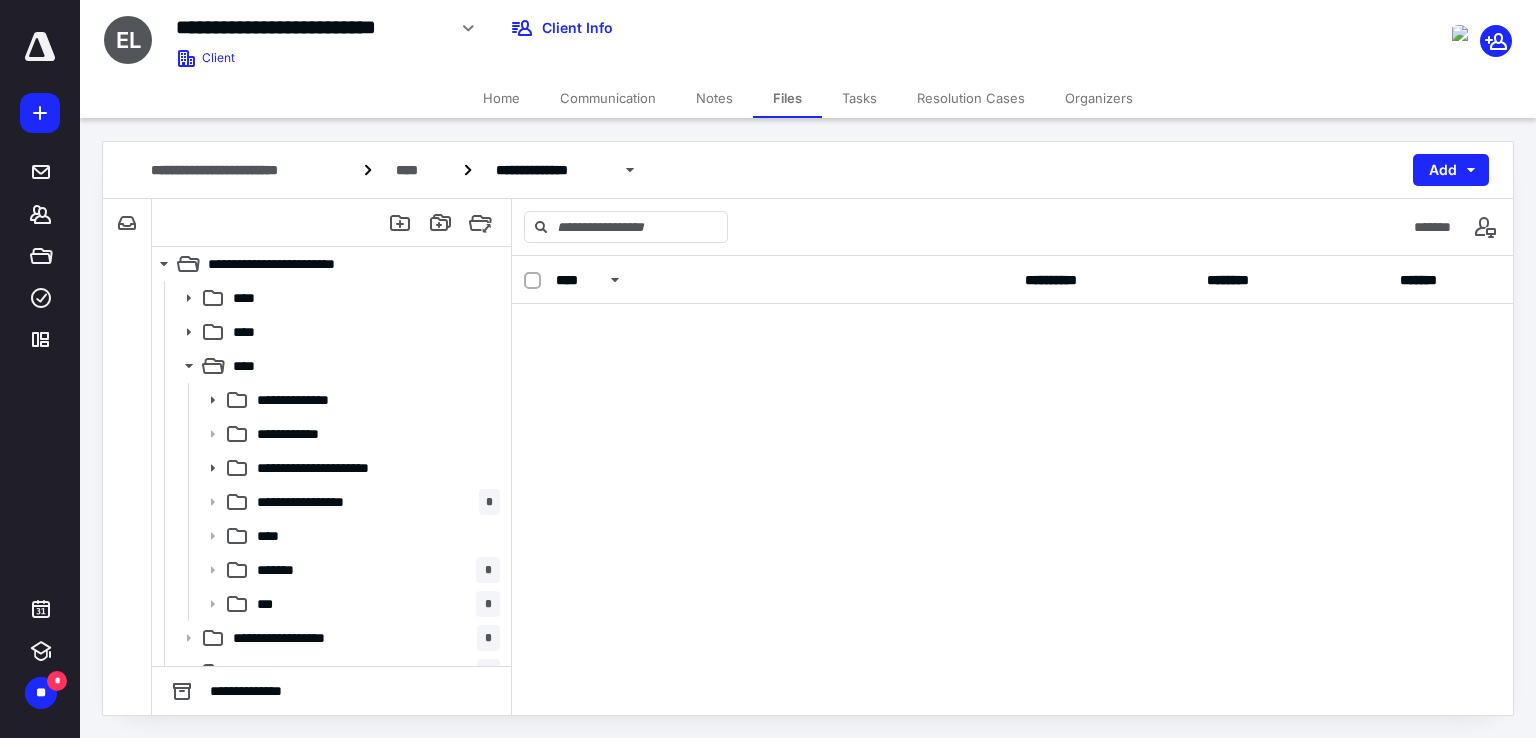 click at bounding box center [1012, 344] 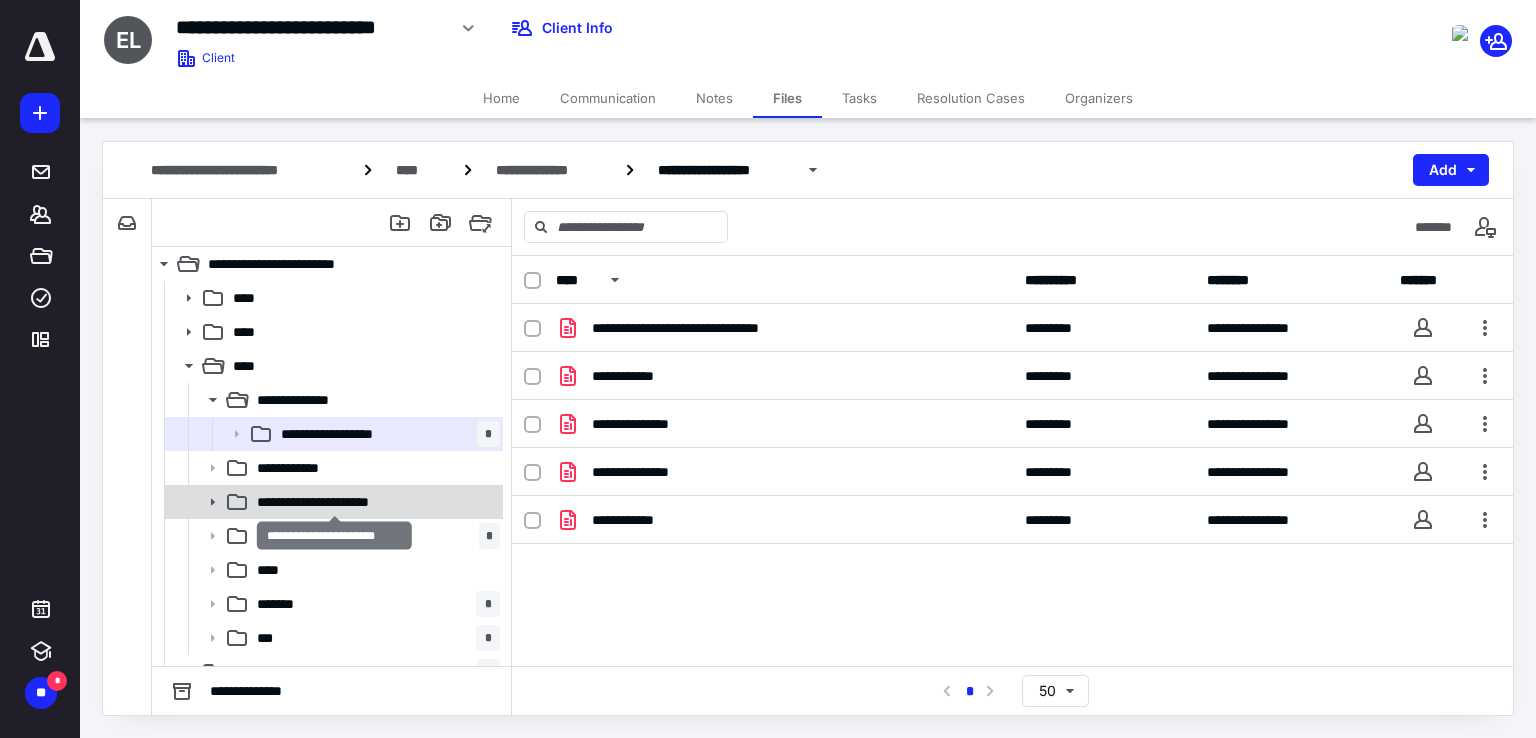 click on "**********" at bounding box center (334, 502) 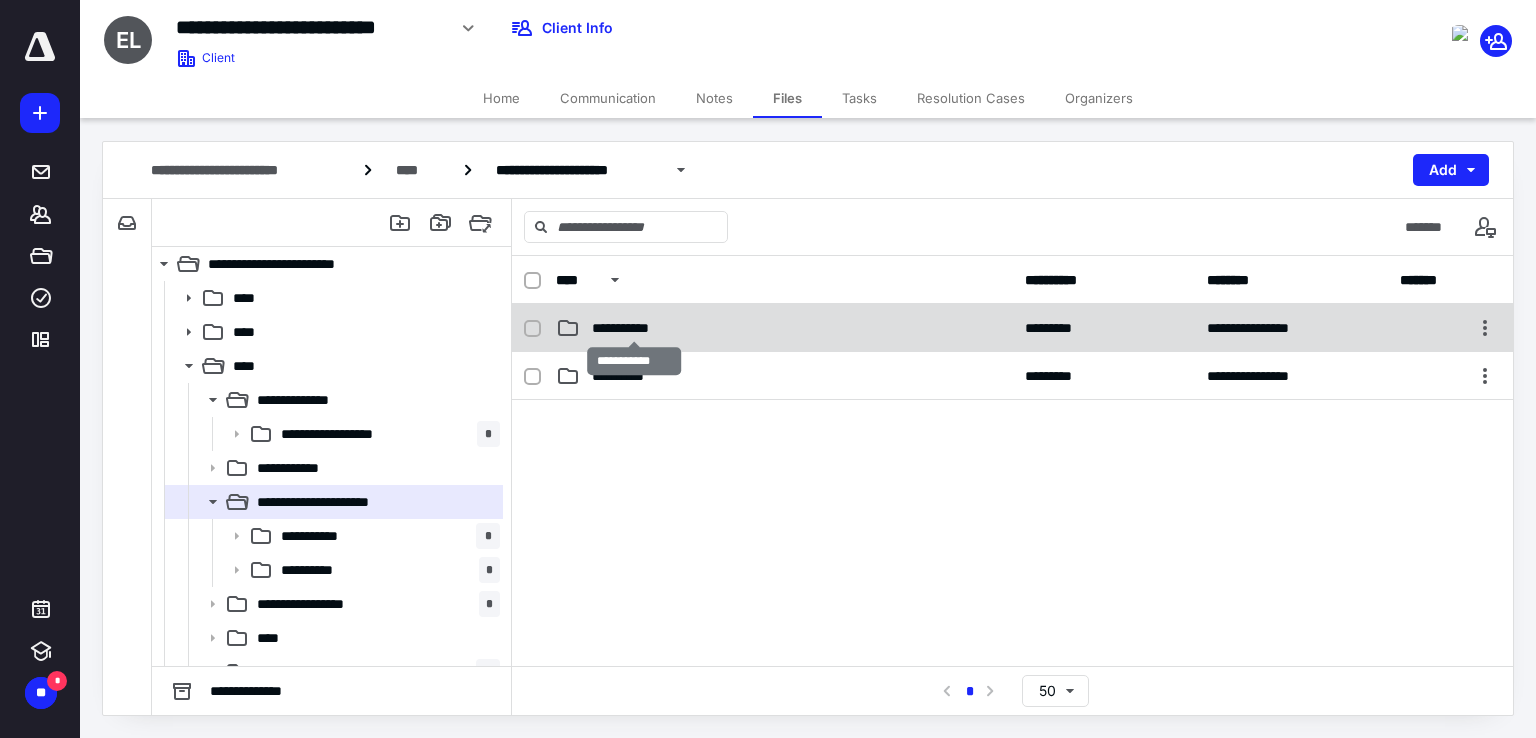 click on "**********" at bounding box center [635, 328] 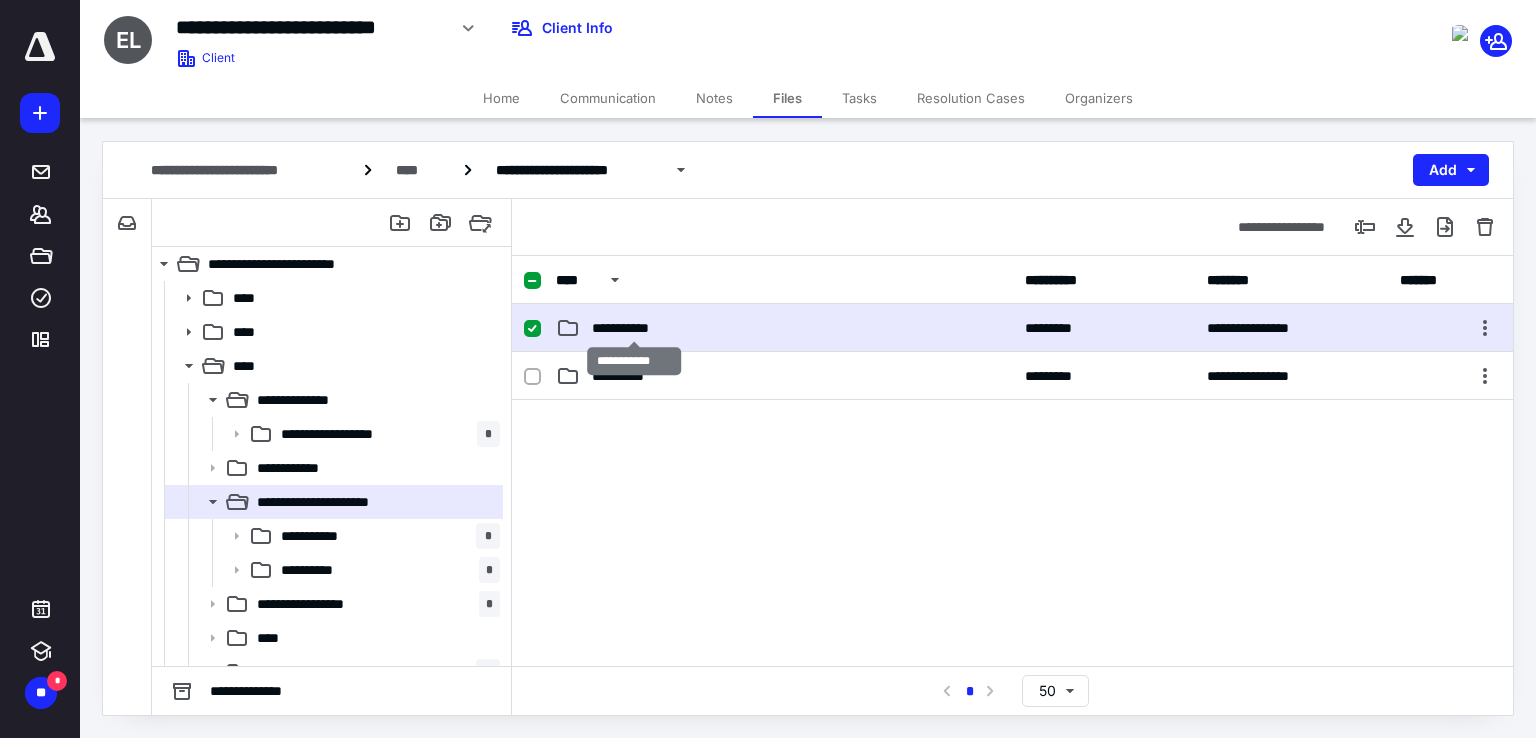 click on "**********" at bounding box center [635, 328] 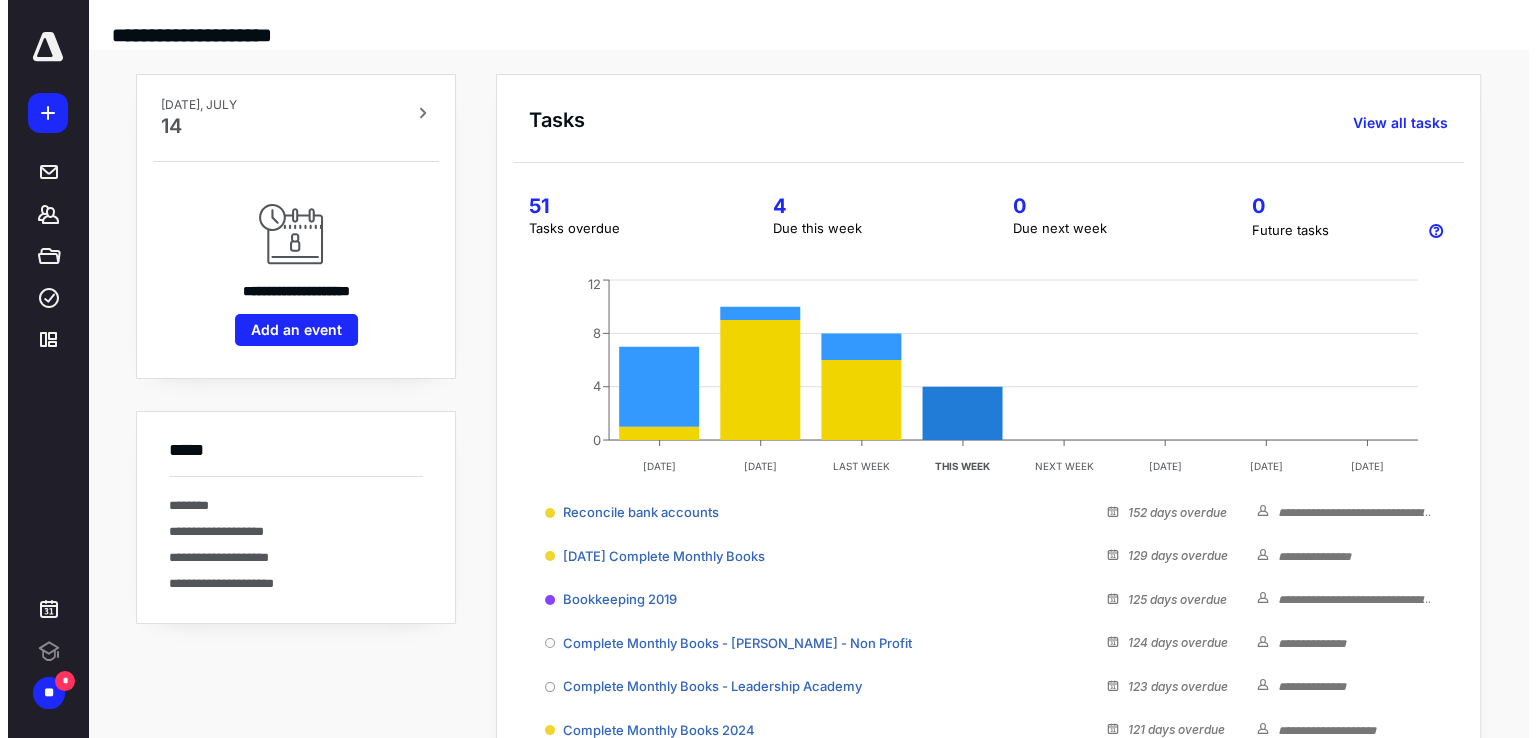 scroll, scrollTop: 0, scrollLeft: 0, axis: both 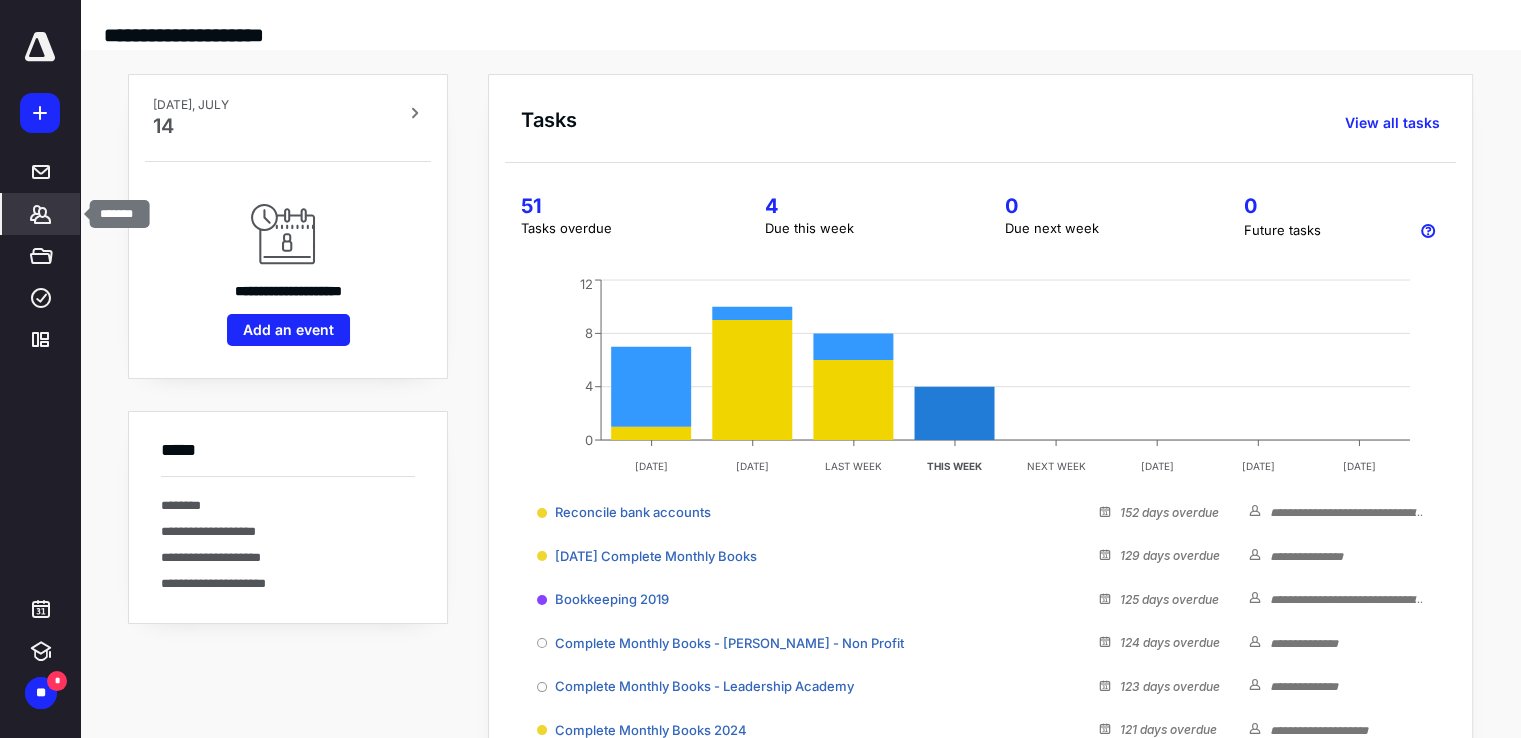 click 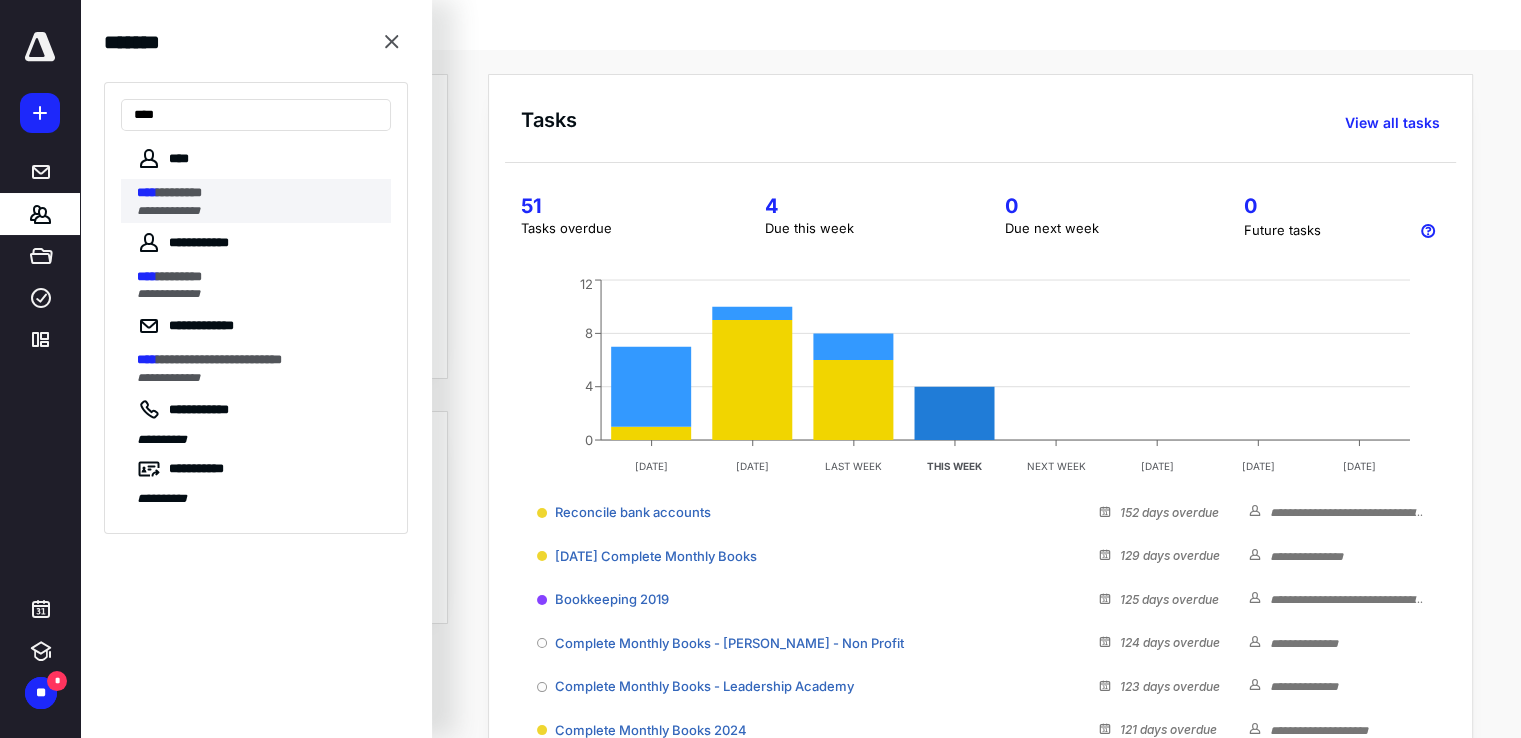 type on "****" 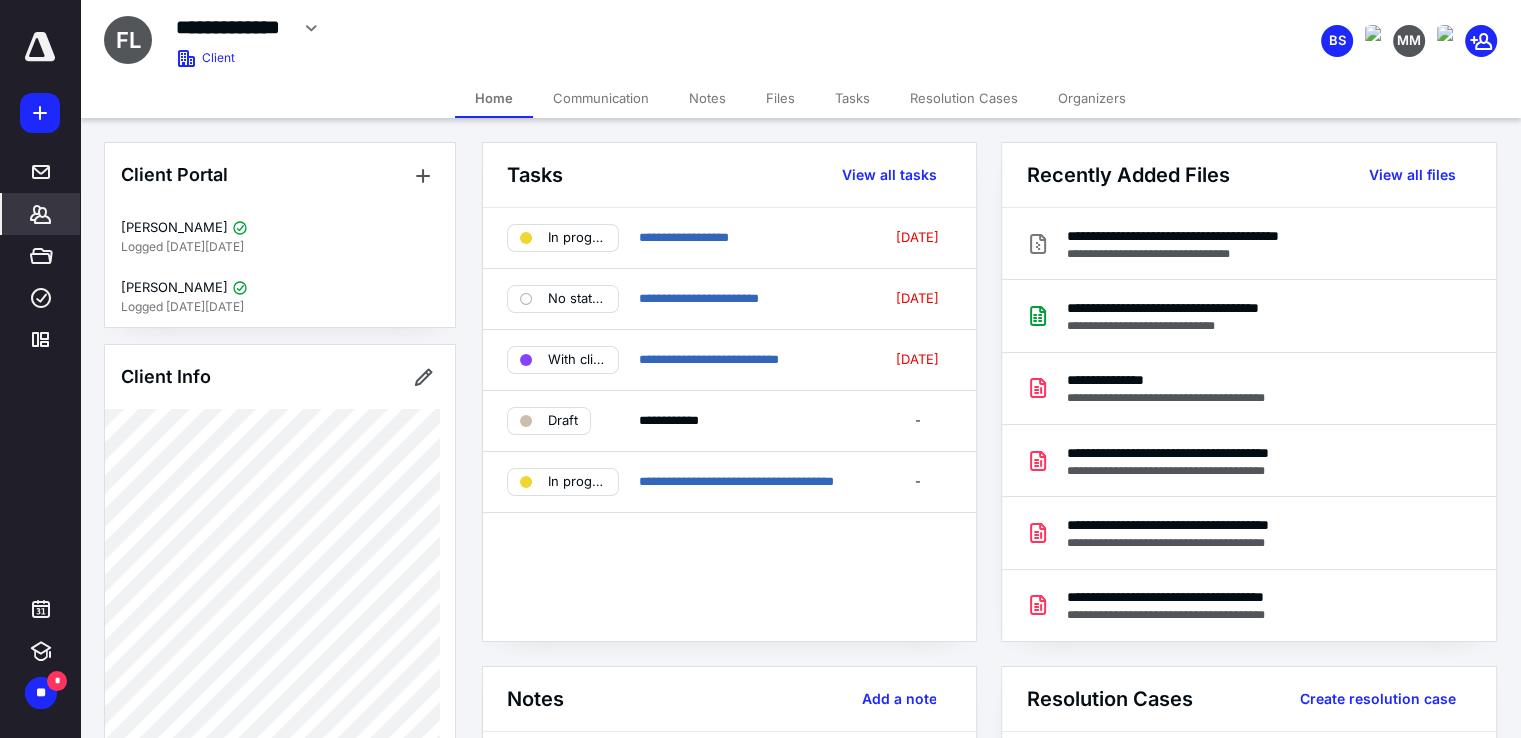 click on "Files" at bounding box center (780, 98) 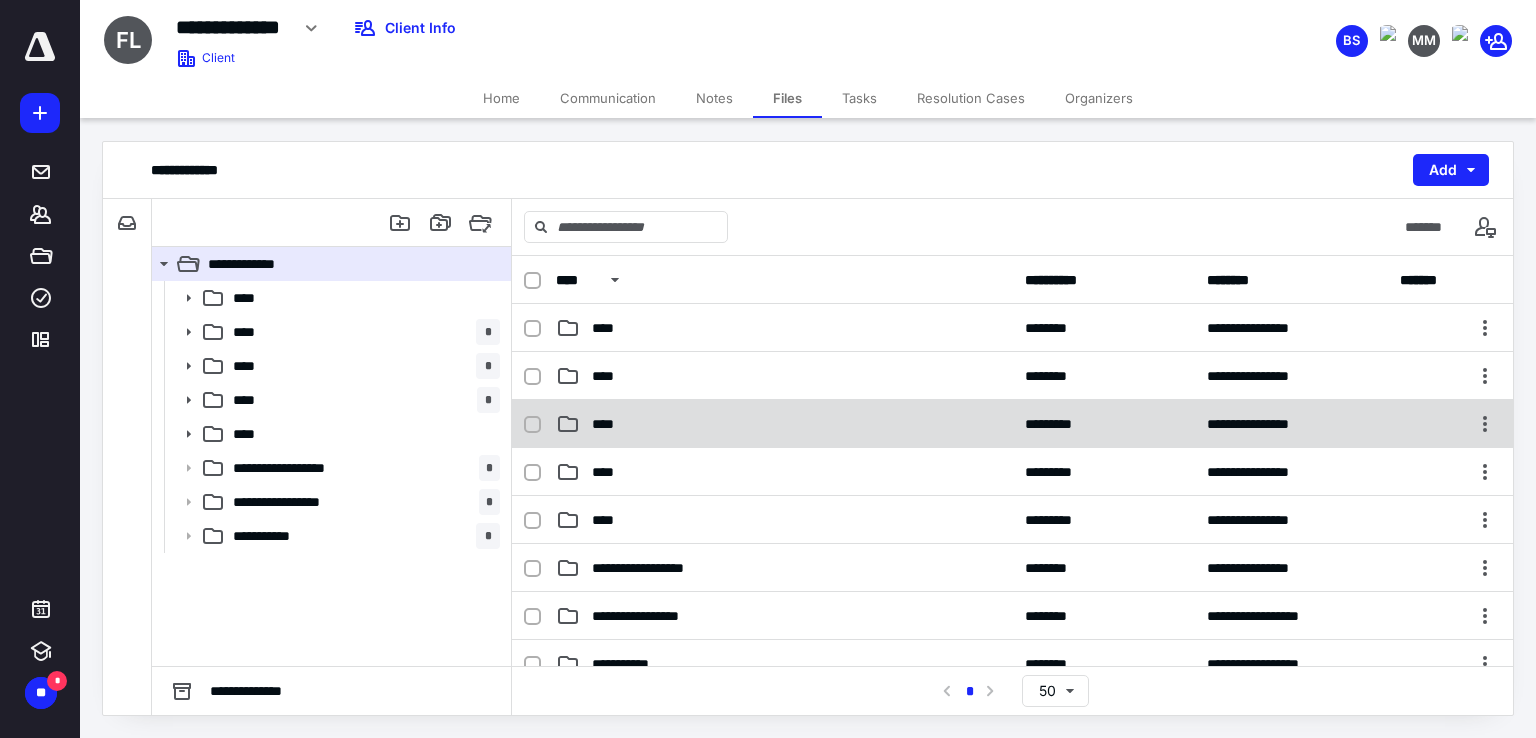 scroll, scrollTop: 112, scrollLeft: 0, axis: vertical 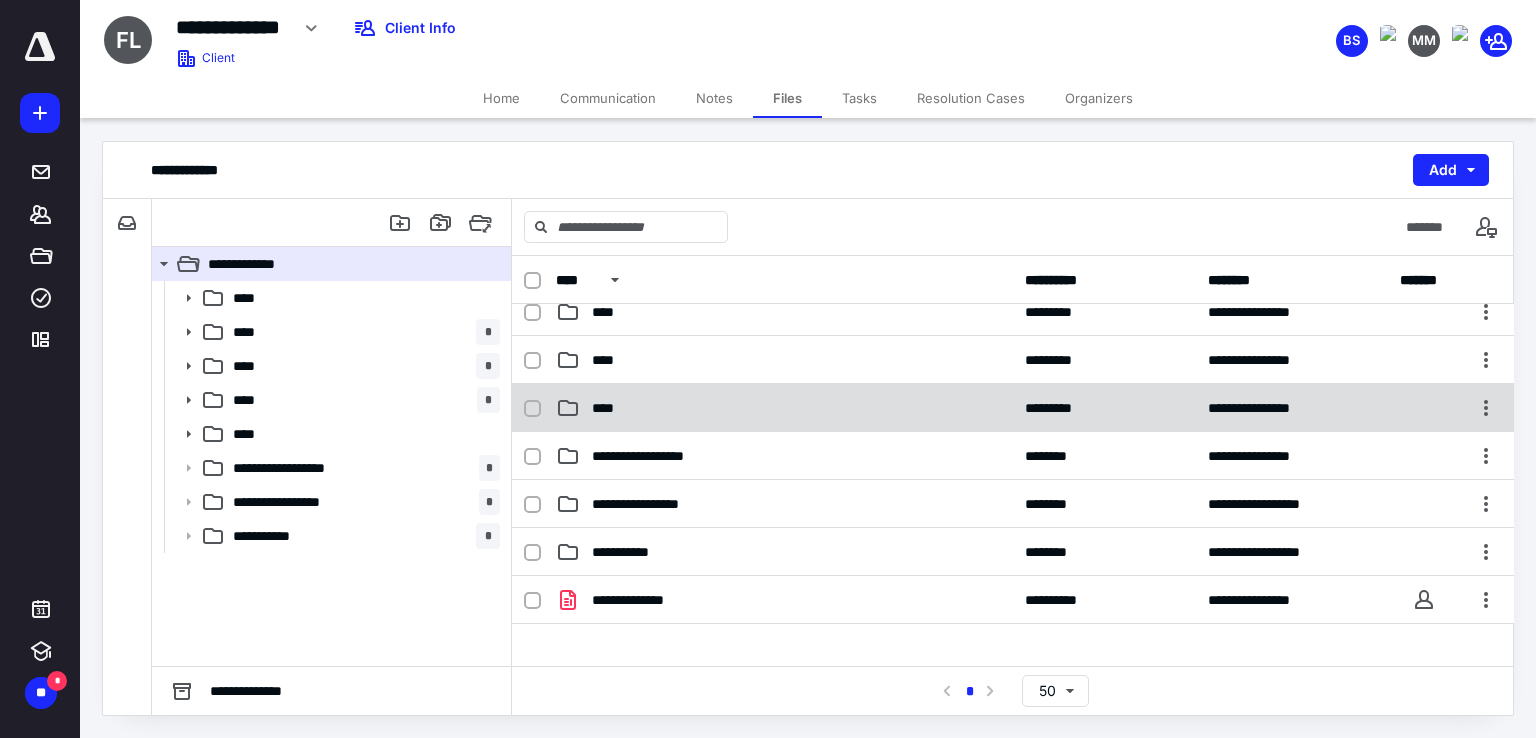 click on "****" at bounding box center [784, 408] 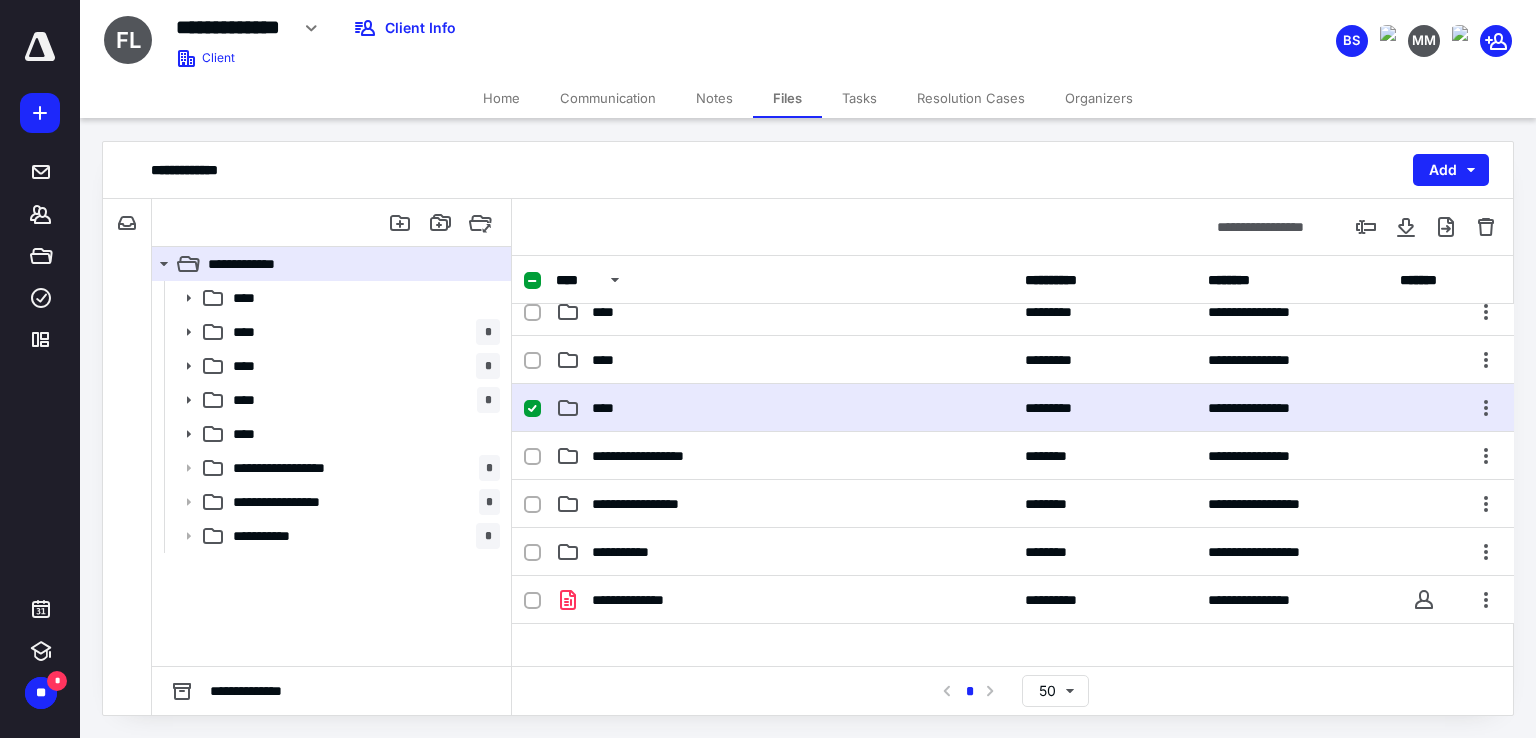 click on "****" at bounding box center (784, 408) 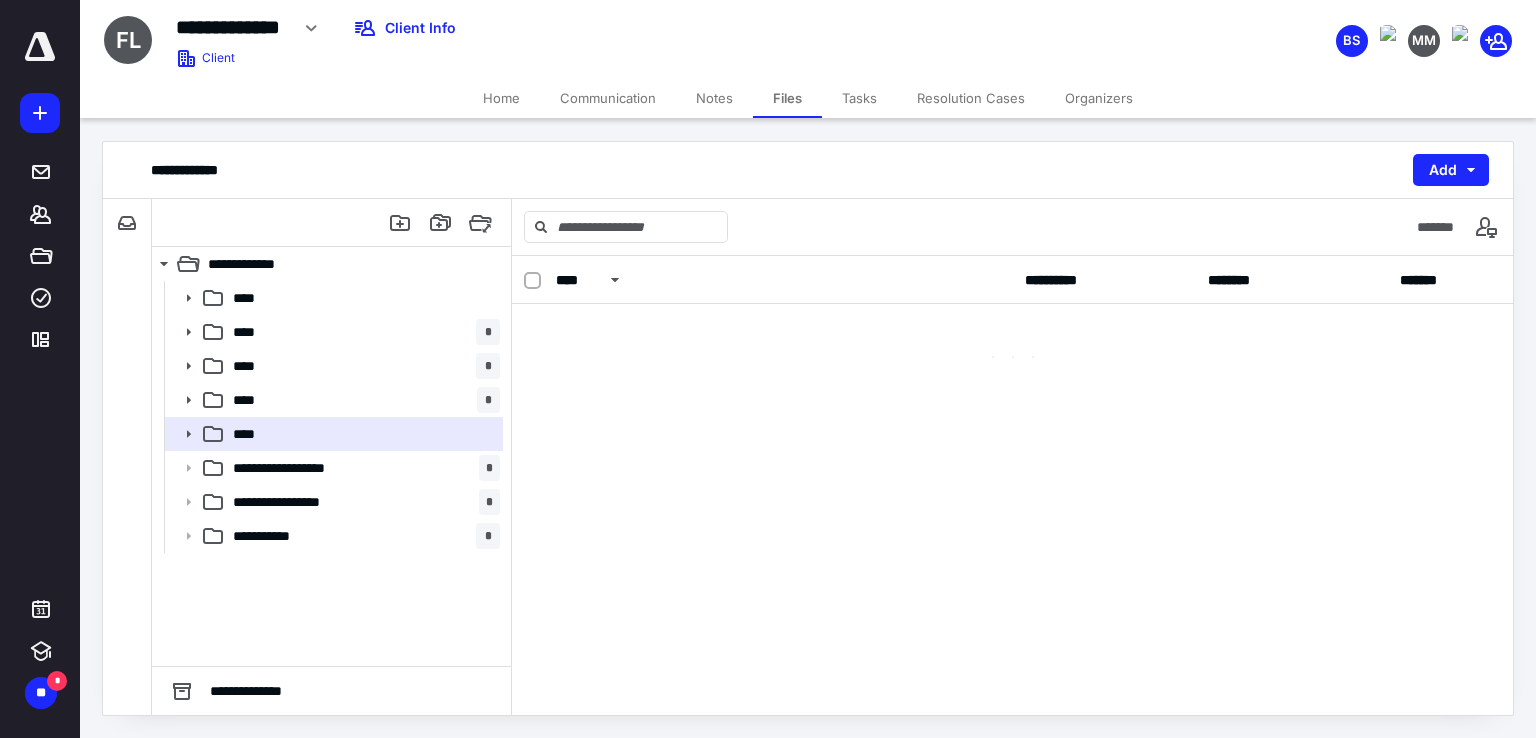 scroll, scrollTop: 0, scrollLeft: 0, axis: both 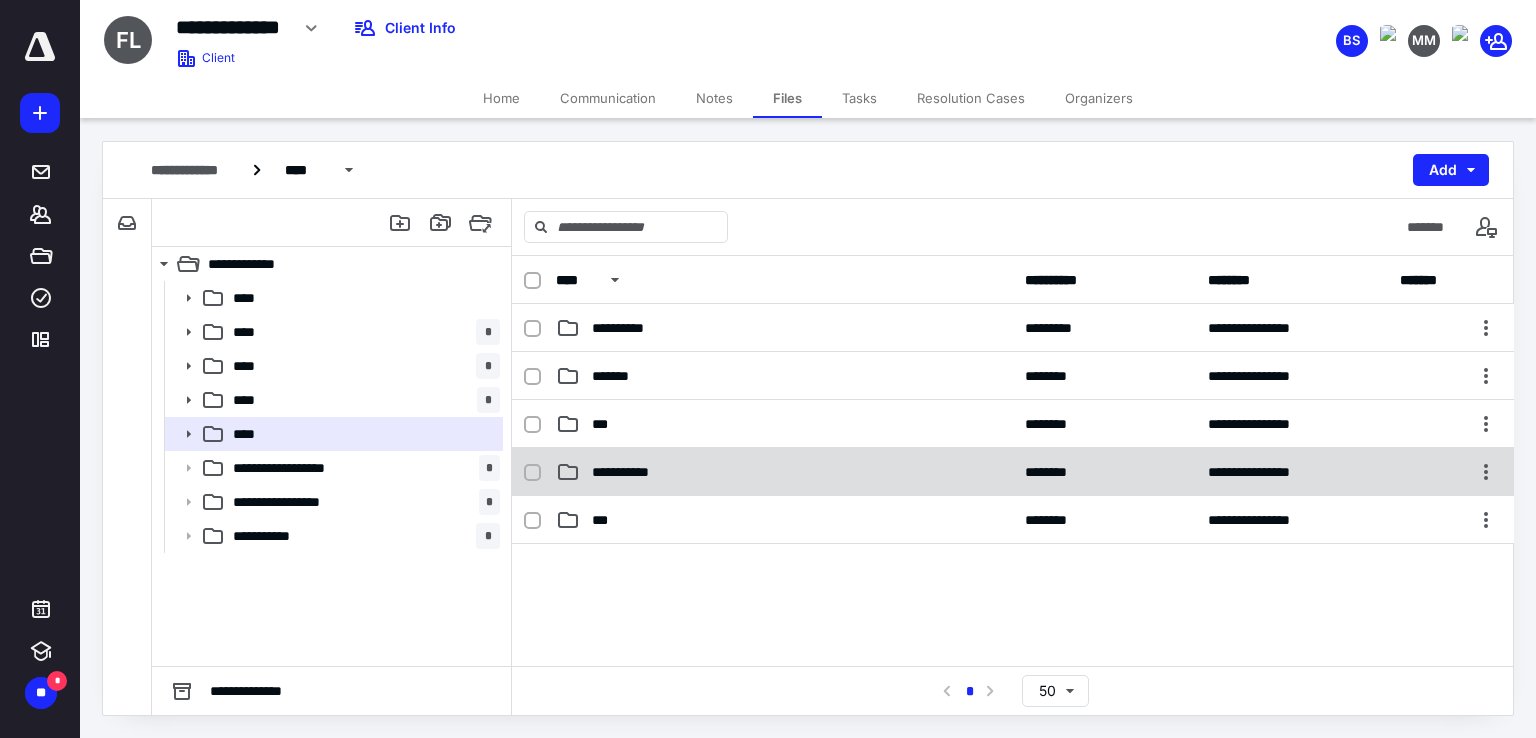 click on "**********" at bounding box center (633, 472) 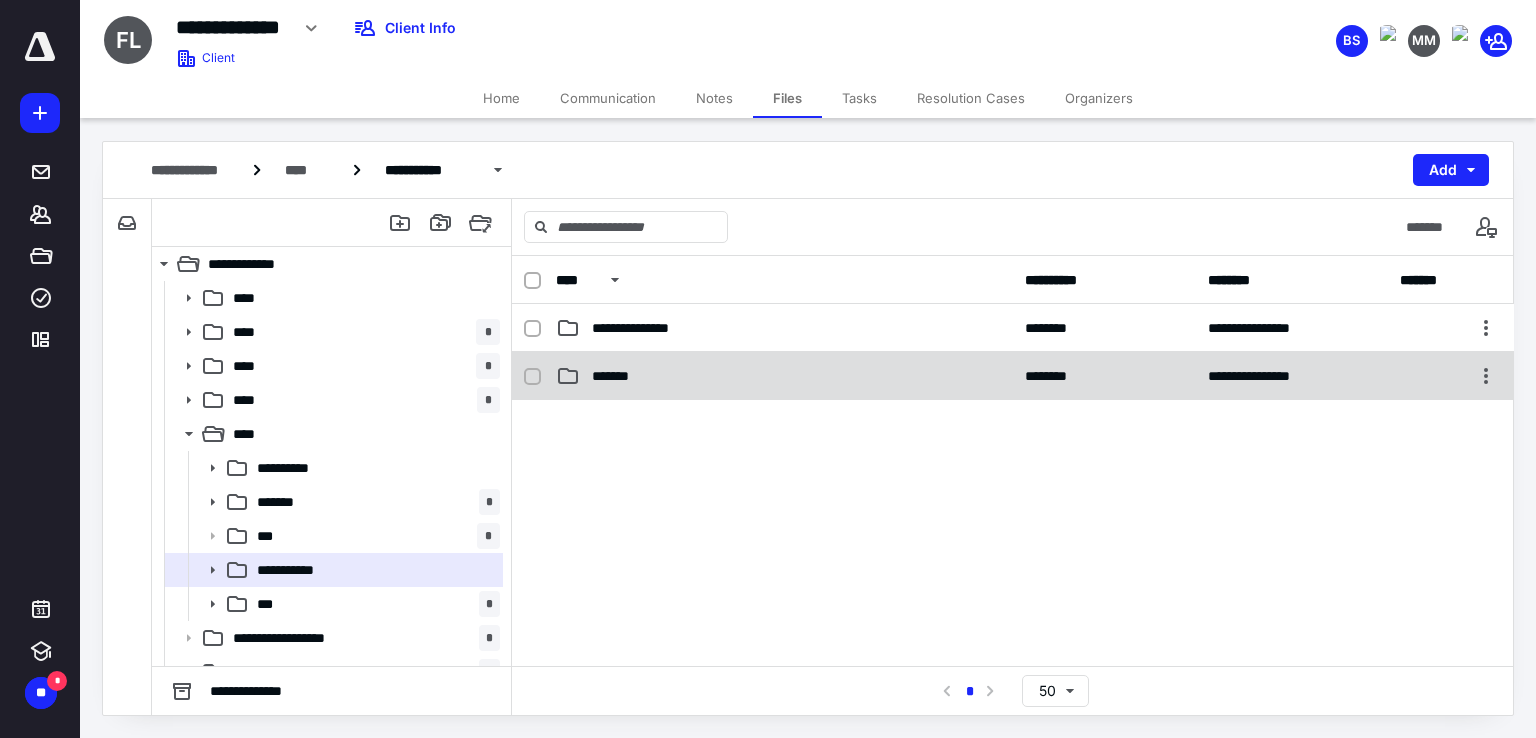click on "*******" at bounding box center [784, 376] 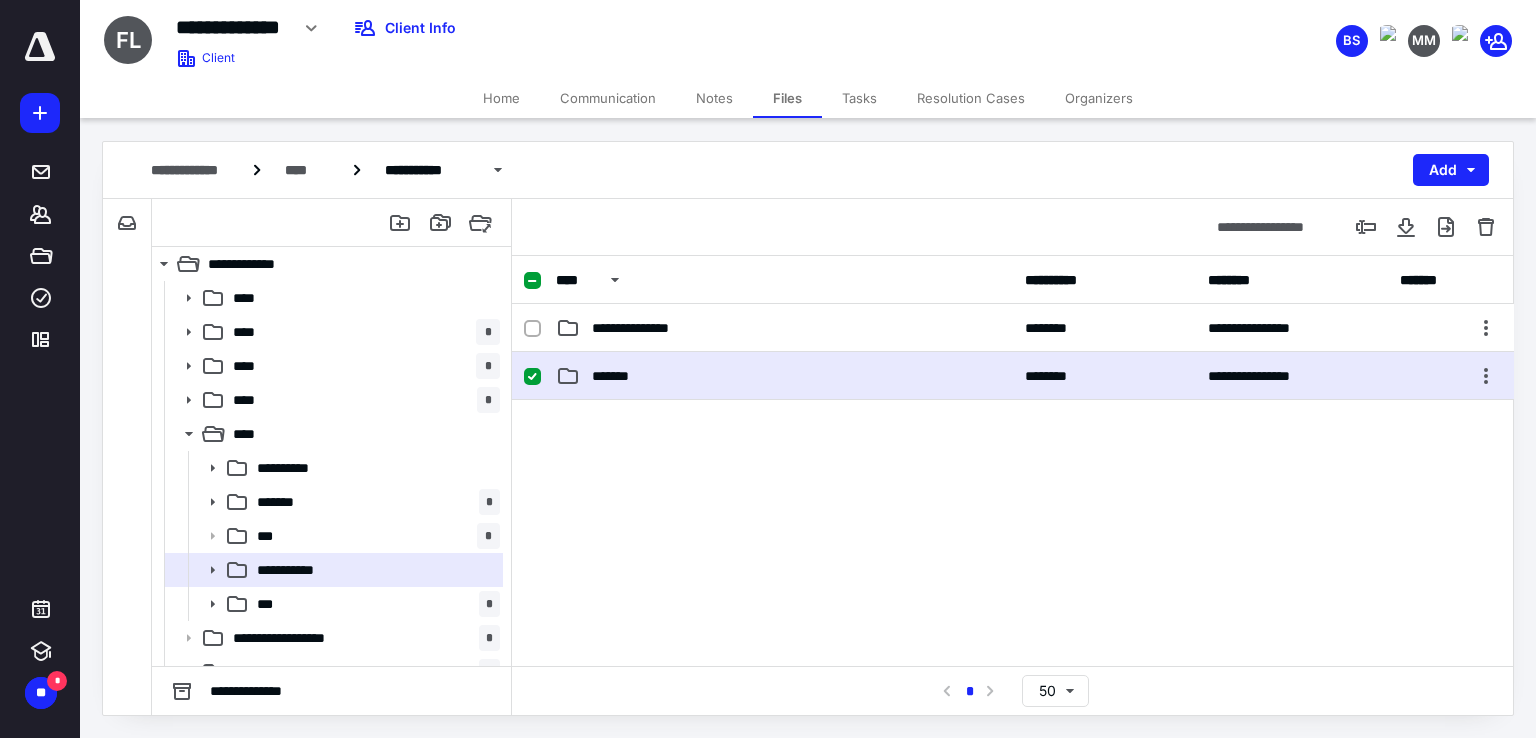 click on "*******" at bounding box center (784, 376) 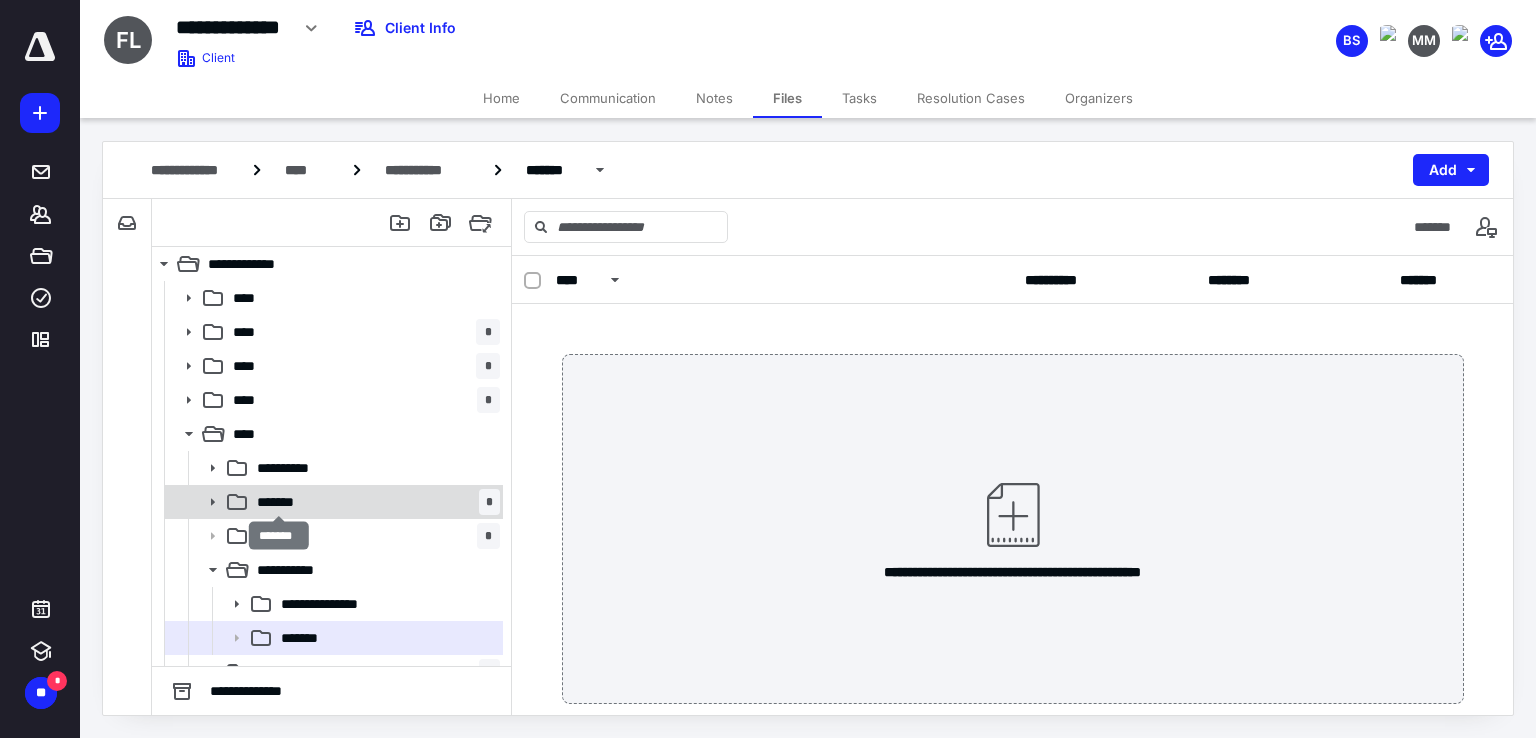 click on "*******" at bounding box center (279, 502) 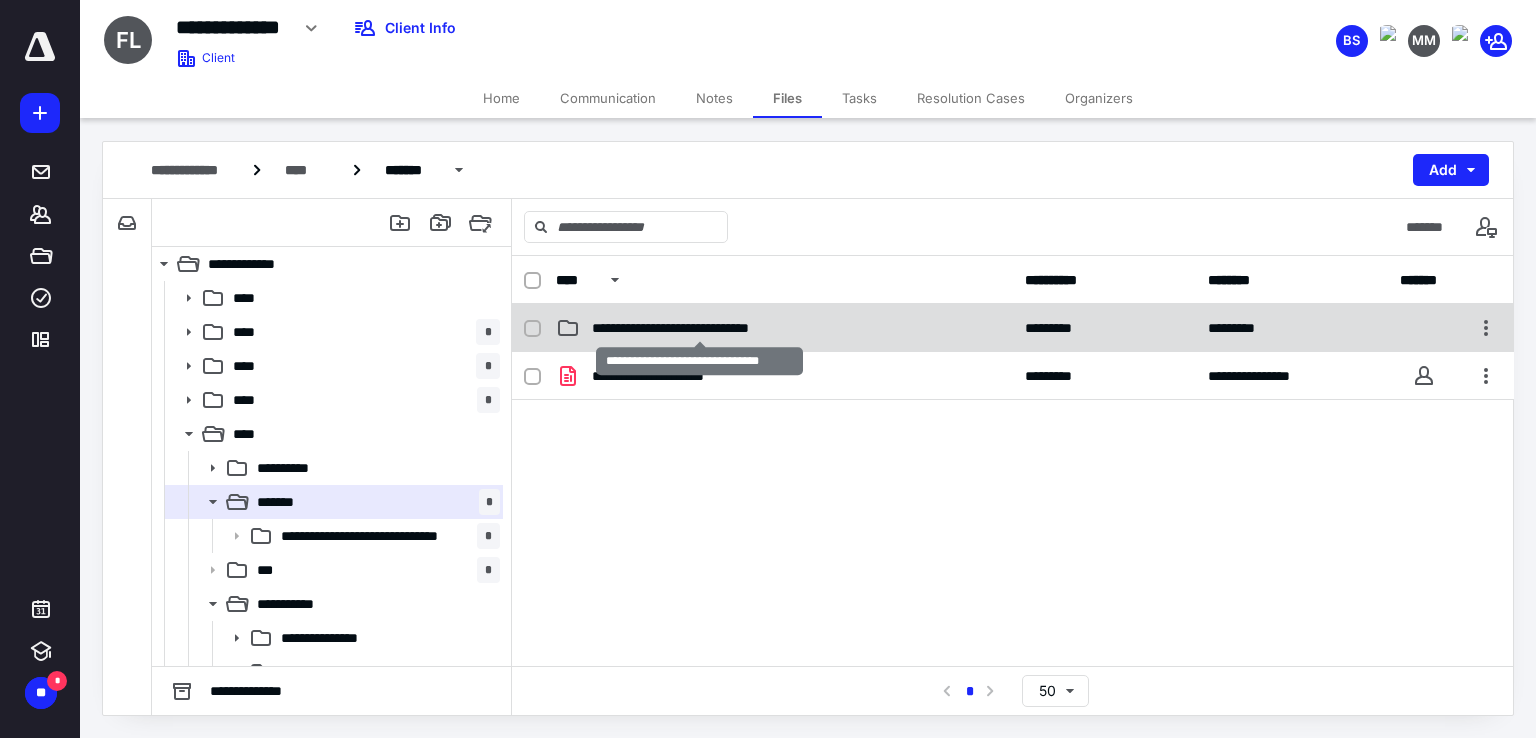 click on "**********" at bounding box center [700, 328] 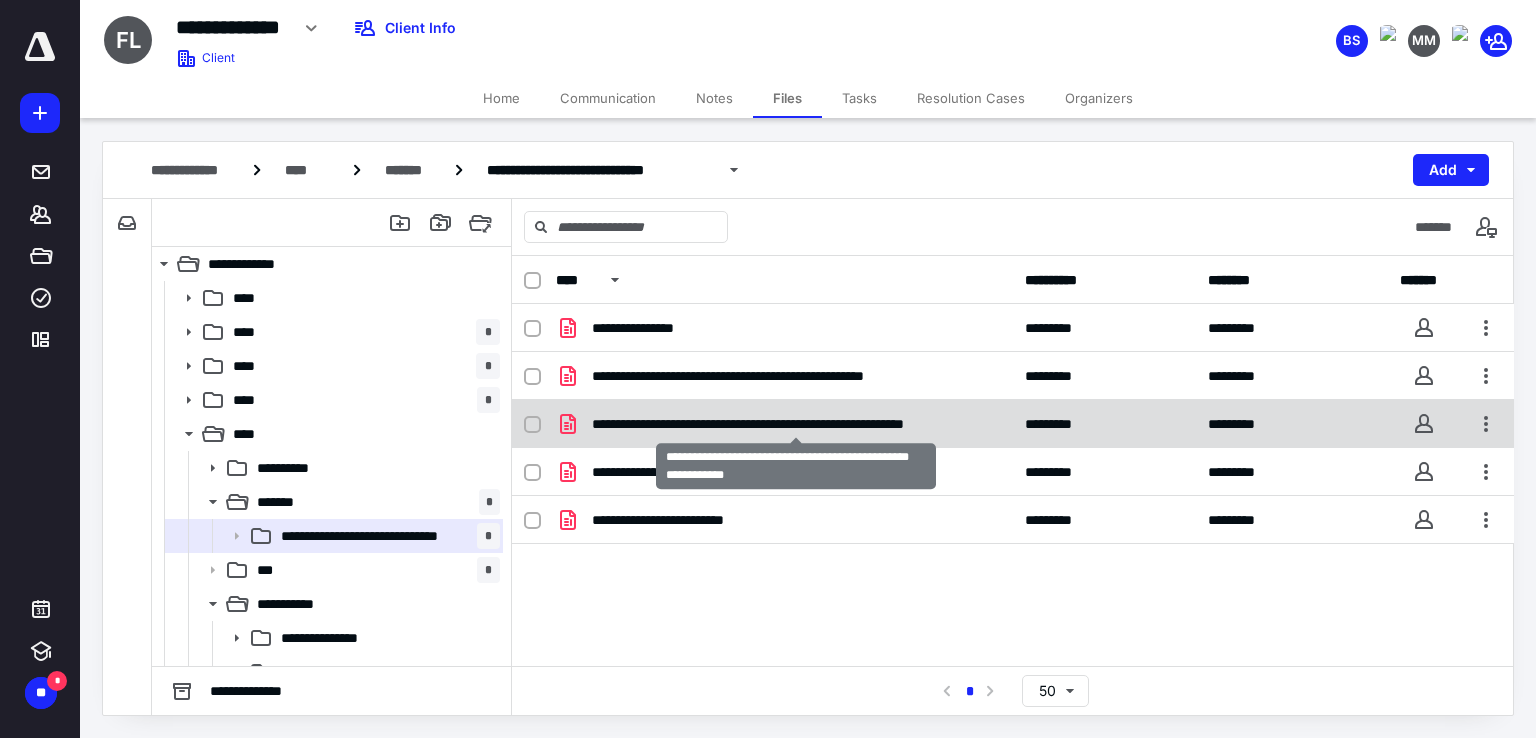 click on "**********" at bounding box center (796, 424) 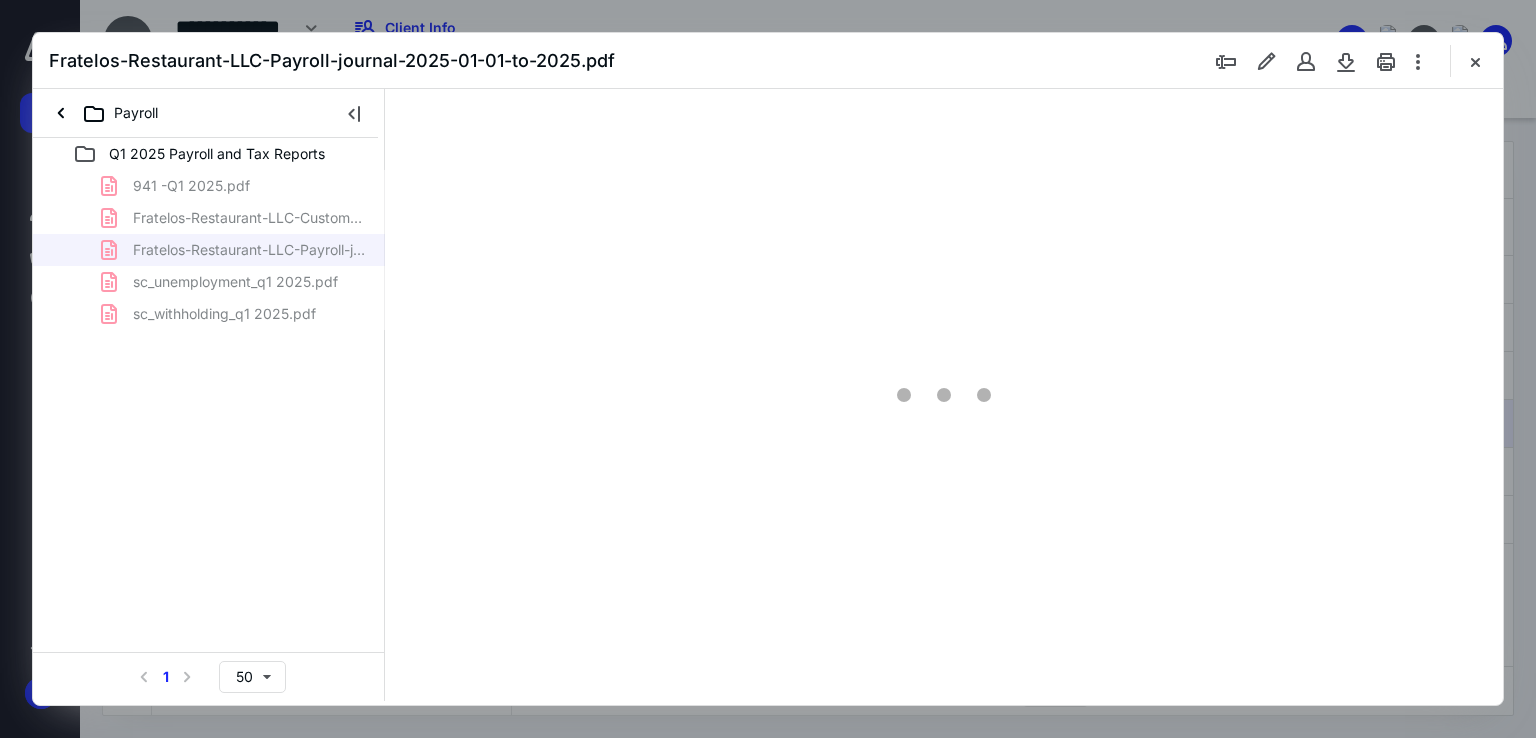 scroll, scrollTop: 0, scrollLeft: 0, axis: both 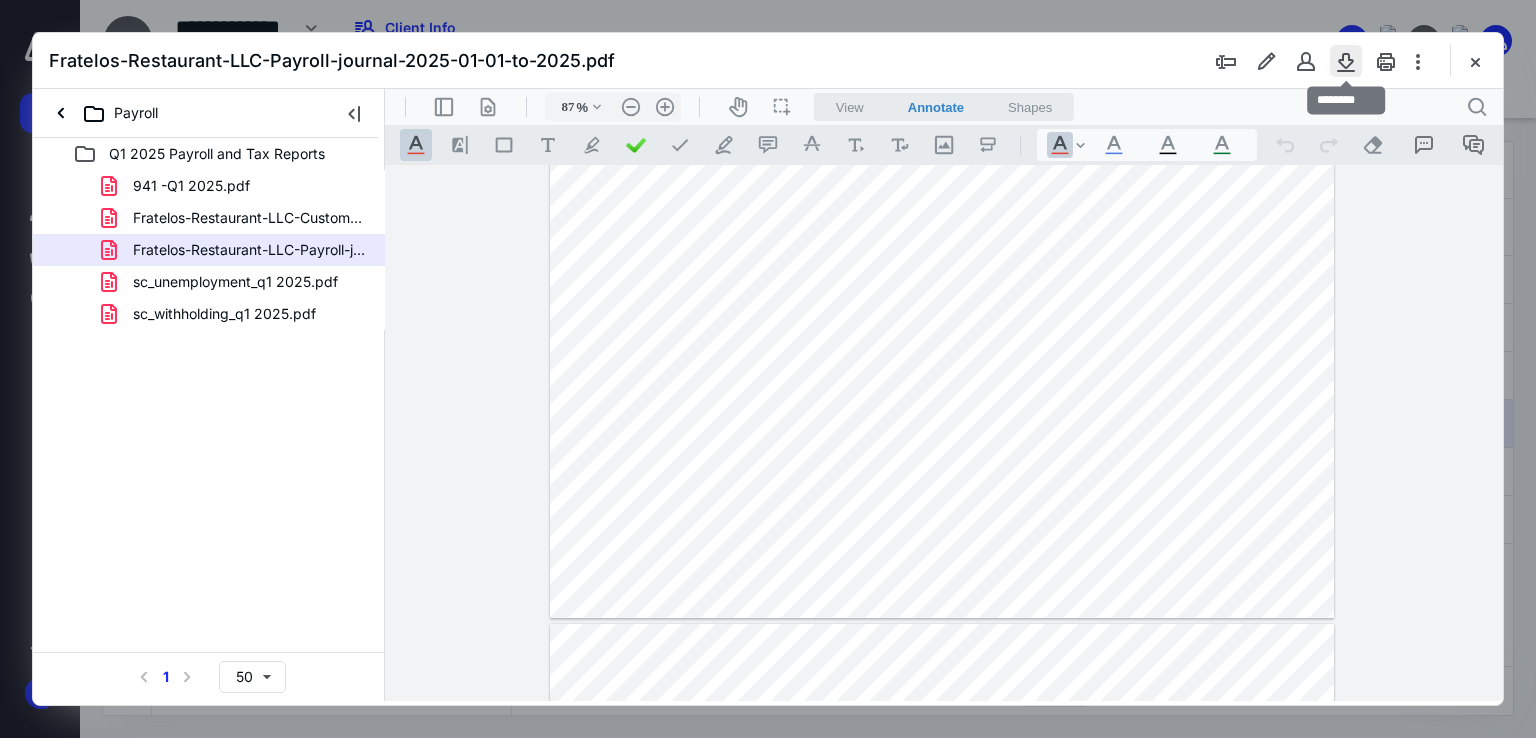 click at bounding box center (1346, 61) 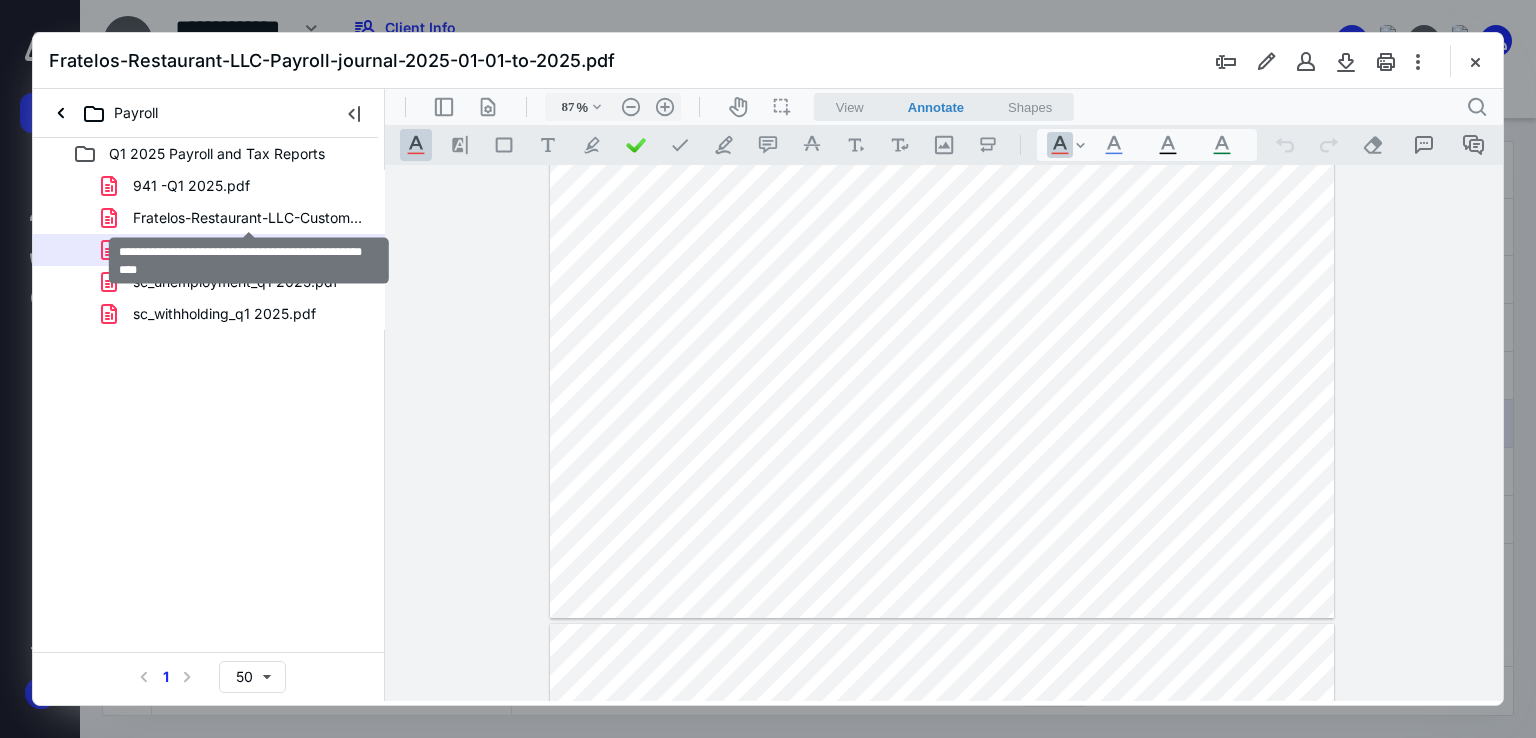 click on "Fratelos-Restaurant-LLC-Custom-Totals  by Location.pdf" at bounding box center [249, 218] 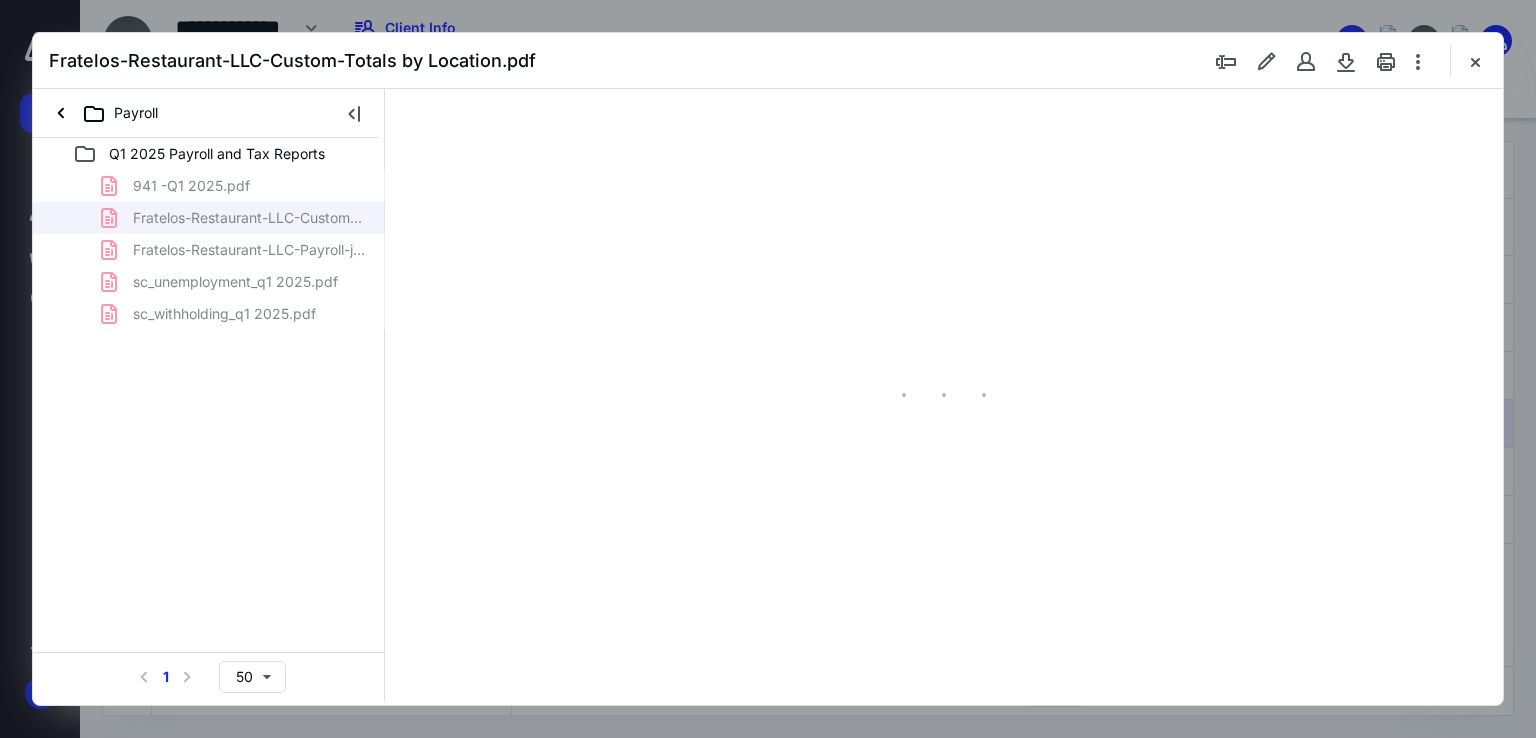 scroll, scrollTop: 0, scrollLeft: 0, axis: both 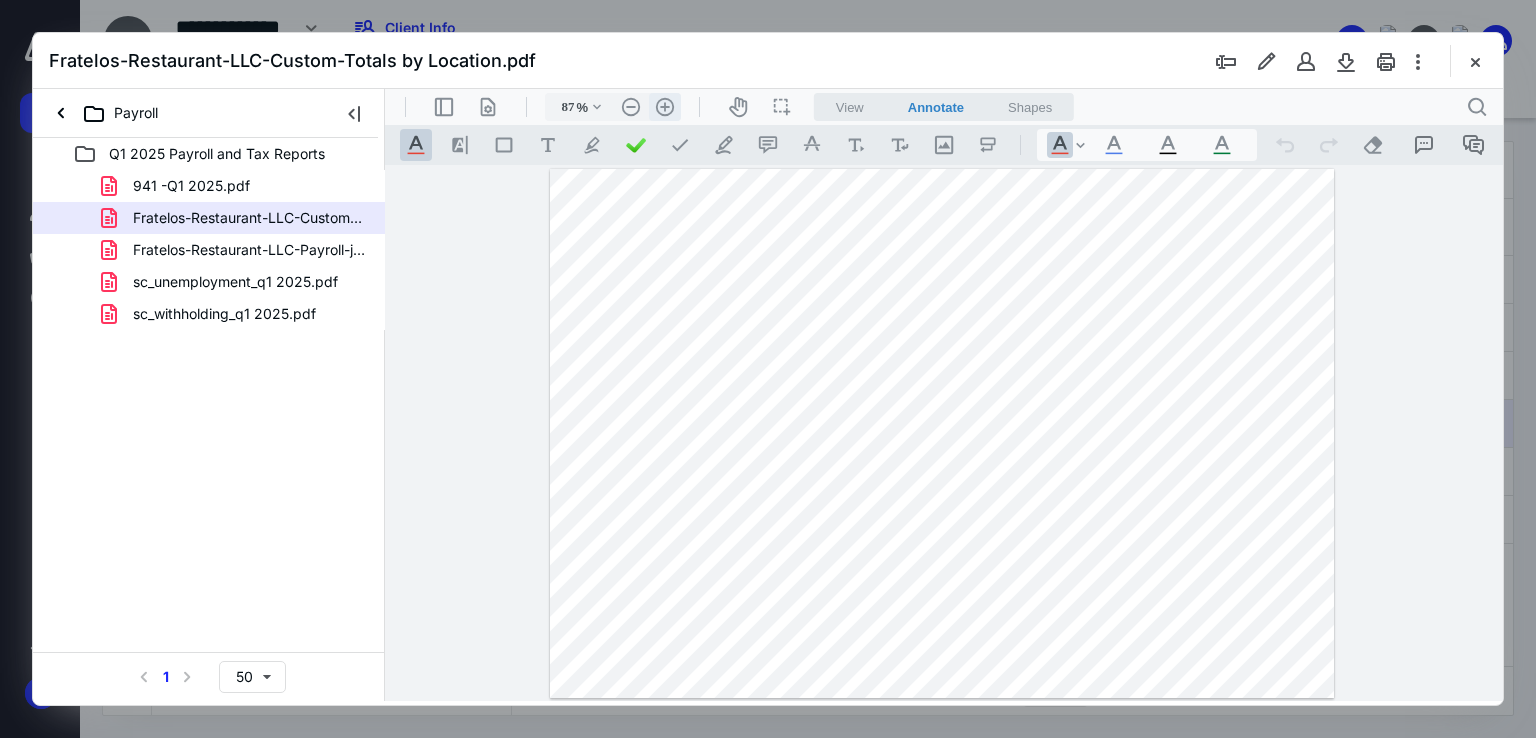 click on ".cls-1{fill:#abb0c4;} icon - header - zoom - in - line" at bounding box center [665, 107] 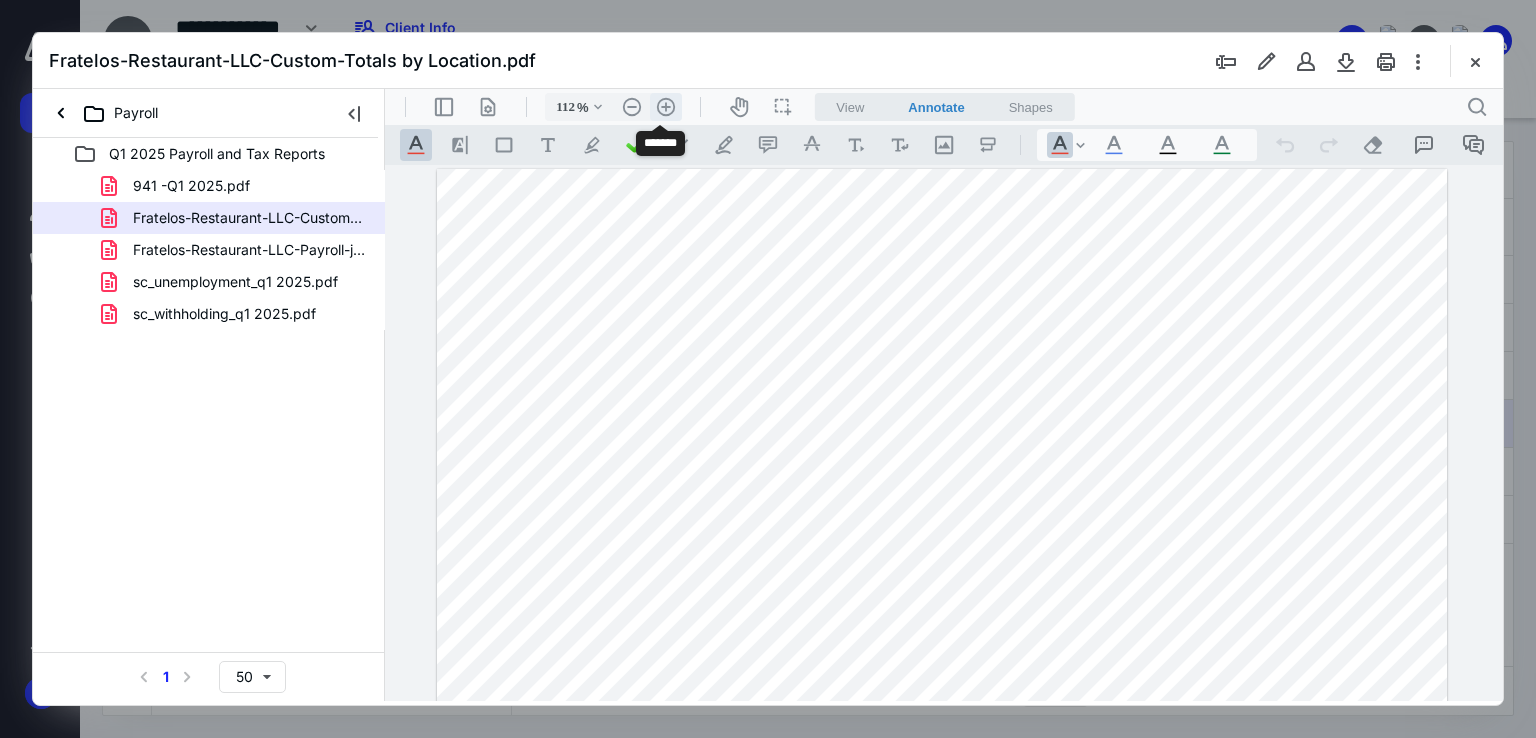 scroll, scrollTop: 65, scrollLeft: 0, axis: vertical 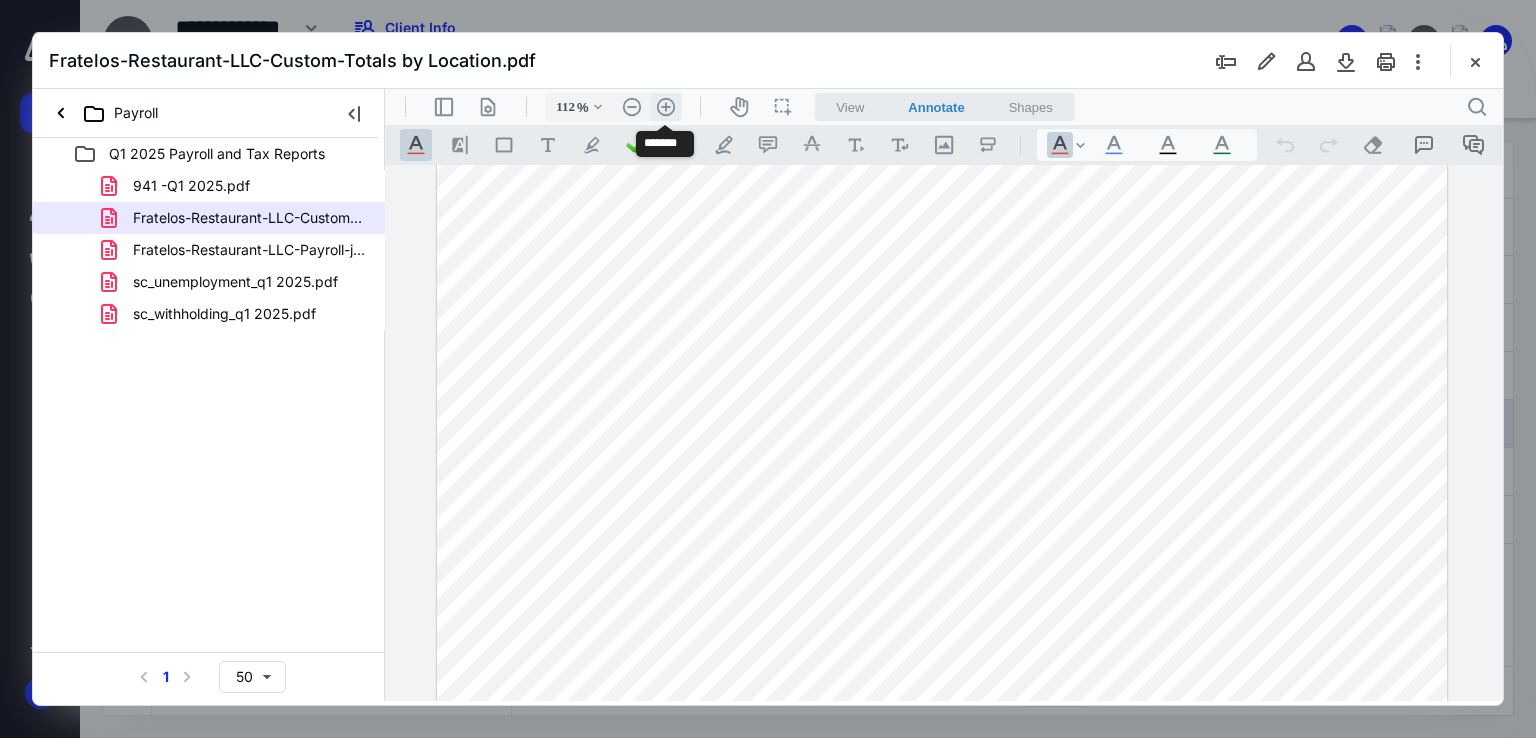click on ".cls-1{fill:#abb0c4;} icon - header - zoom - in - line" at bounding box center [666, 107] 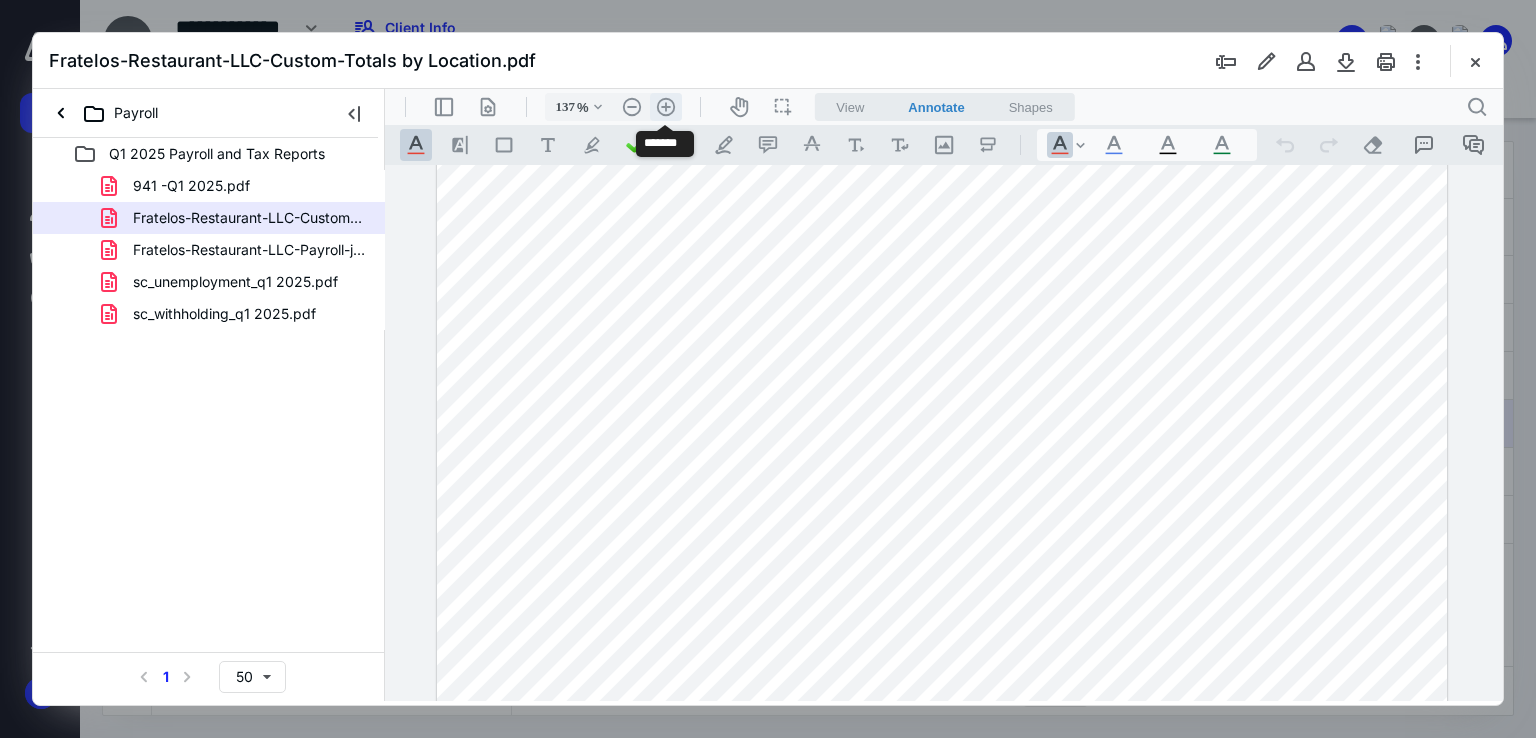 scroll, scrollTop: 132, scrollLeft: 70, axis: both 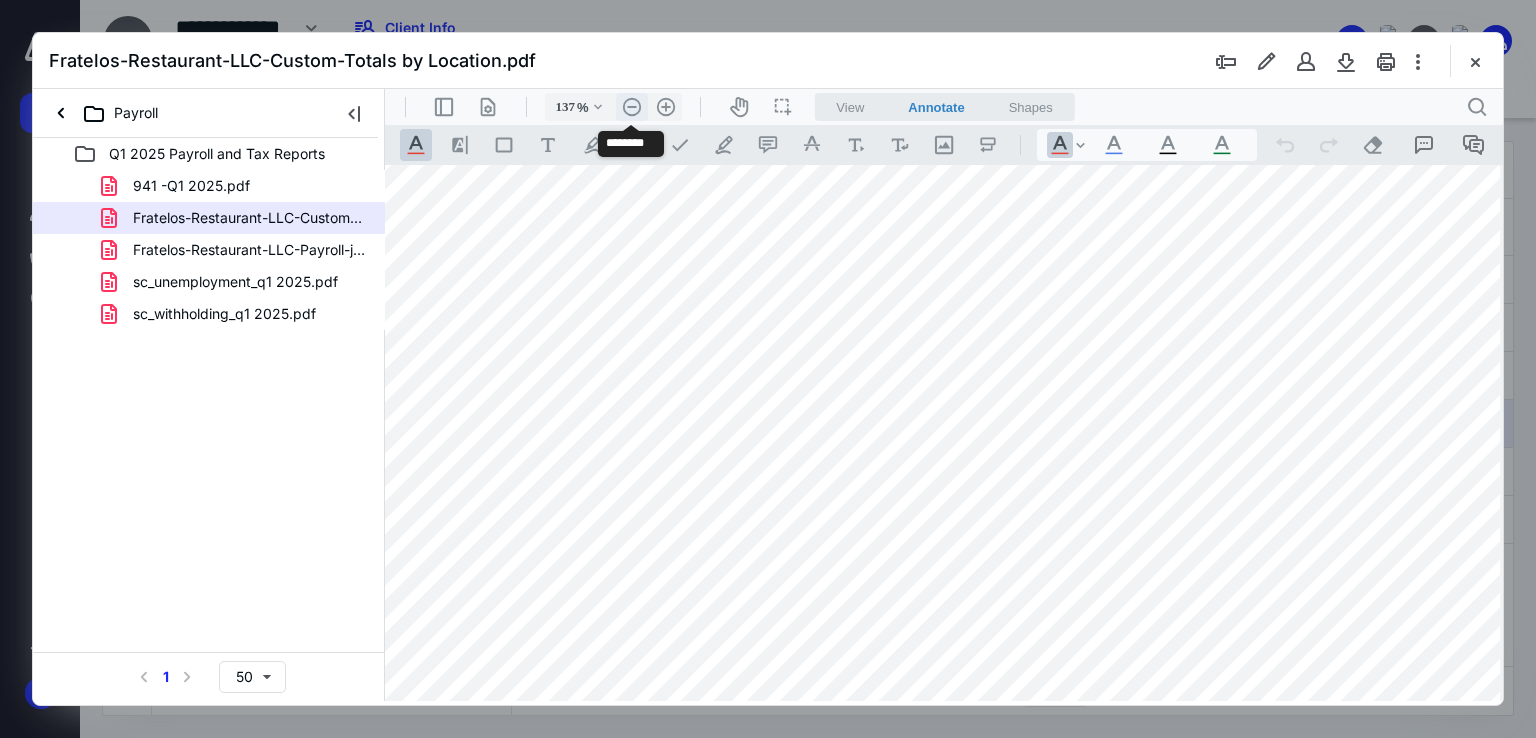 click on ".cls-1{fill:#abb0c4;} icon - header - zoom - out - line" at bounding box center [632, 107] 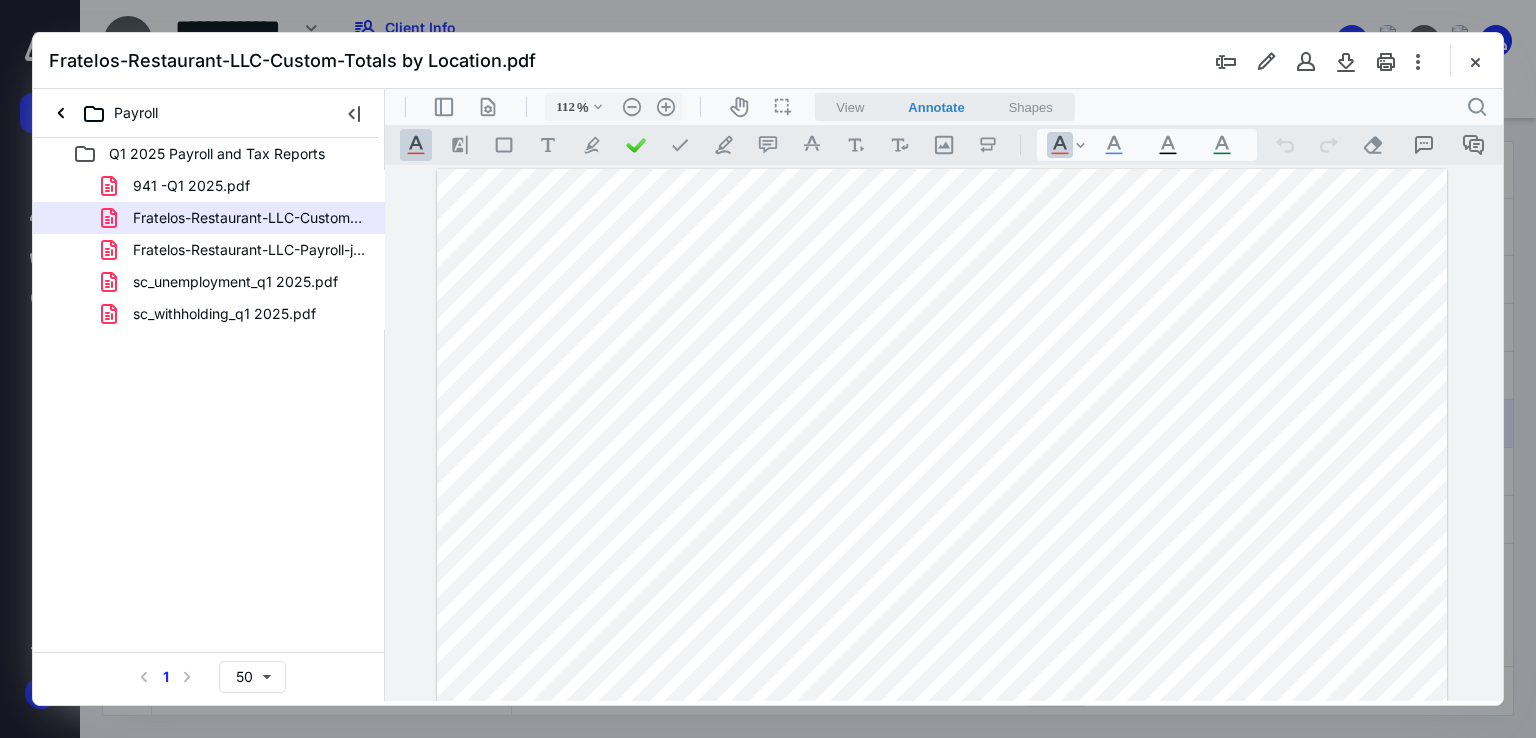 scroll, scrollTop: 100, scrollLeft: 0, axis: vertical 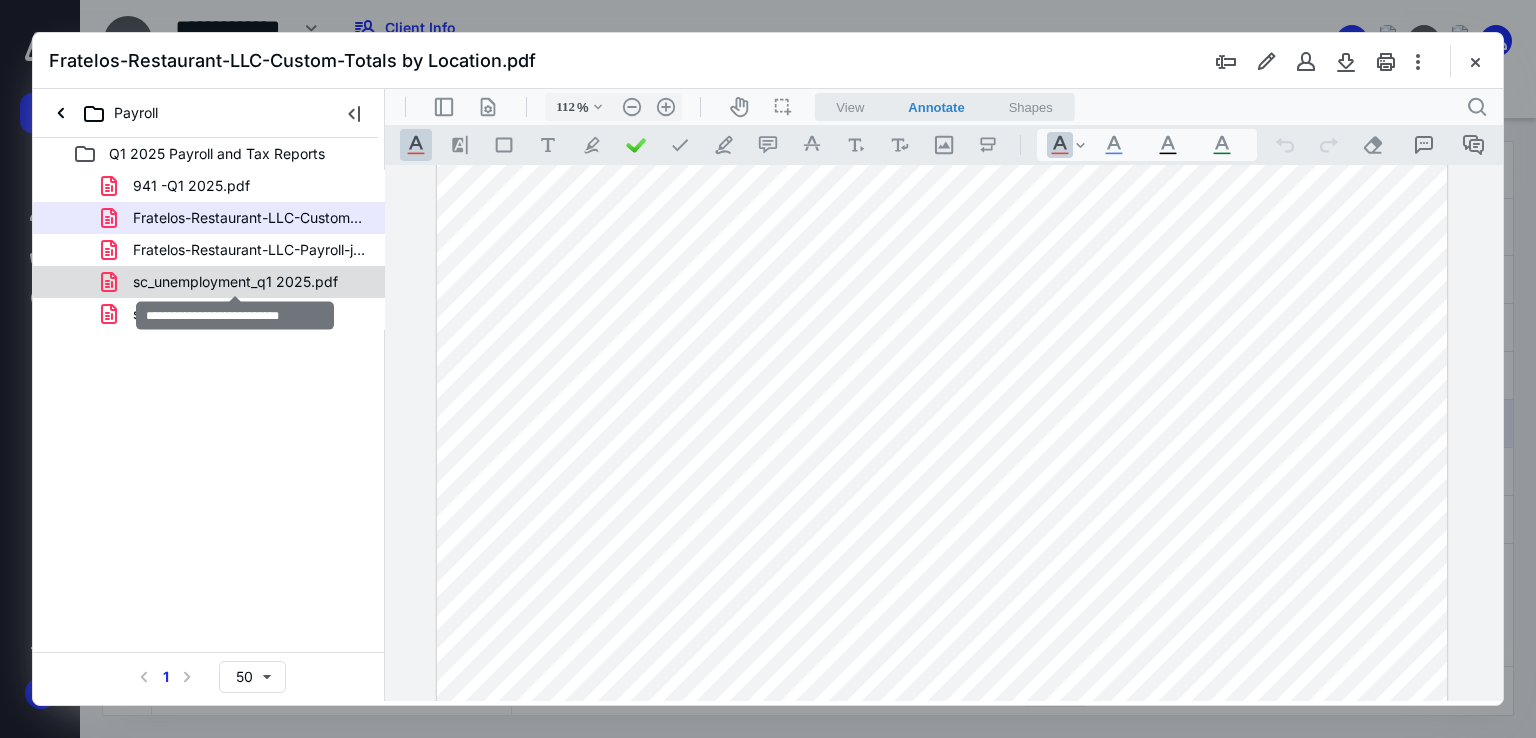 click on "sc_unemployment_q1 2025.pdf" at bounding box center (235, 282) 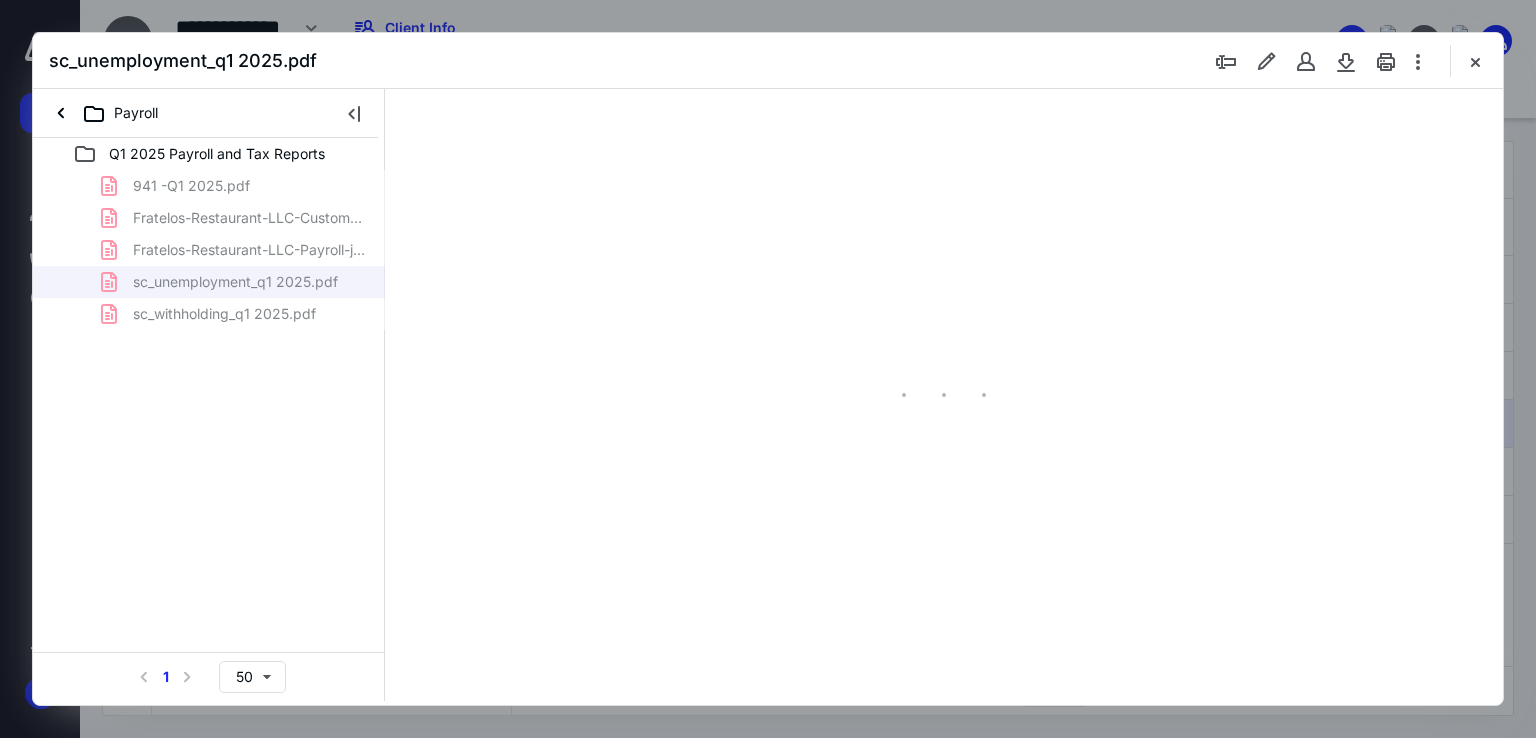 scroll, scrollTop: 79, scrollLeft: 0, axis: vertical 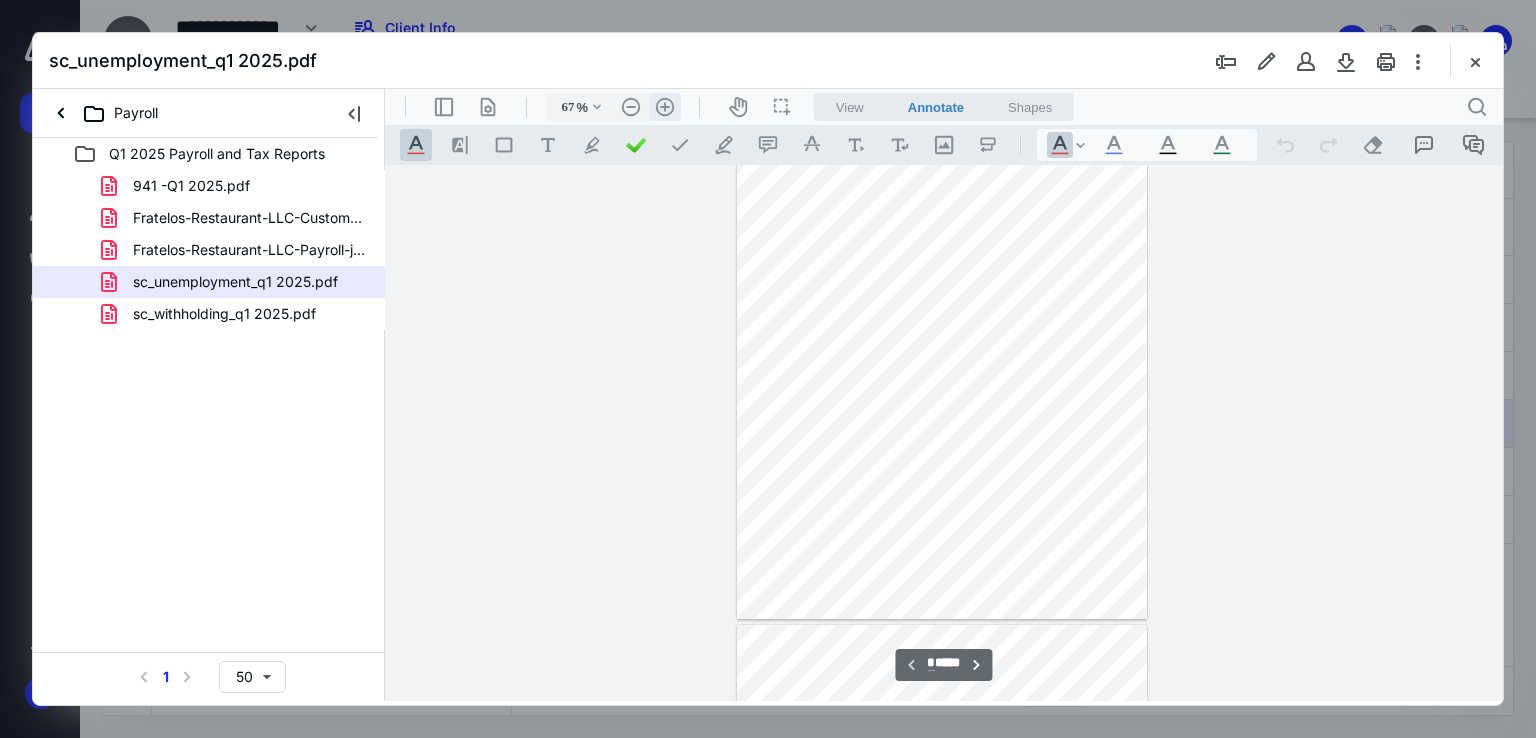 click on ".cls-1{fill:#abb0c4;} icon - header - zoom - in - line" at bounding box center [665, 107] 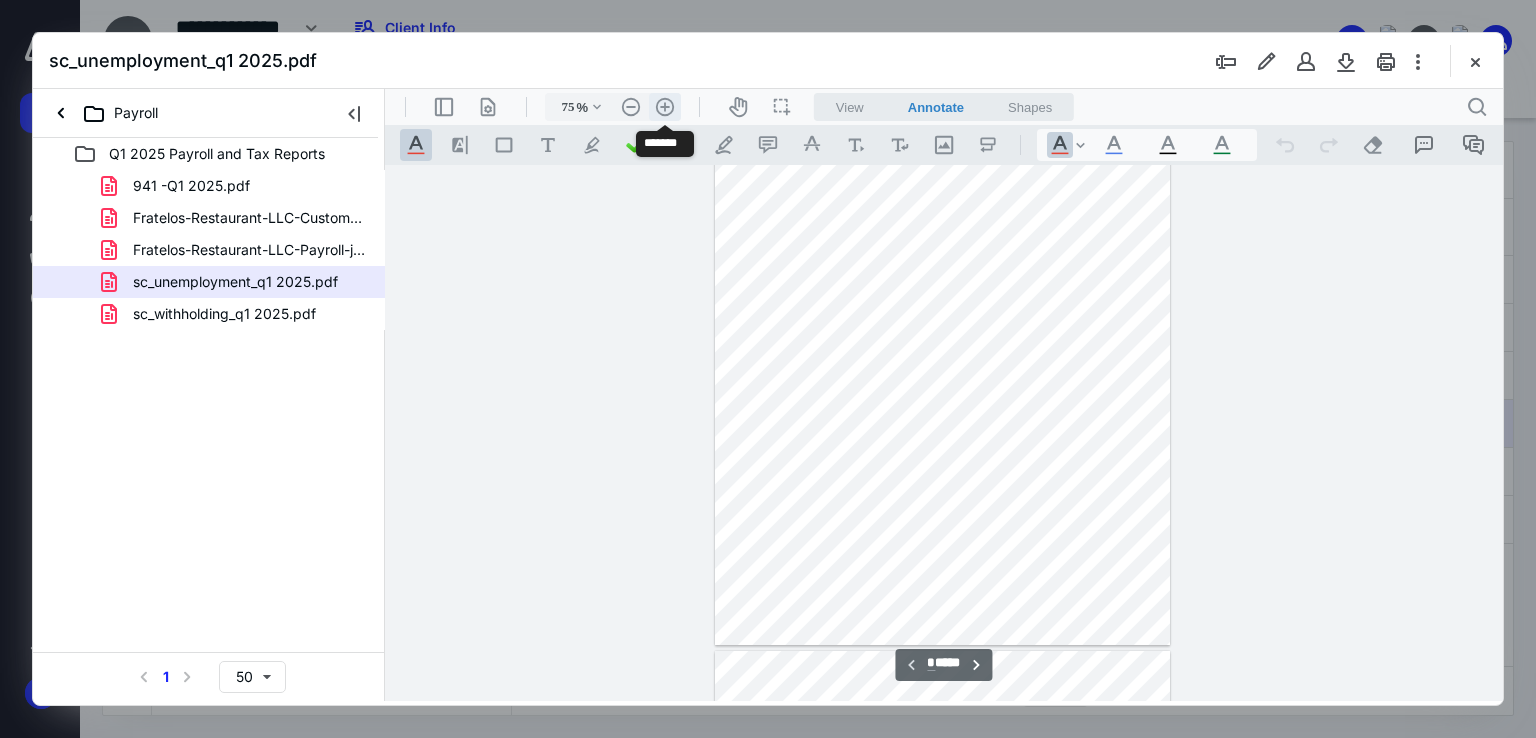 click on ".cls-1{fill:#abb0c4;} icon - header - zoom - in - line" at bounding box center (665, 107) 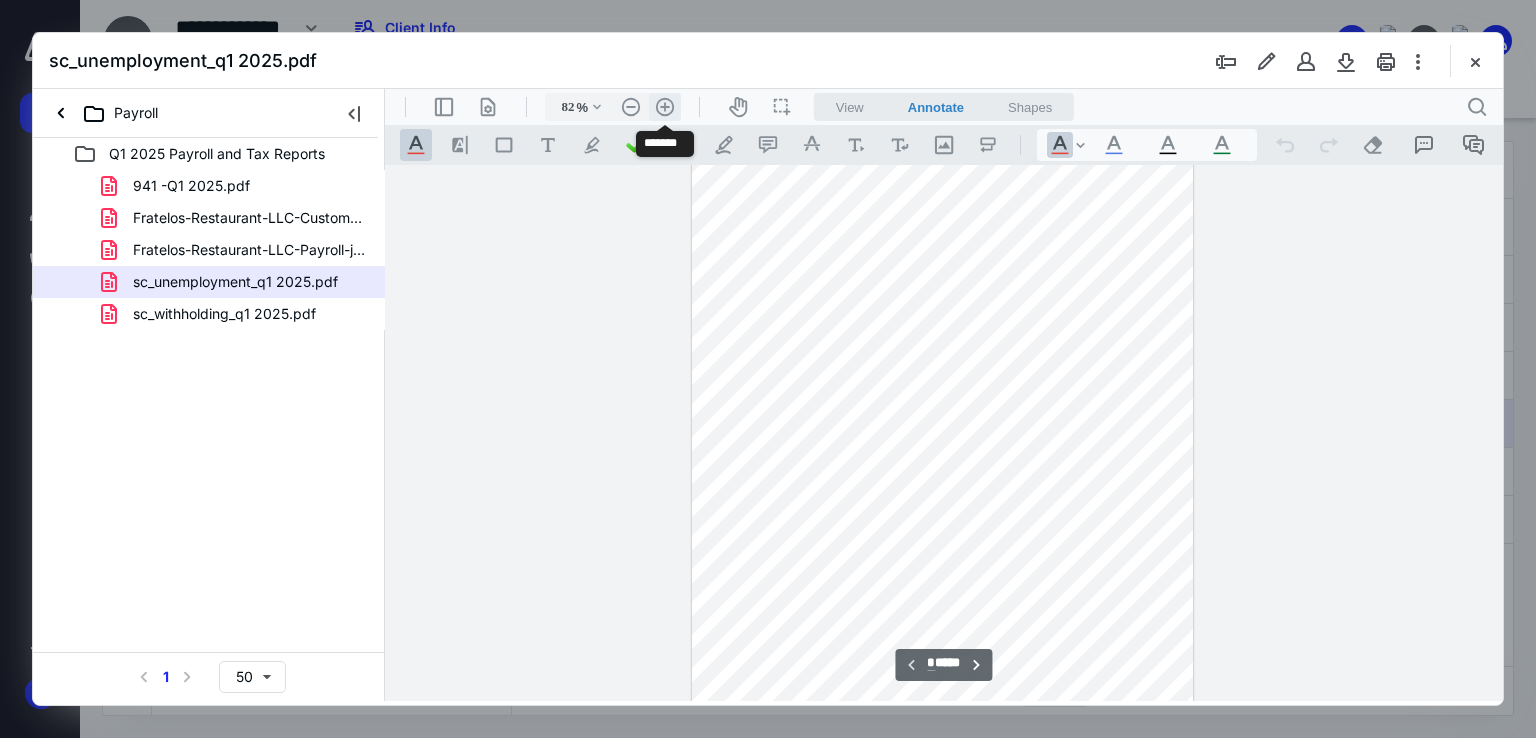 click on ".cls-1{fill:#abb0c4;} icon - header - zoom - in - line" at bounding box center [665, 107] 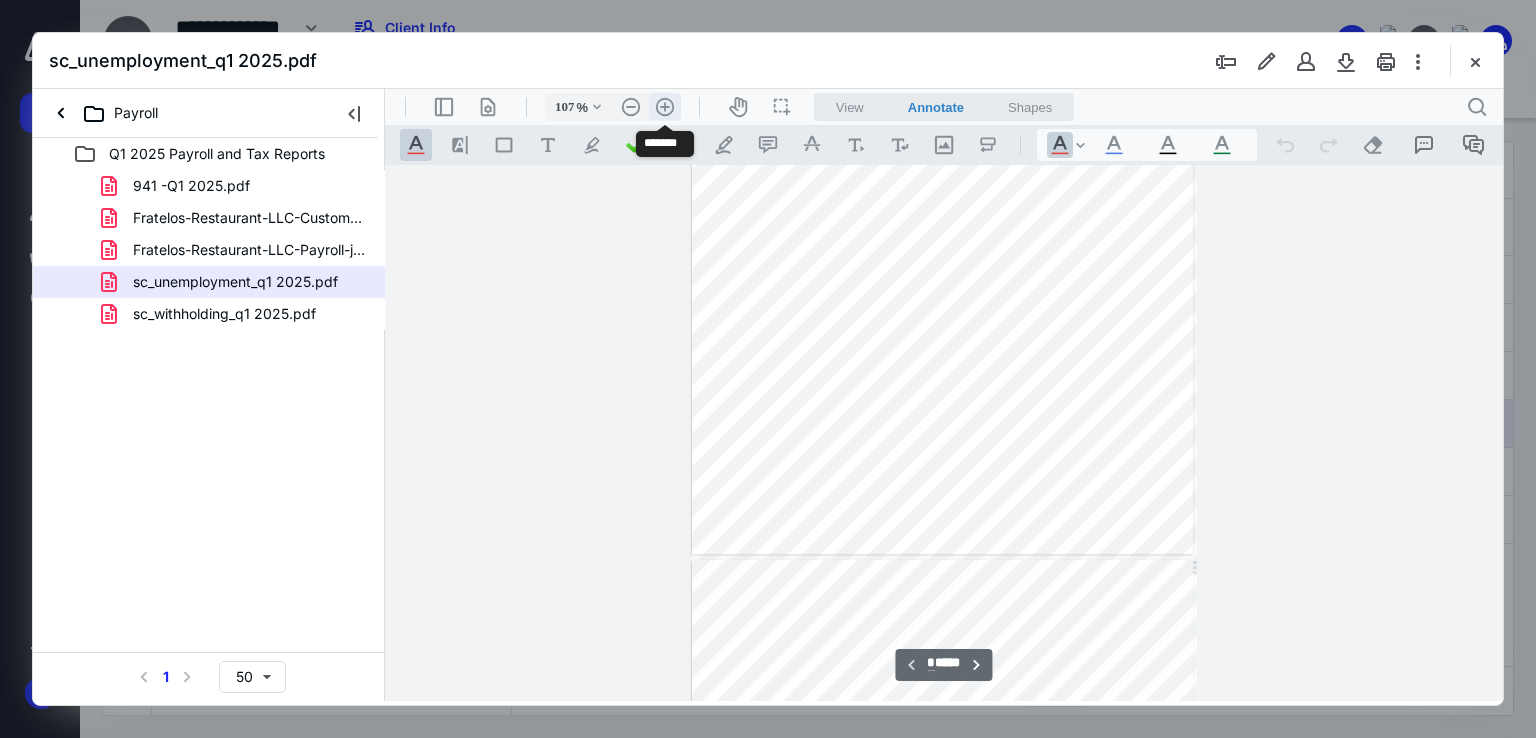 click on ".cls-1{fill:#abb0c4;} icon - header - zoom - in - line" at bounding box center [665, 107] 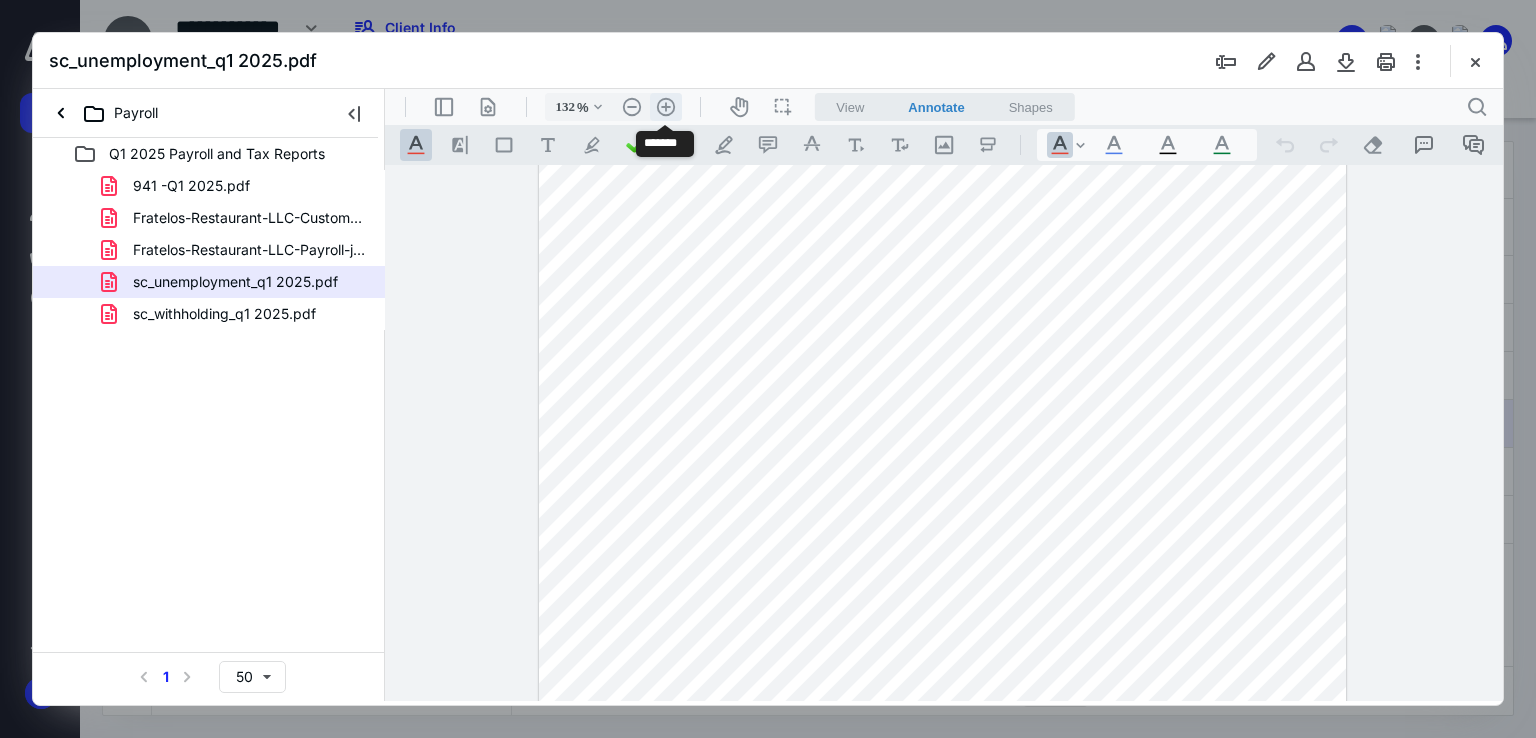 click on ".cls-1{fill:#abb0c4;} icon - header - zoom - in - line" at bounding box center [666, 107] 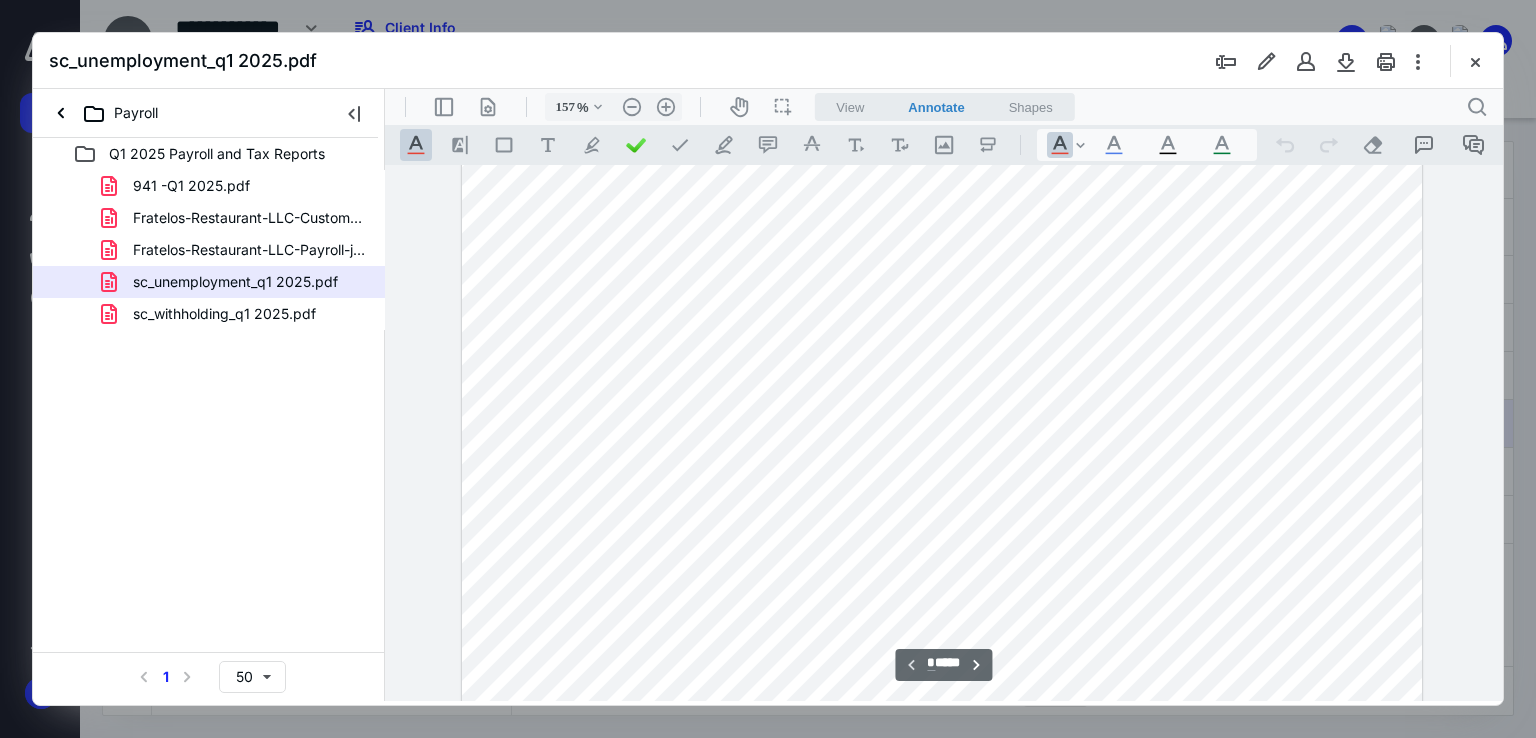 scroll, scrollTop: 600, scrollLeft: 0, axis: vertical 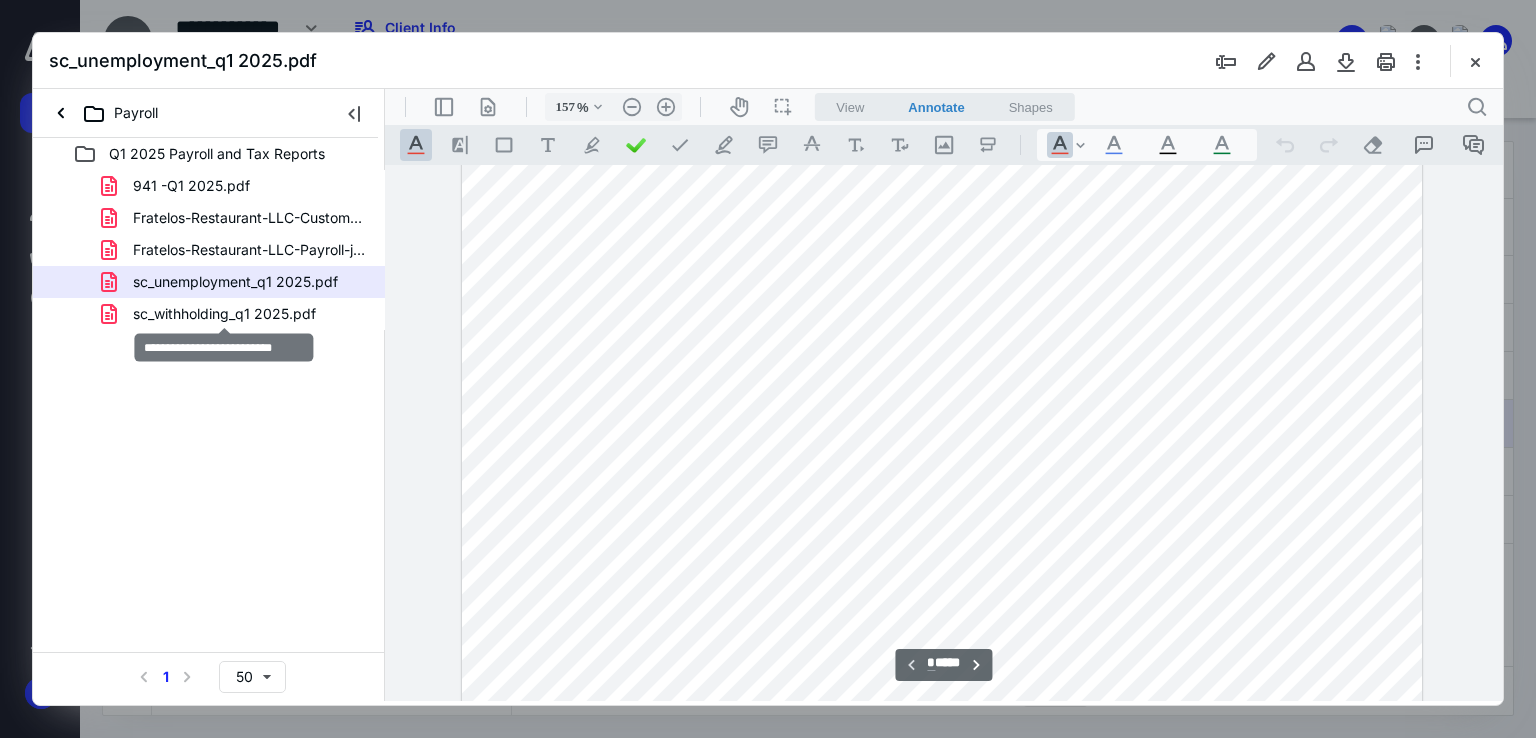 click on "sc_withholding_q1 2025.pdf" at bounding box center (224, 314) 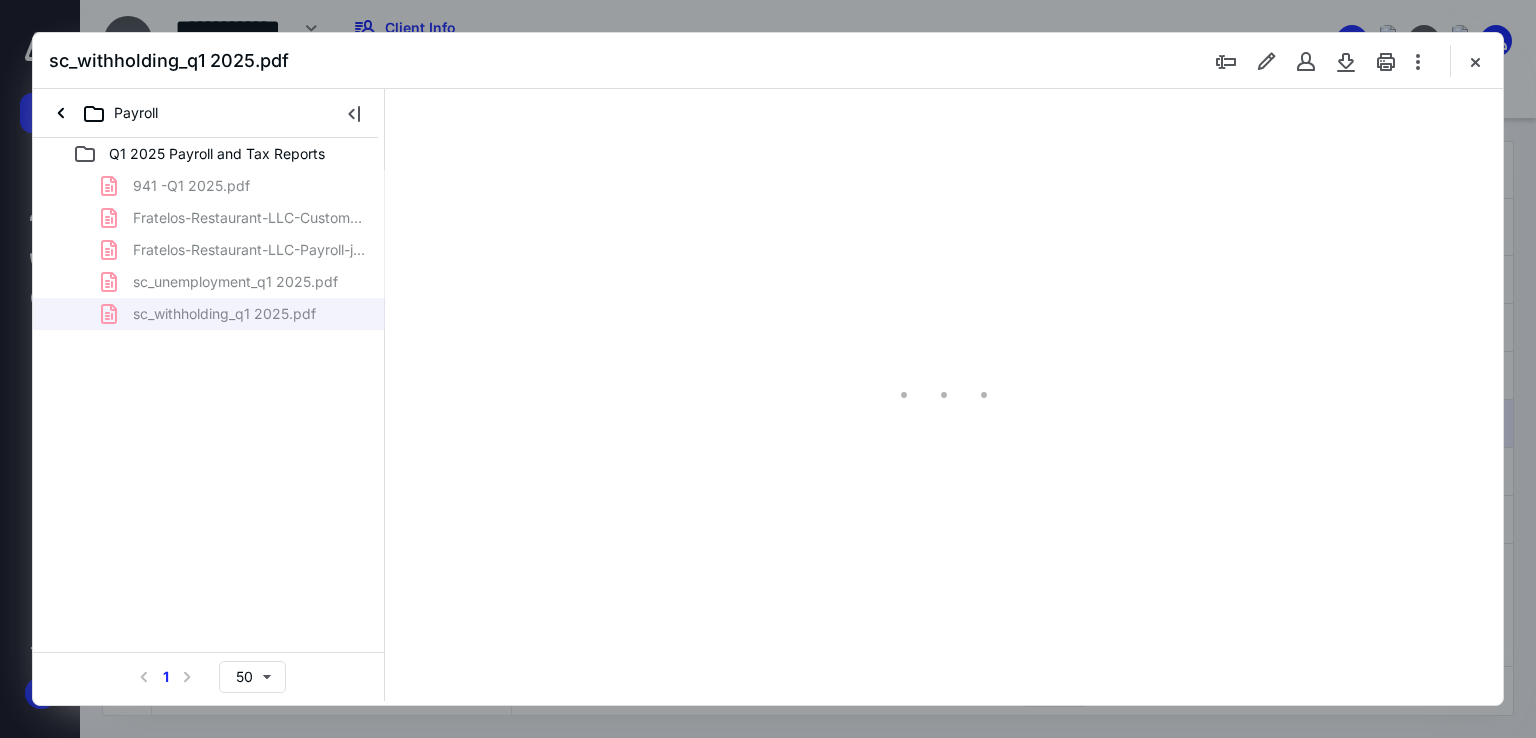 scroll, scrollTop: 0, scrollLeft: 0, axis: both 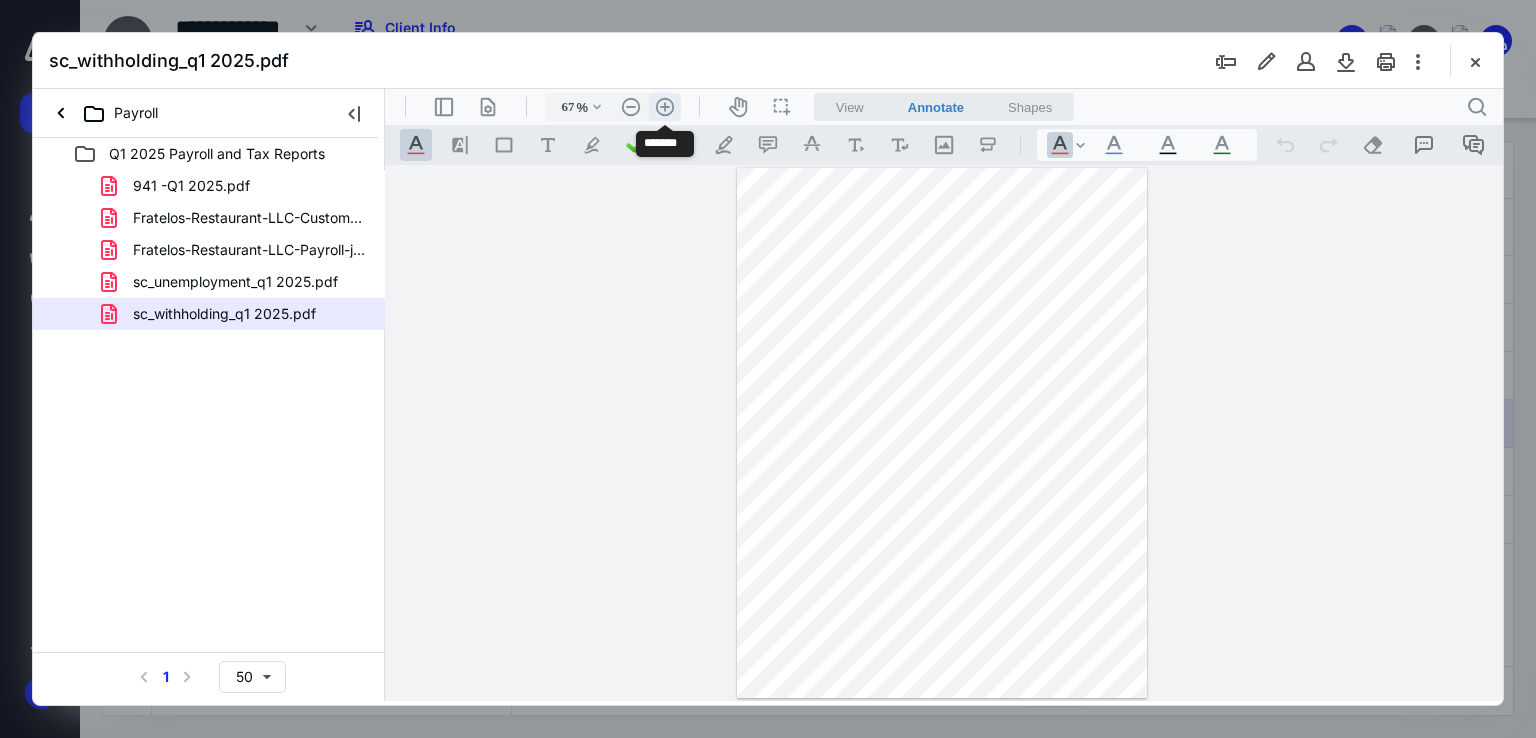 click on ".cls-1{fill:#abb0c4;} icon - header - zoom - in - line" at bounding box center (665, 107) 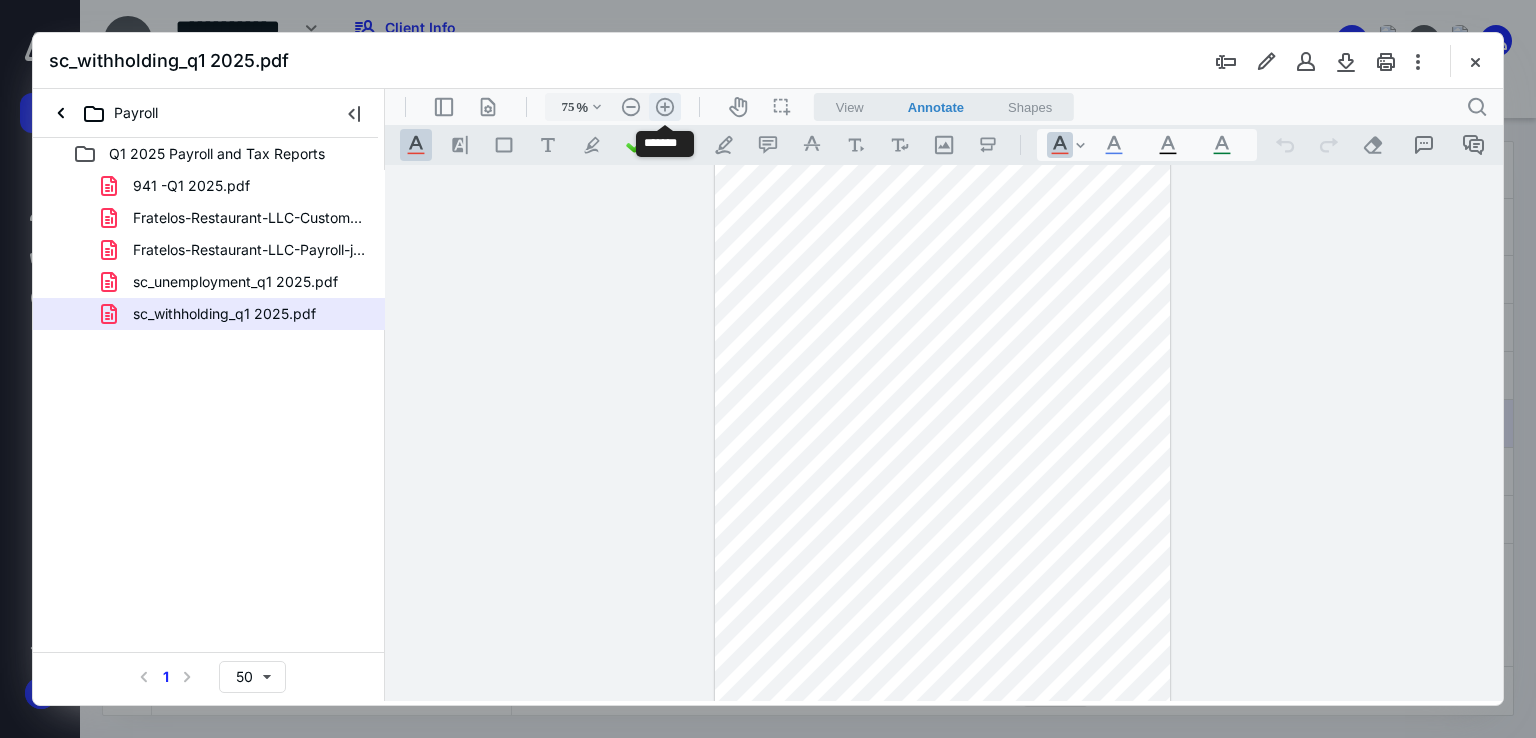 click on ".cls-1{fill:#abb0c4;} icon - header - zoom - in - line" at bounding box center (665, 107) 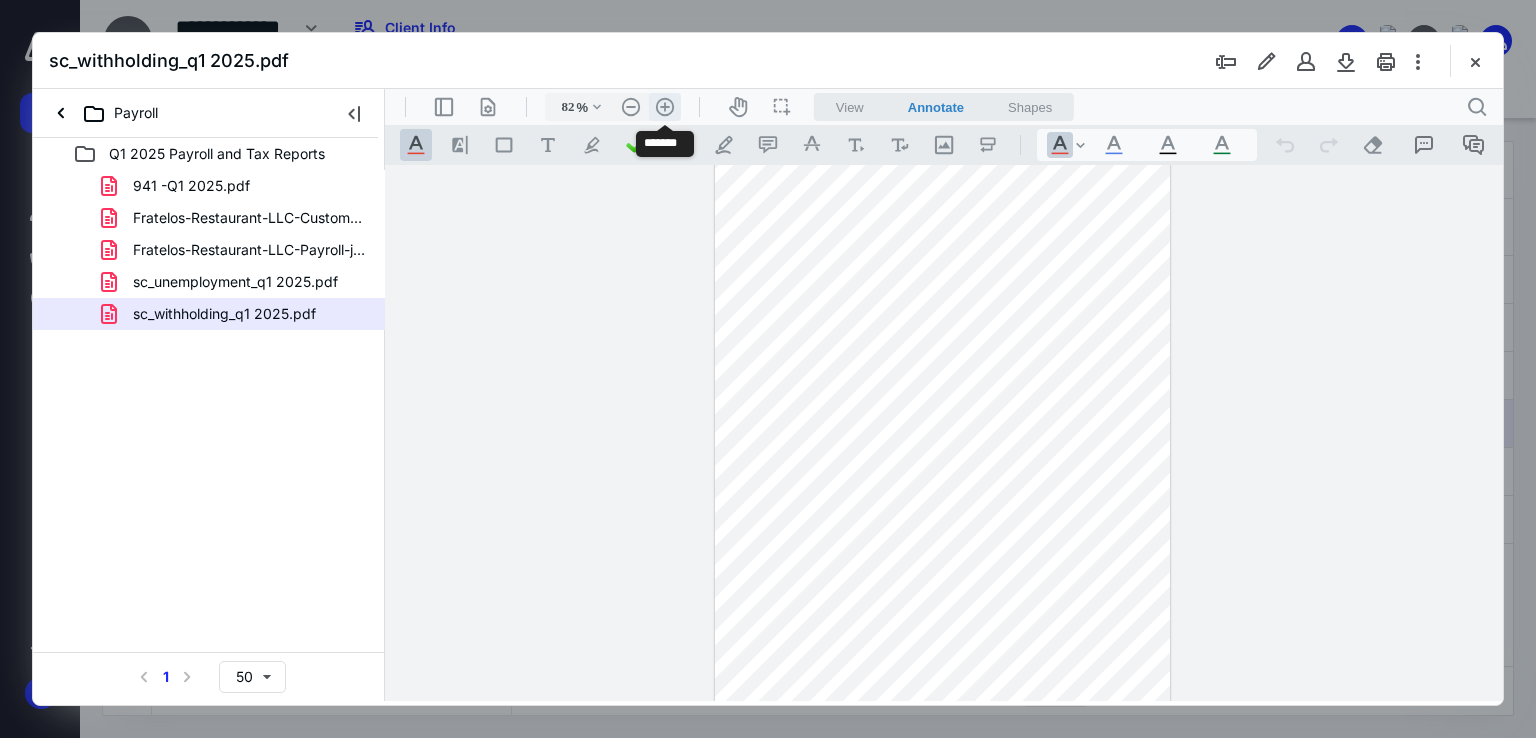 click on ".cls-1{fill:#abb0c4;} icon - header - zoom - in - line" at bounding box center (665, 107) 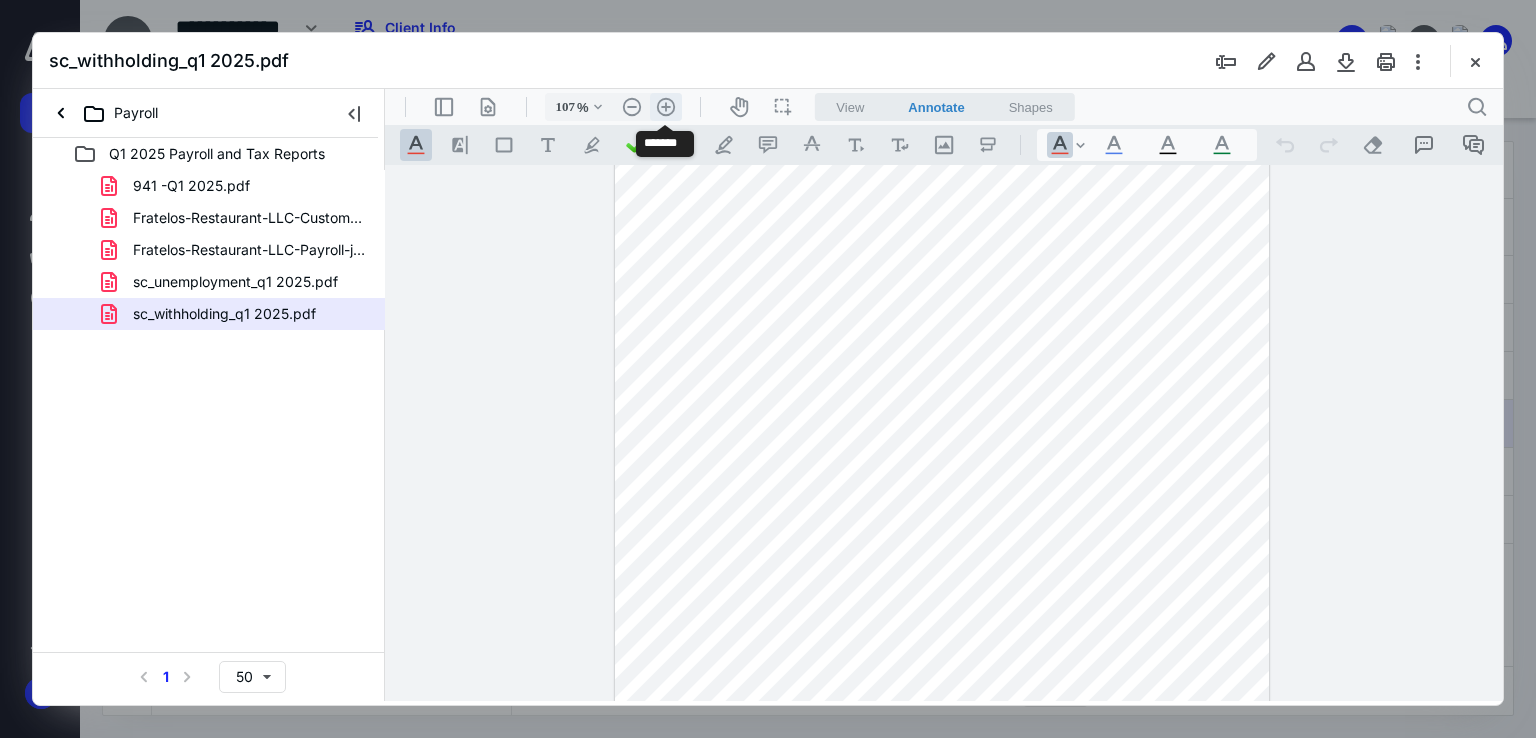 scroll, scrollTop: 136, scrollLeft: 0, axis: vertical 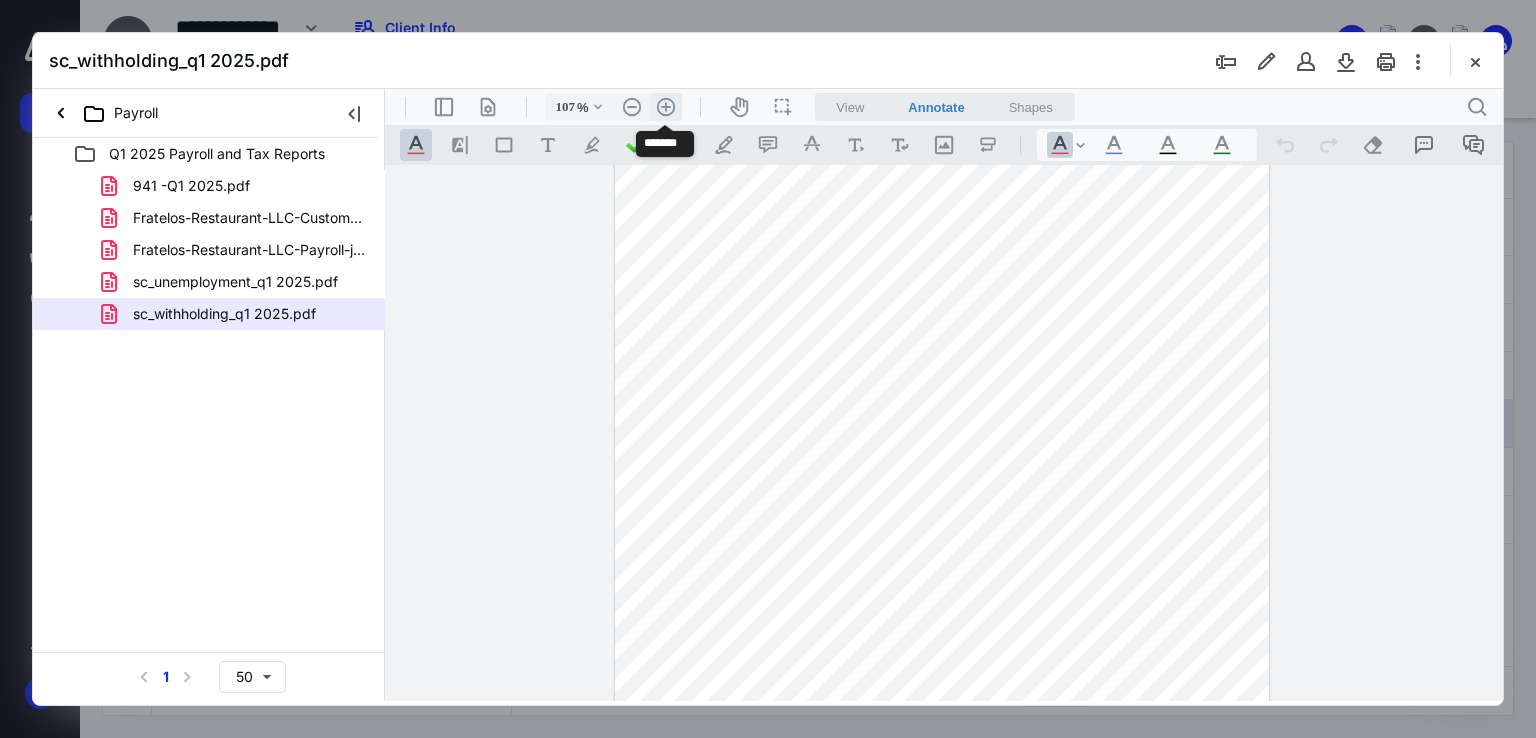 click on ".cls-1{fill:#abb0c4;} icon - header - zoom - in - line" at bounding box center (666, 107) 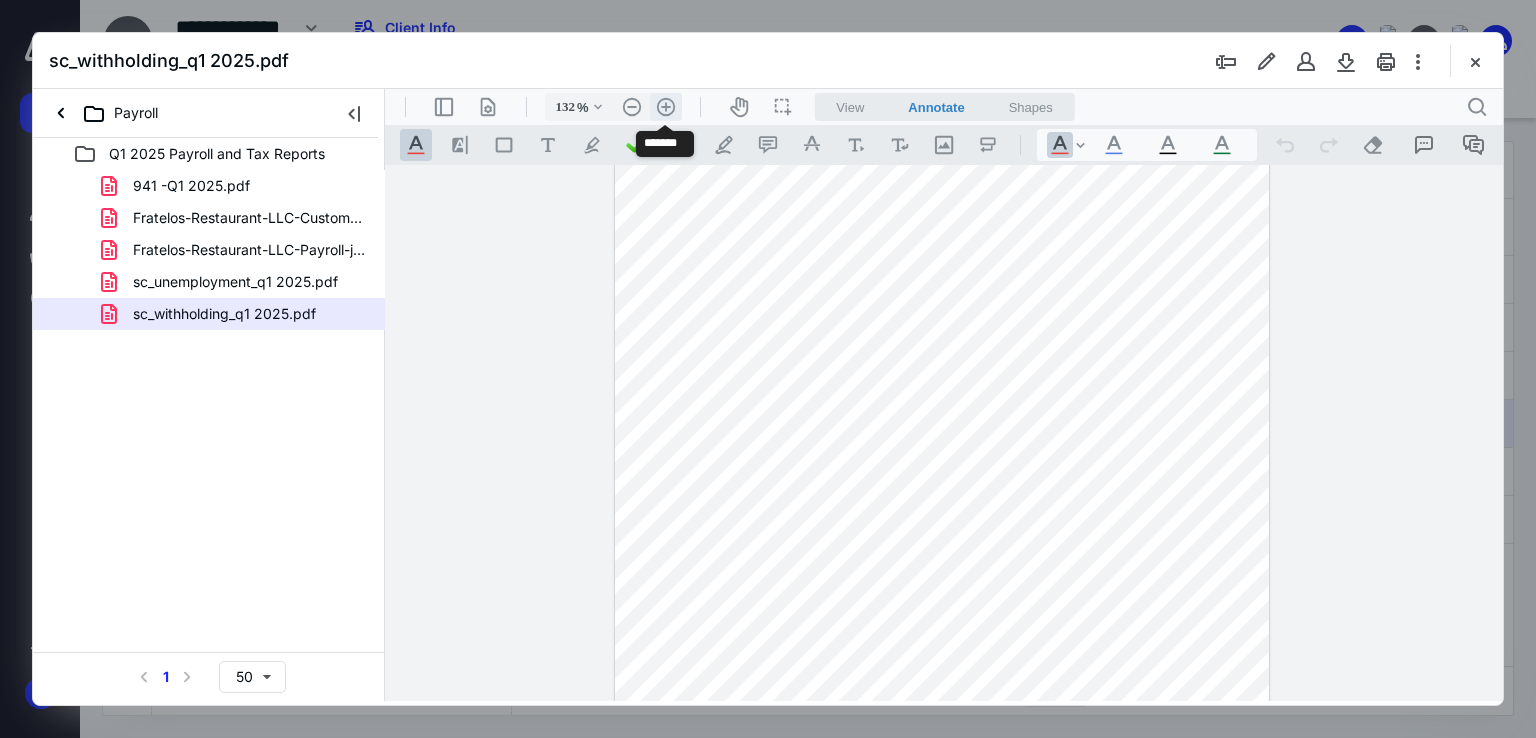 scroll, scrollTop: 222, scrollLeft: 0, axis: vertical 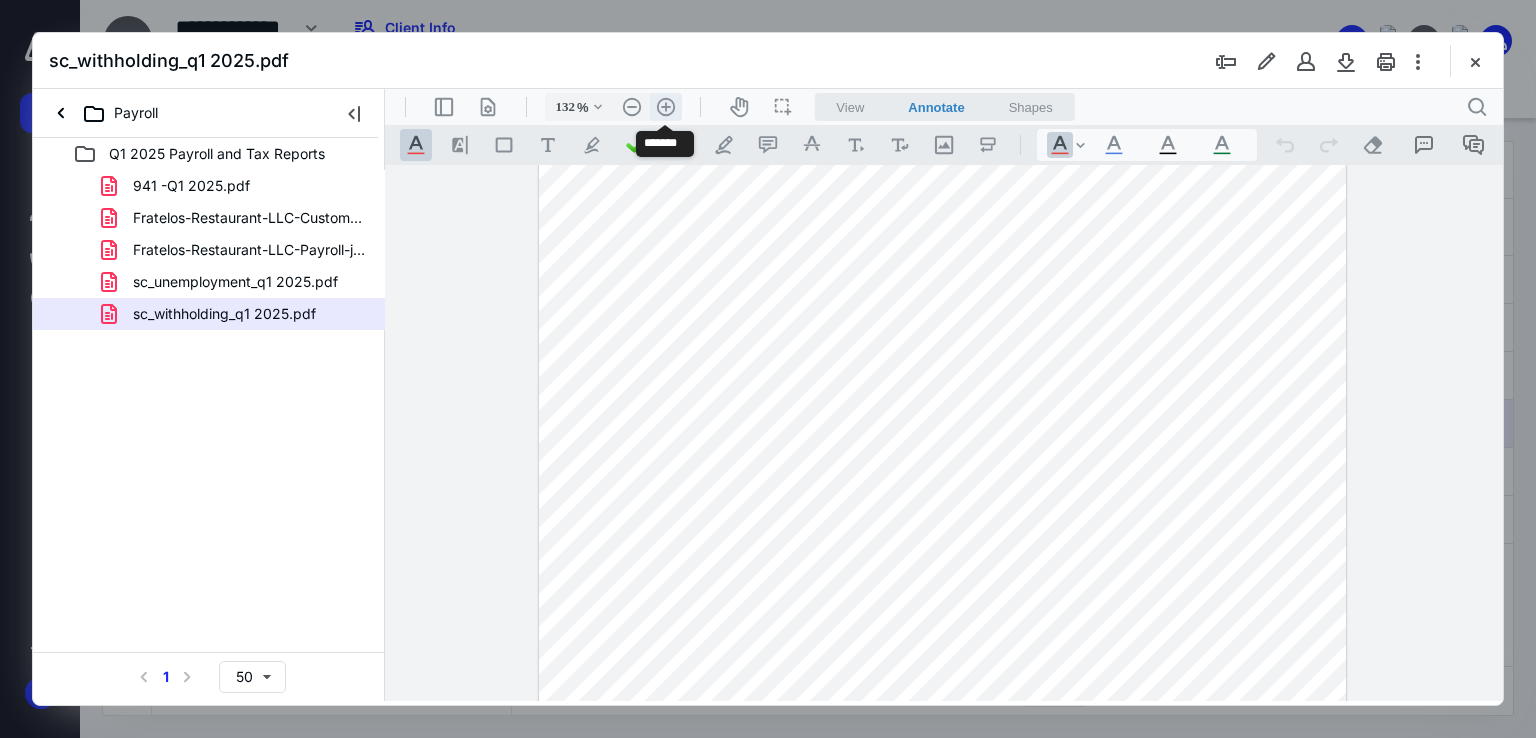 click on ".cls-1{fill:#abb0c4;} icon - header - zoom - in - line" at bounding box center [666, 107] 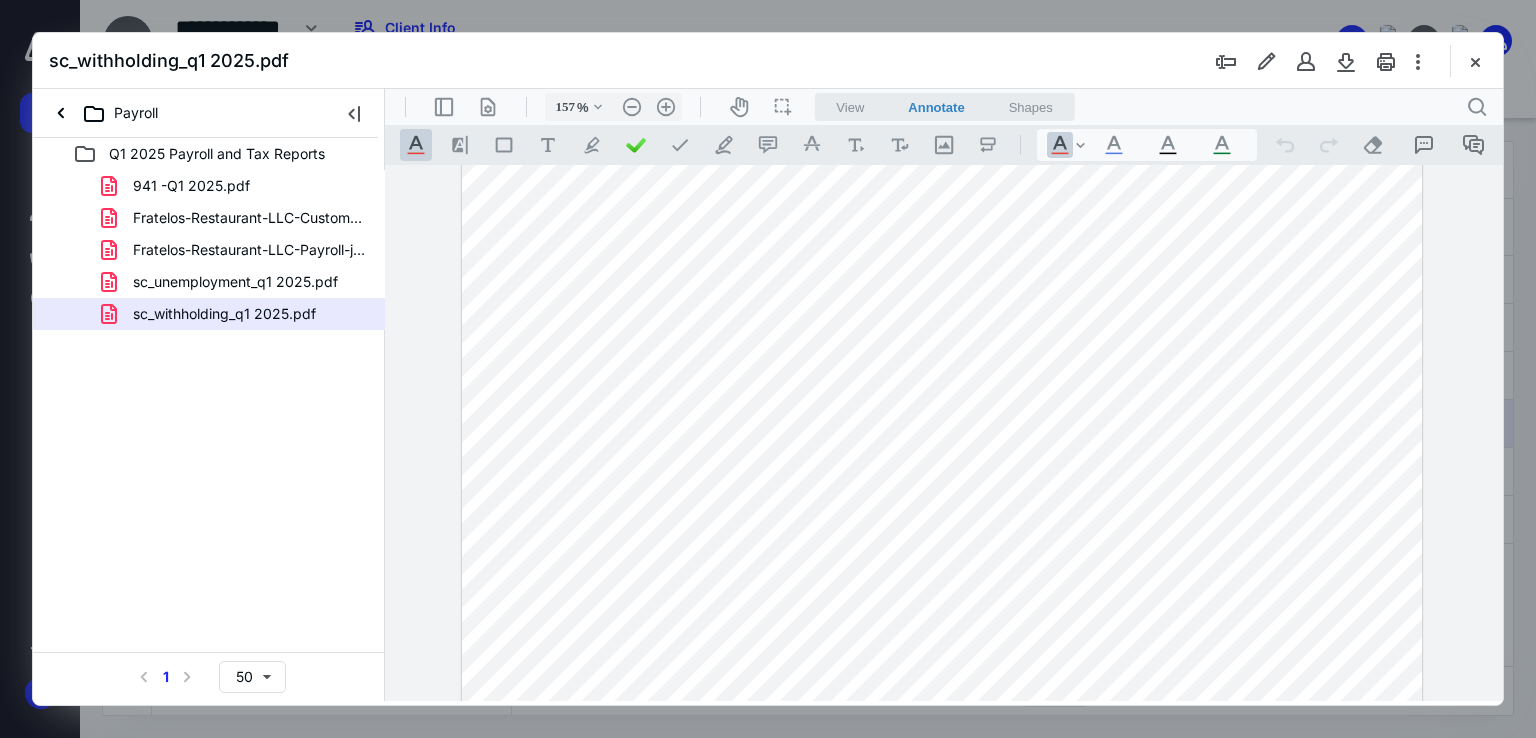 scroll, scrollTop: 0, scrollLeft: 0, axis: both 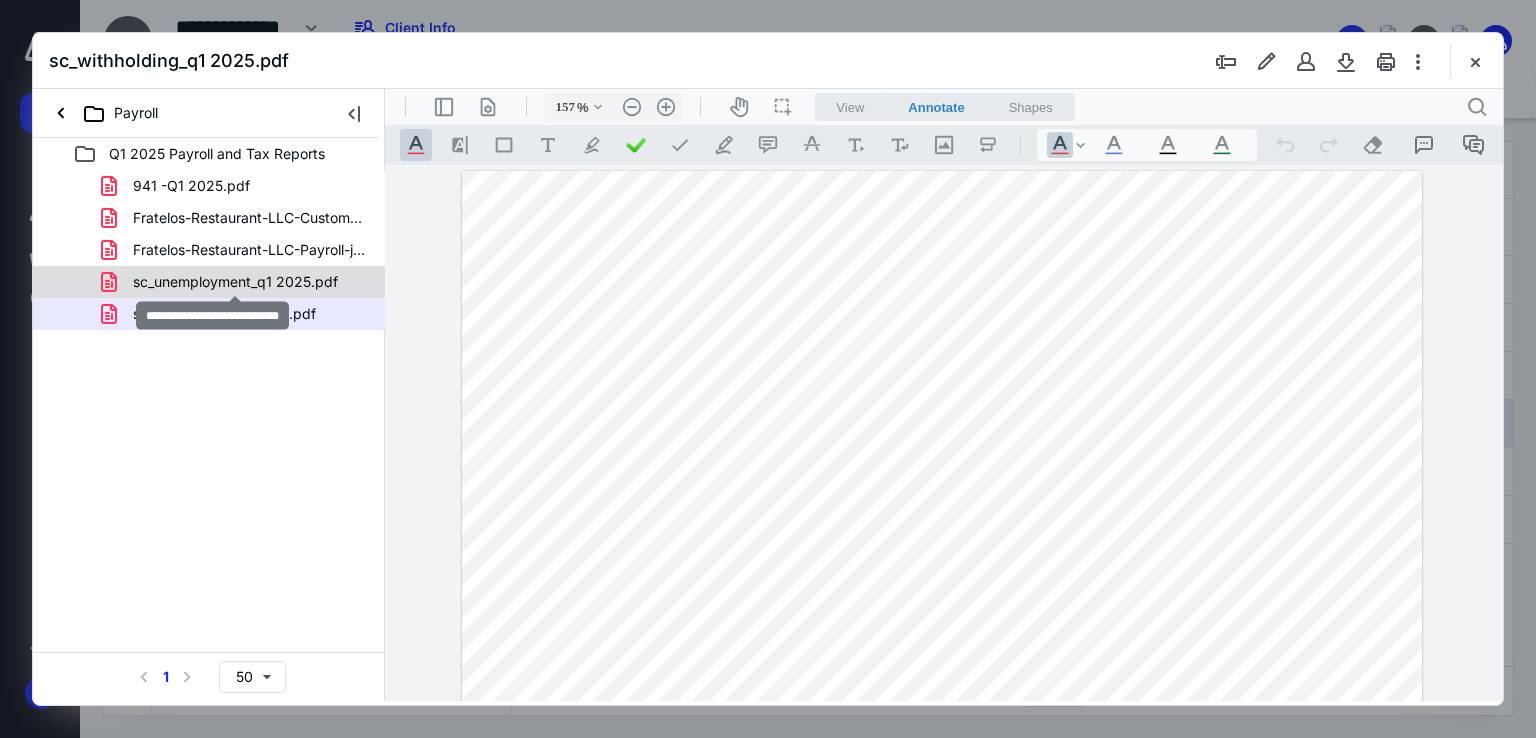 click on "sc_unemployment_q1 2025.pdf" at bounding box center (235, 282) 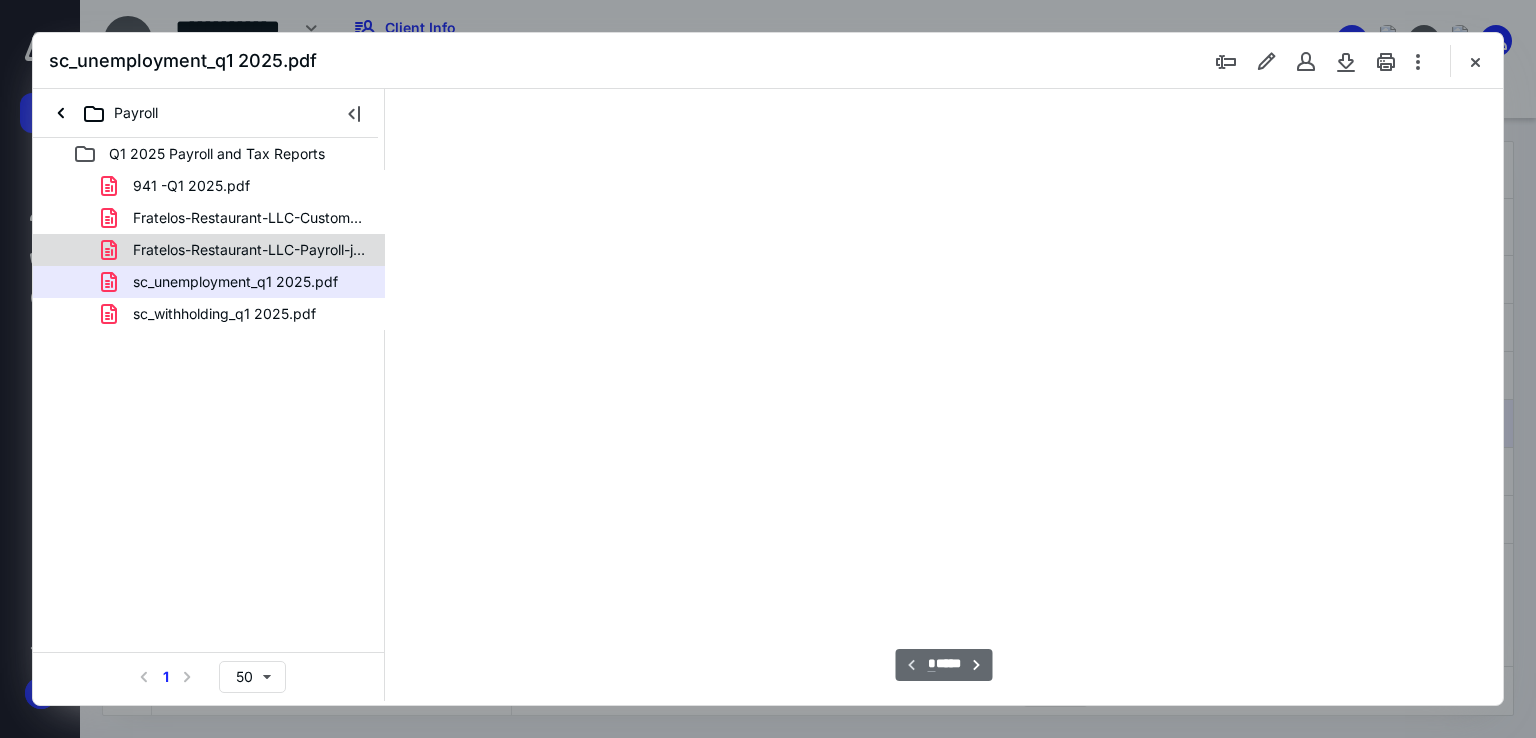 scroll, scrollTop: 79, scrollLeft: 0, axis: vertical 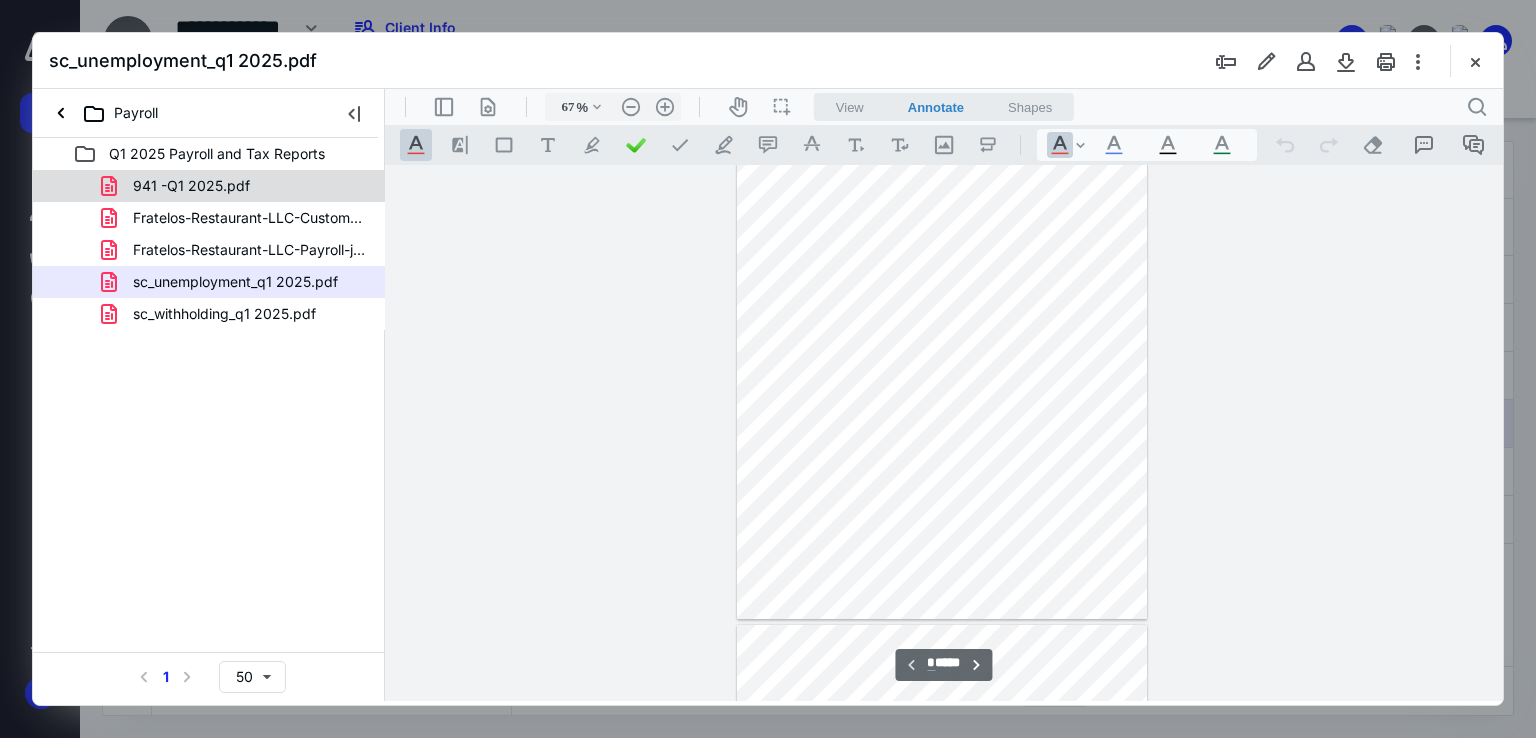 click on "941 -Q1 2025.pdf" at bounding box center (191, 186) 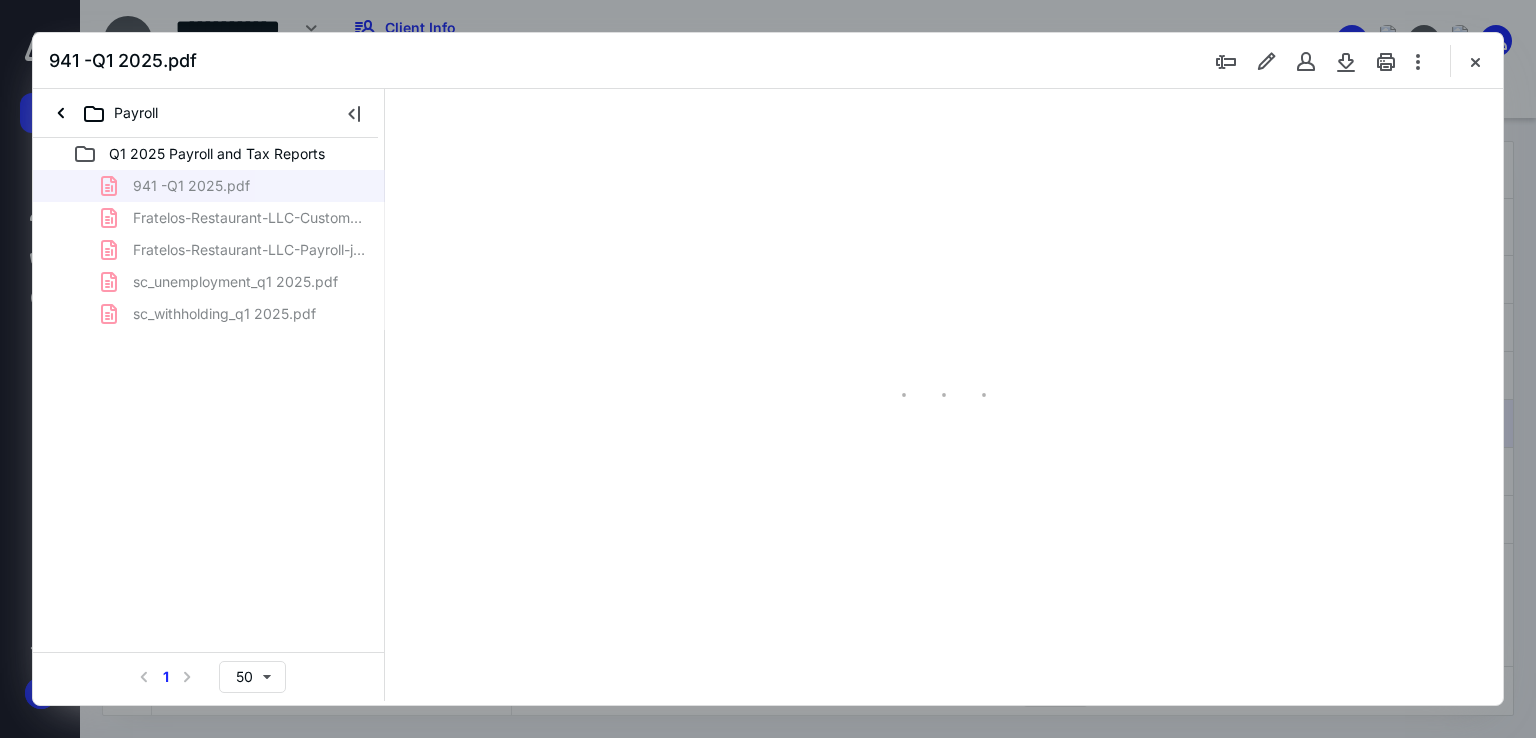 scroll, scrollTop: 79, scrollLeft: 0, axis: vertical 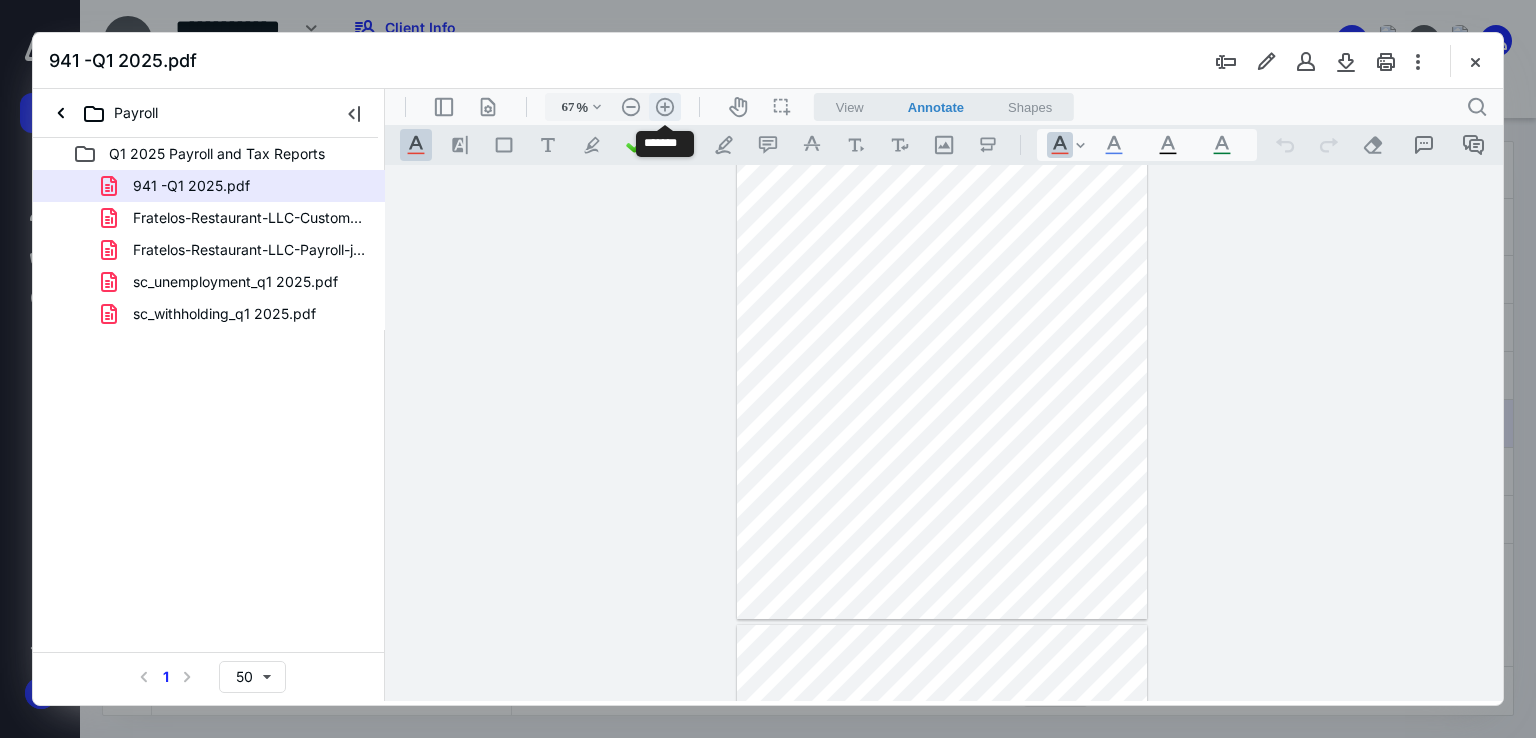 click on ".cls-1{fill:#abb0c4;} icon - header - zoom - in - line" at bounding box center [665, 107] 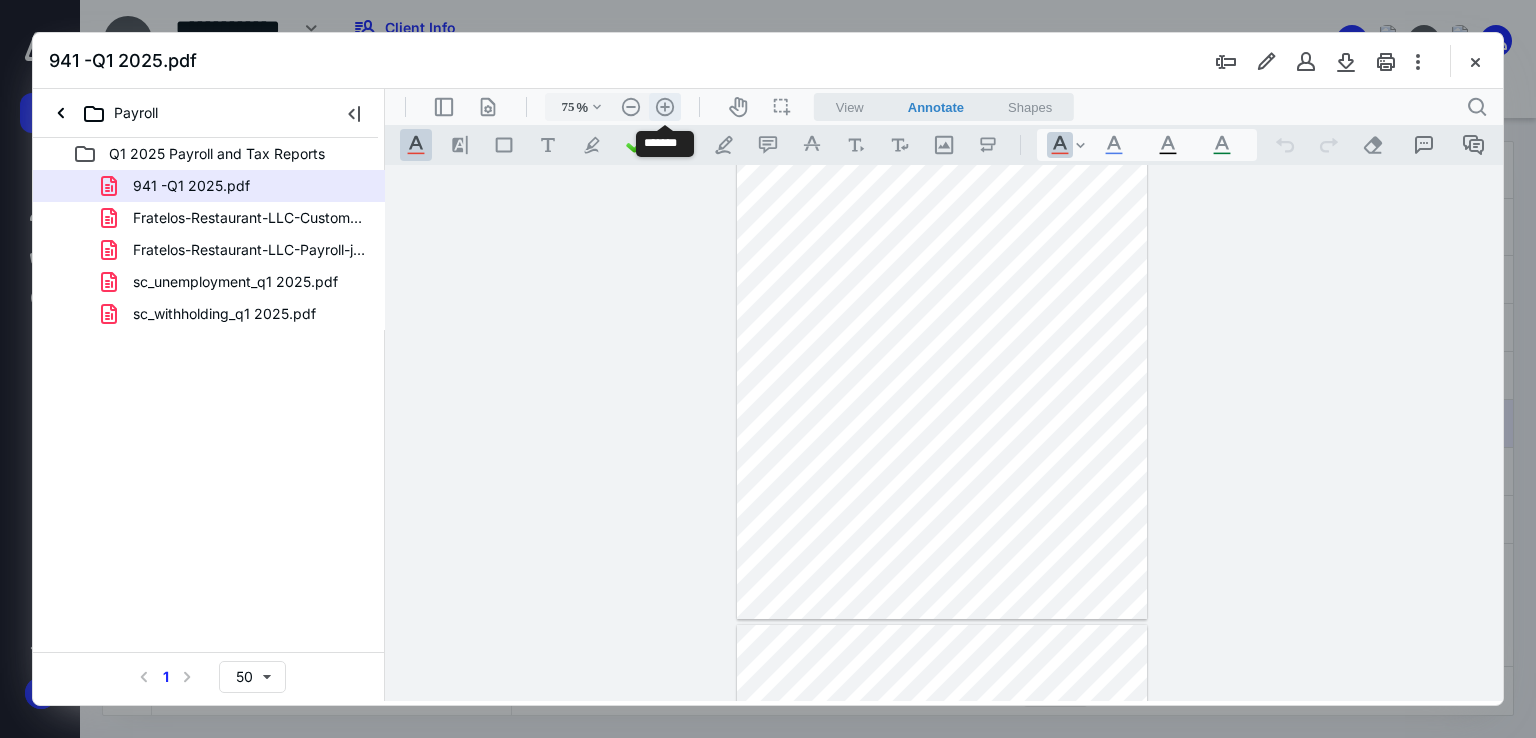 scroll, scrollTop: 113, scrollLeft: 0, axis: vertical 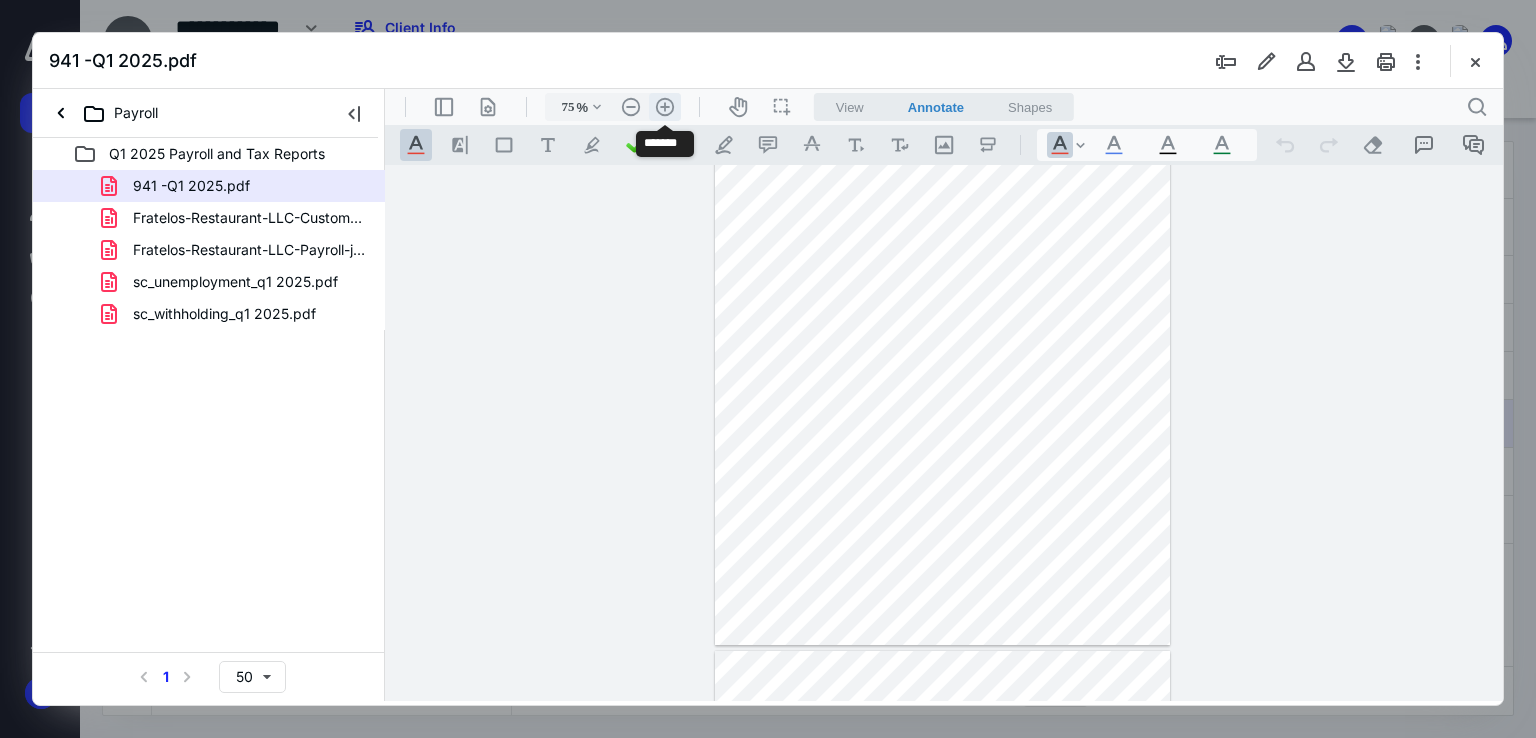 click on ".cls-1{fill:#abb0c4;} icon - header - zoom - in - line" at bounding box center (665, 107) 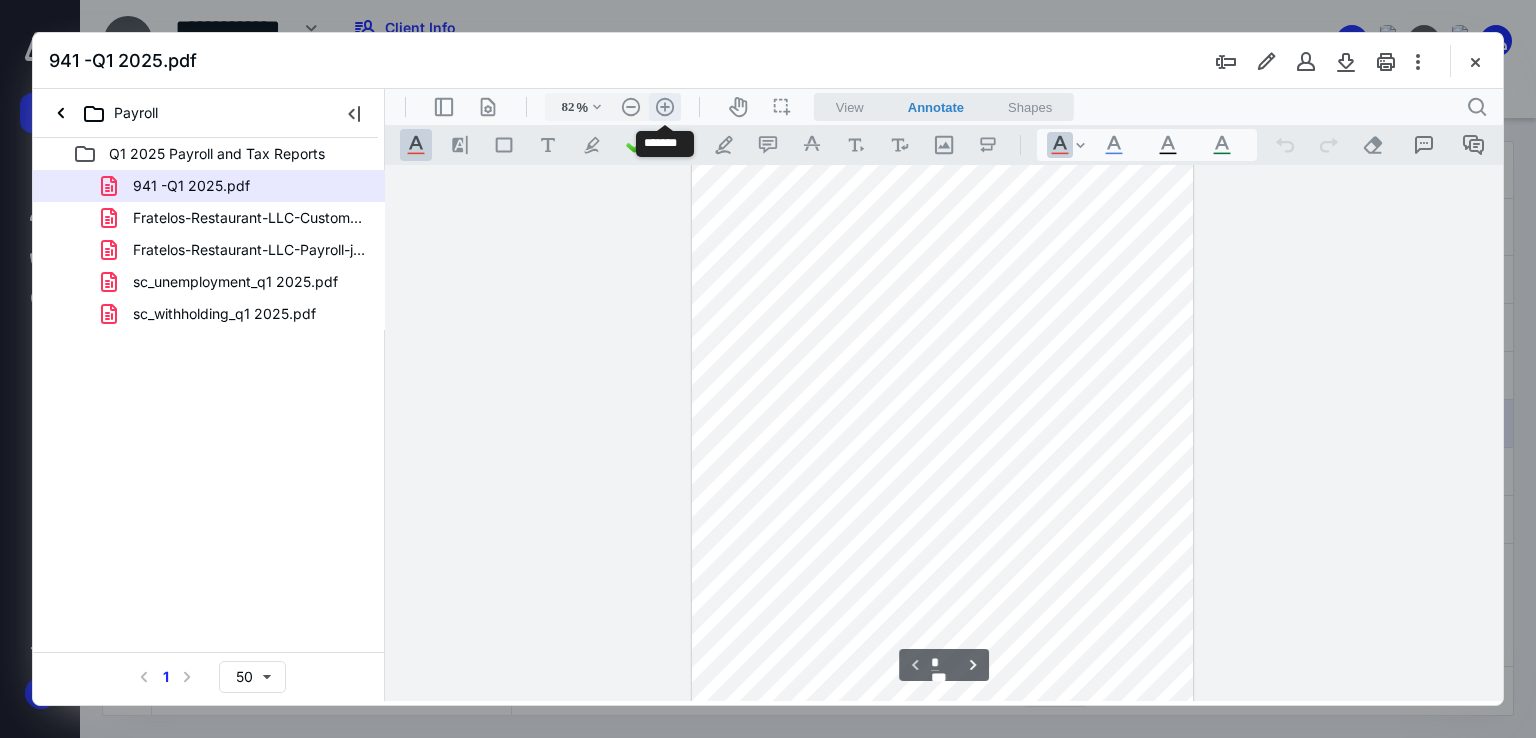 scroll, scrollTop: 148, scrollLeft: 0, axis: vertical 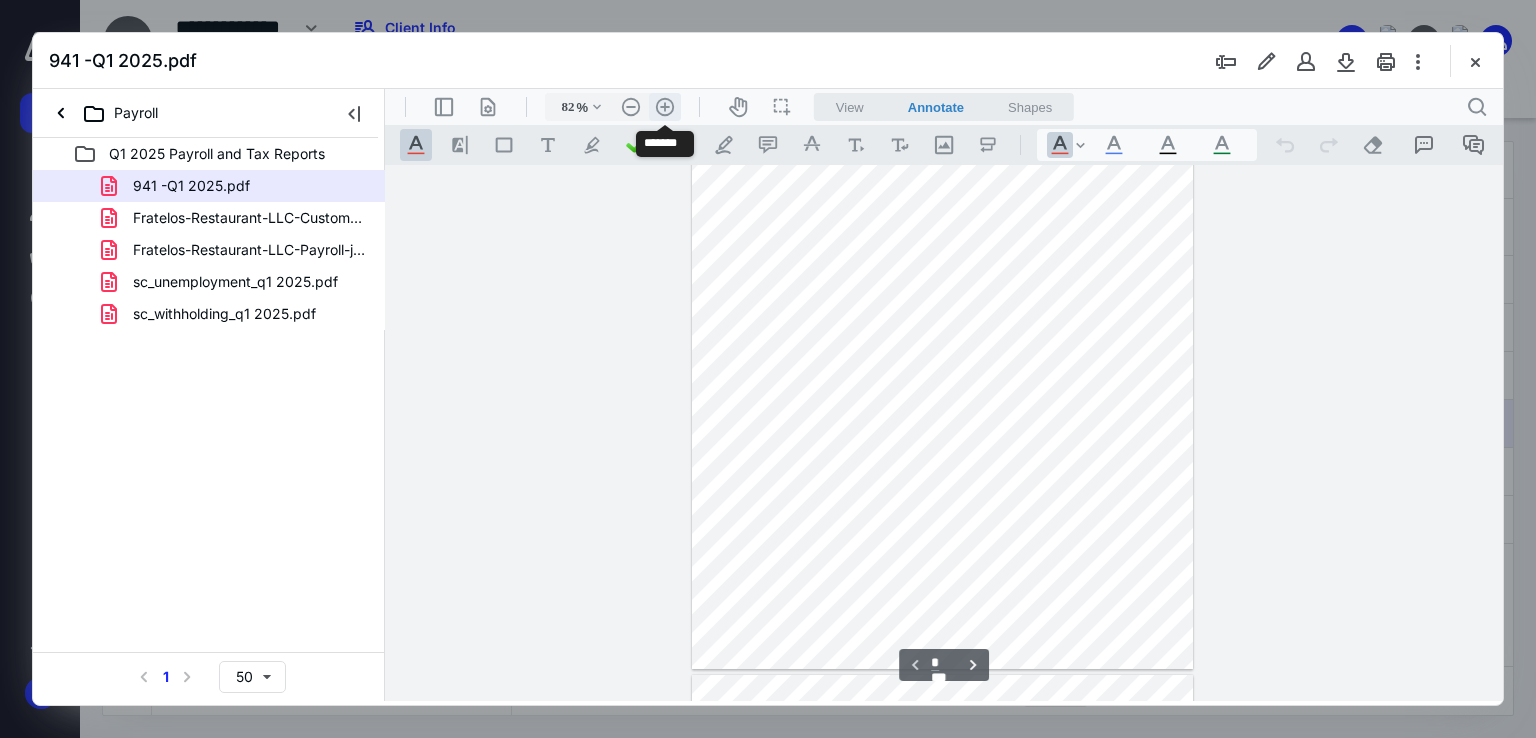 click on ".cls-1{fill:#abb0c4;} icon - header - zoom - in - line" at bounding box center (665, 107) 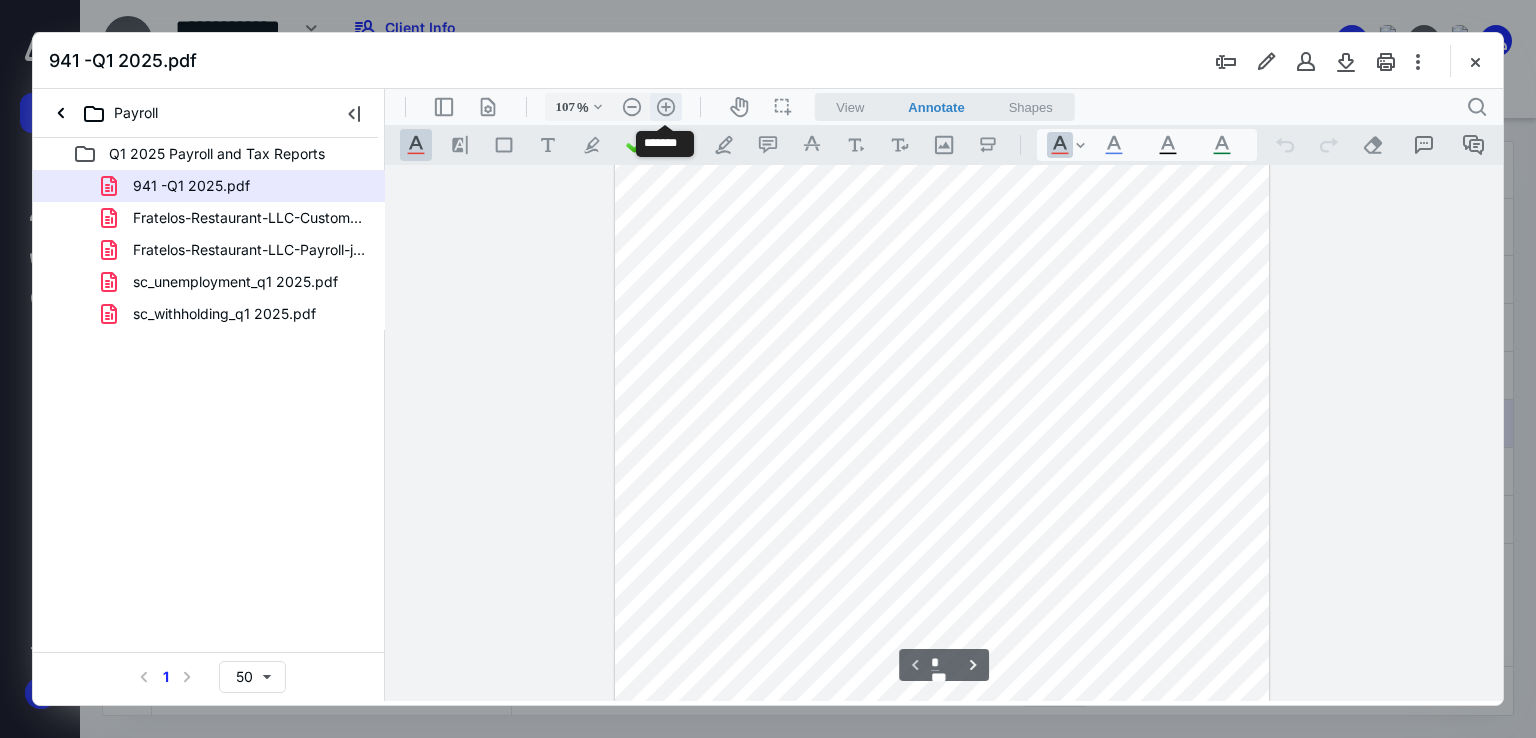 click on ".cls-1{fill:#abb0c4;} icon - header - zoom - in - line" at bounding box center [666, 107] 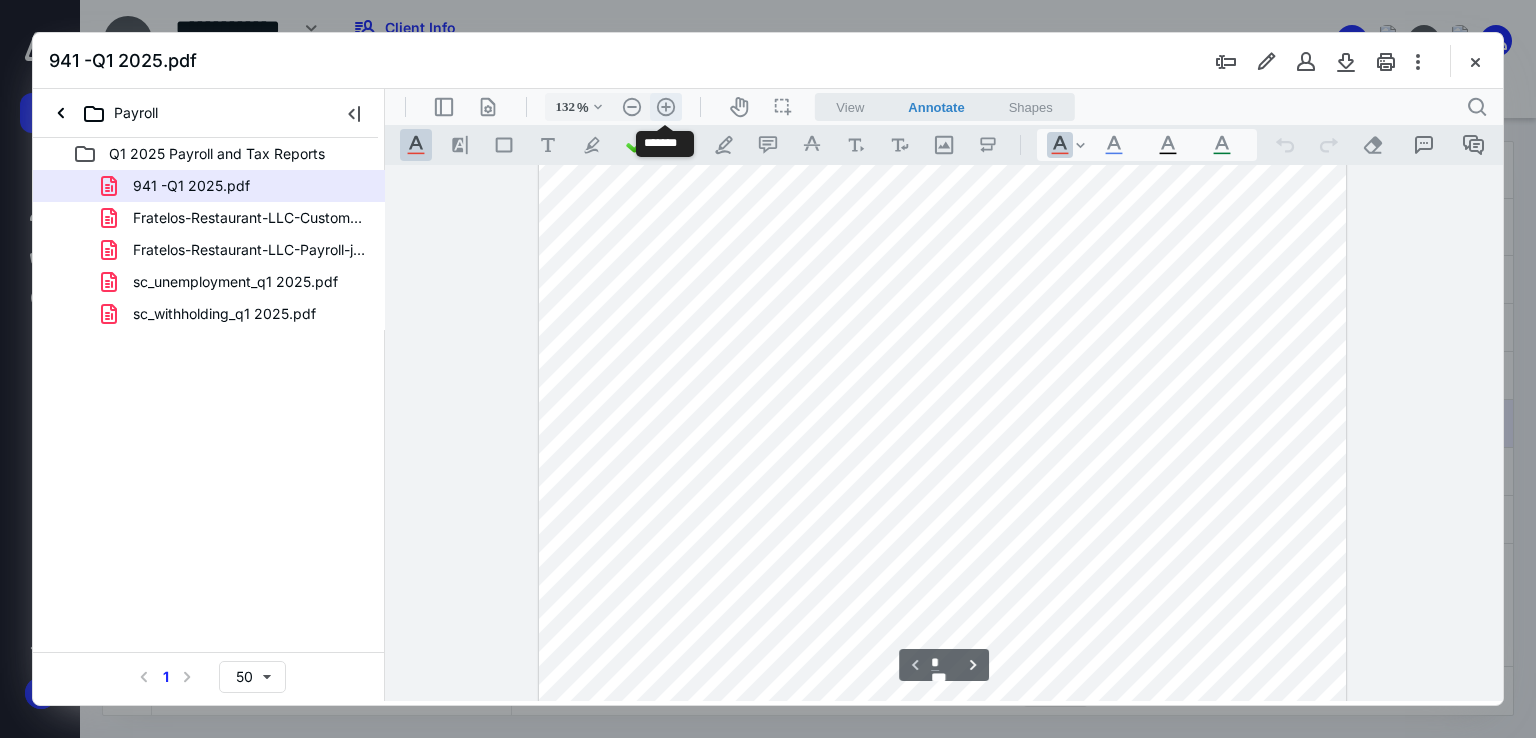 click on ".cls-1{fill:#abb0c4;} icon - header - zoom - in - line" at bounding box center (666, 107) 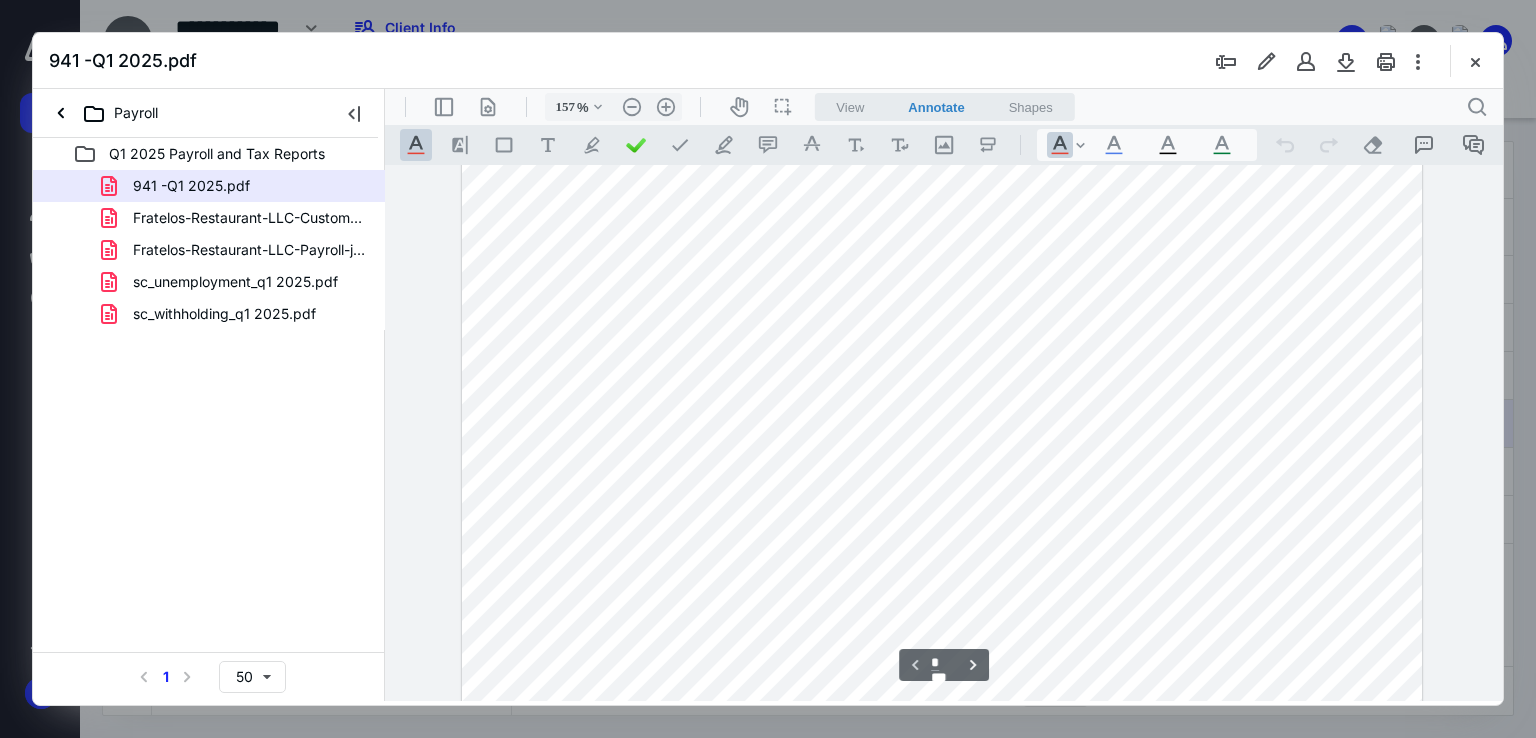 scroll, scrollTop: 293, scrollLeft: 0, axis: vertical 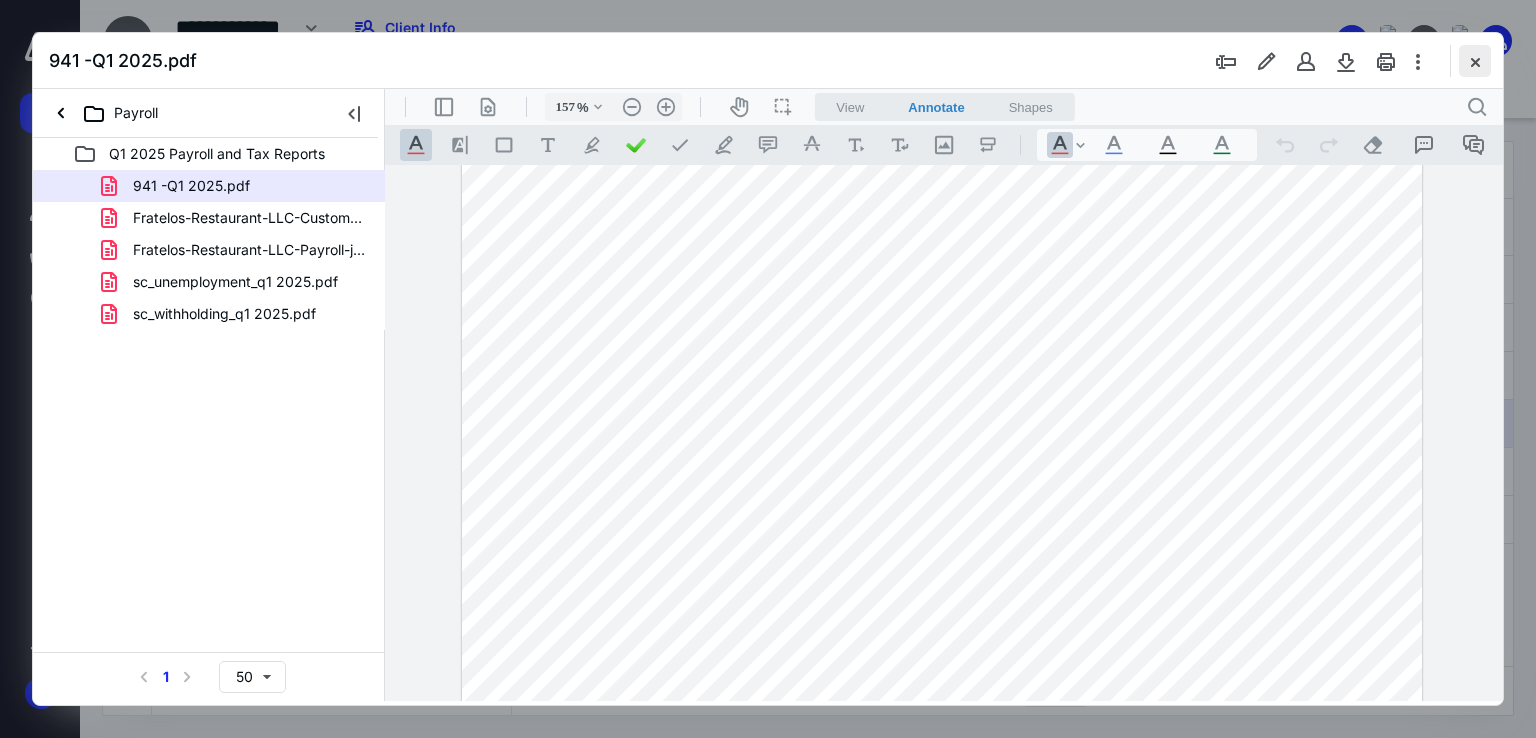 click at bounding box center (1475, 61) 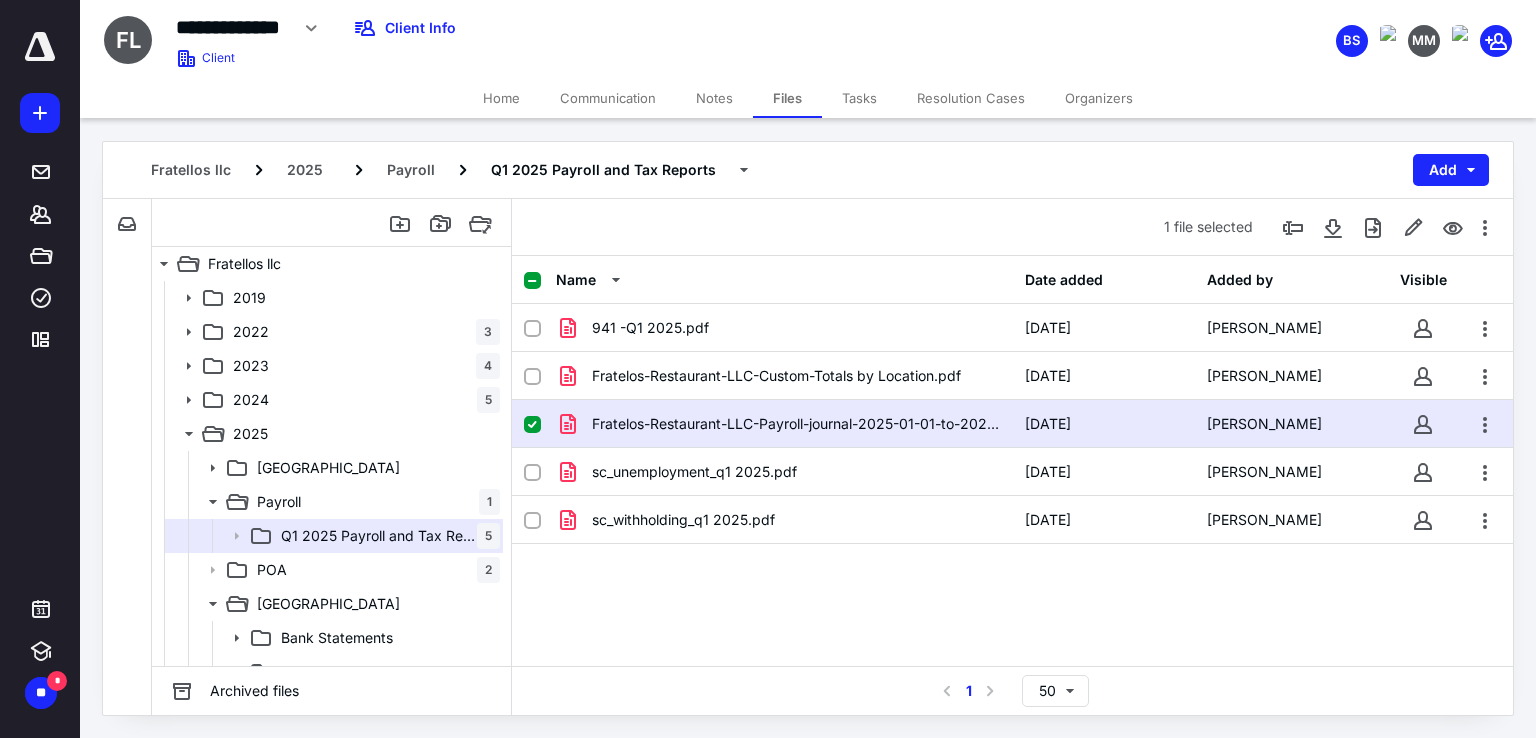 click at bounding box center [532, 281] 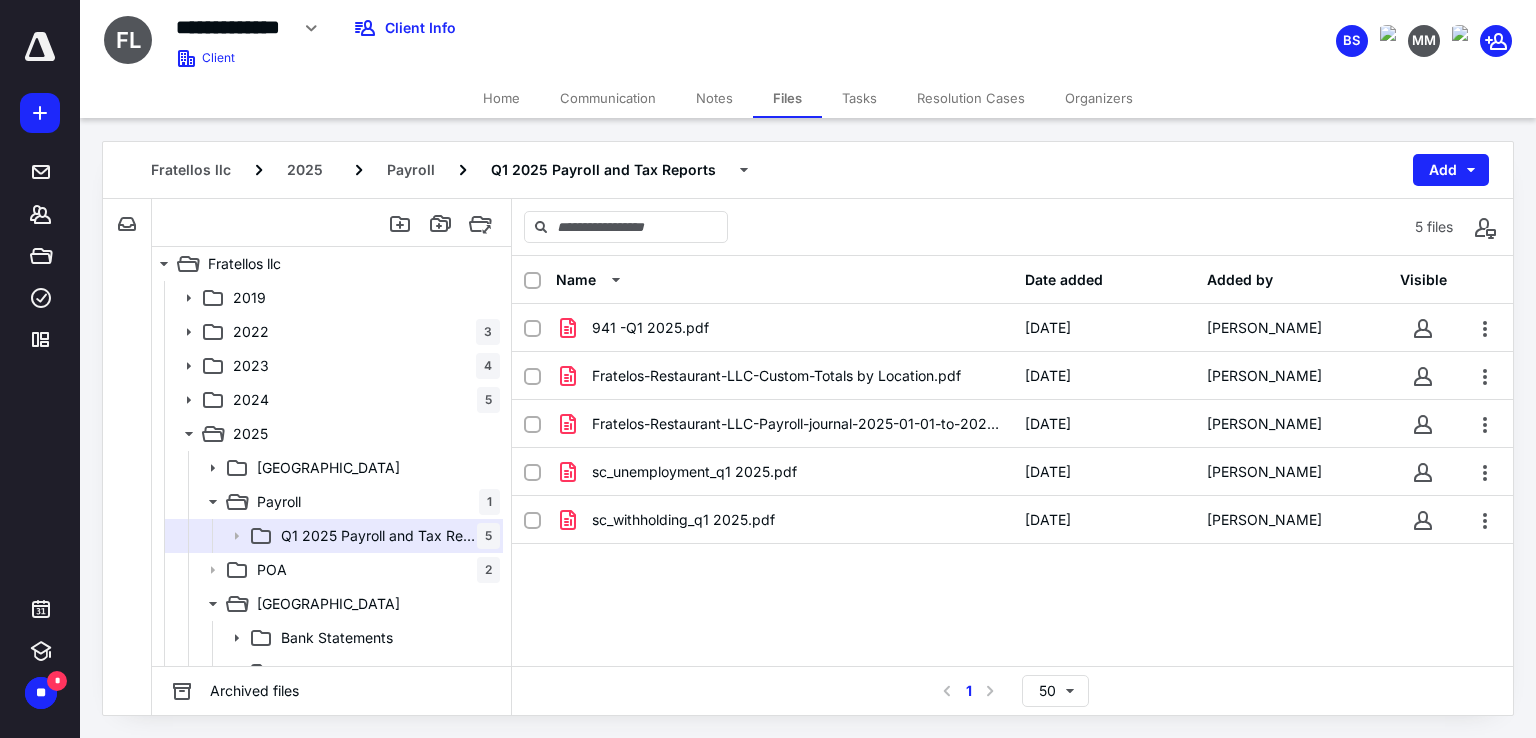 click 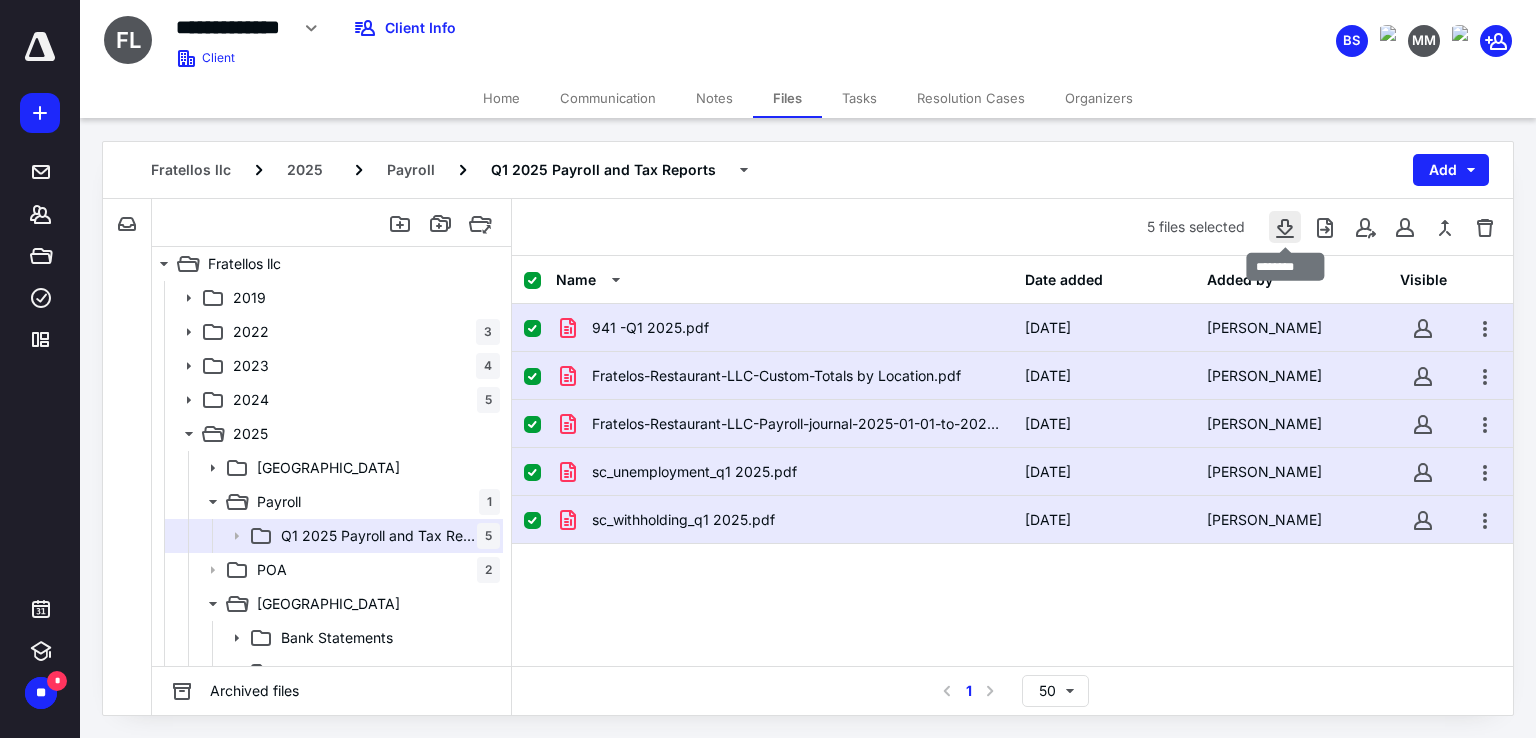 click at bounding box center [1285, 227] 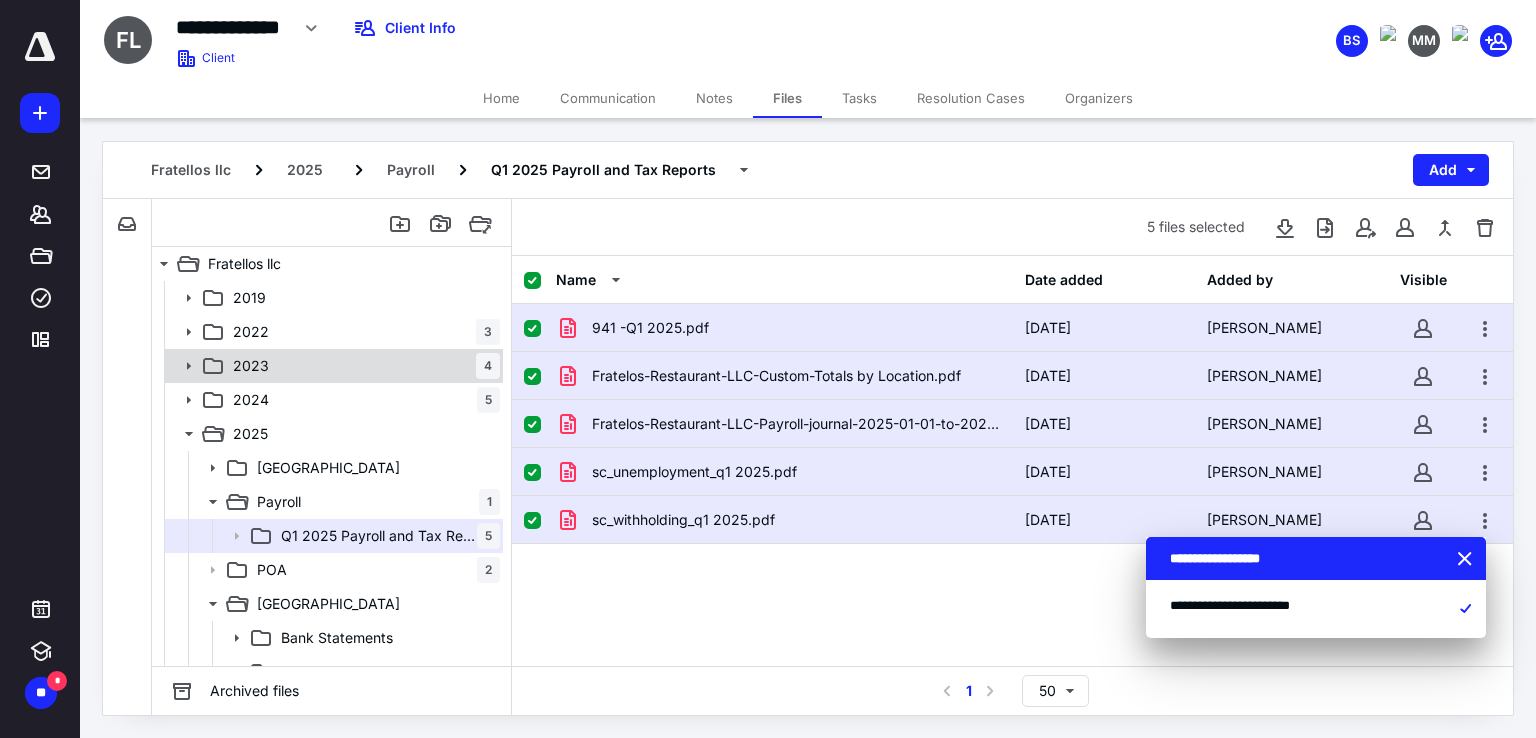 click on "2023 4" at bounding box center (362, 366) 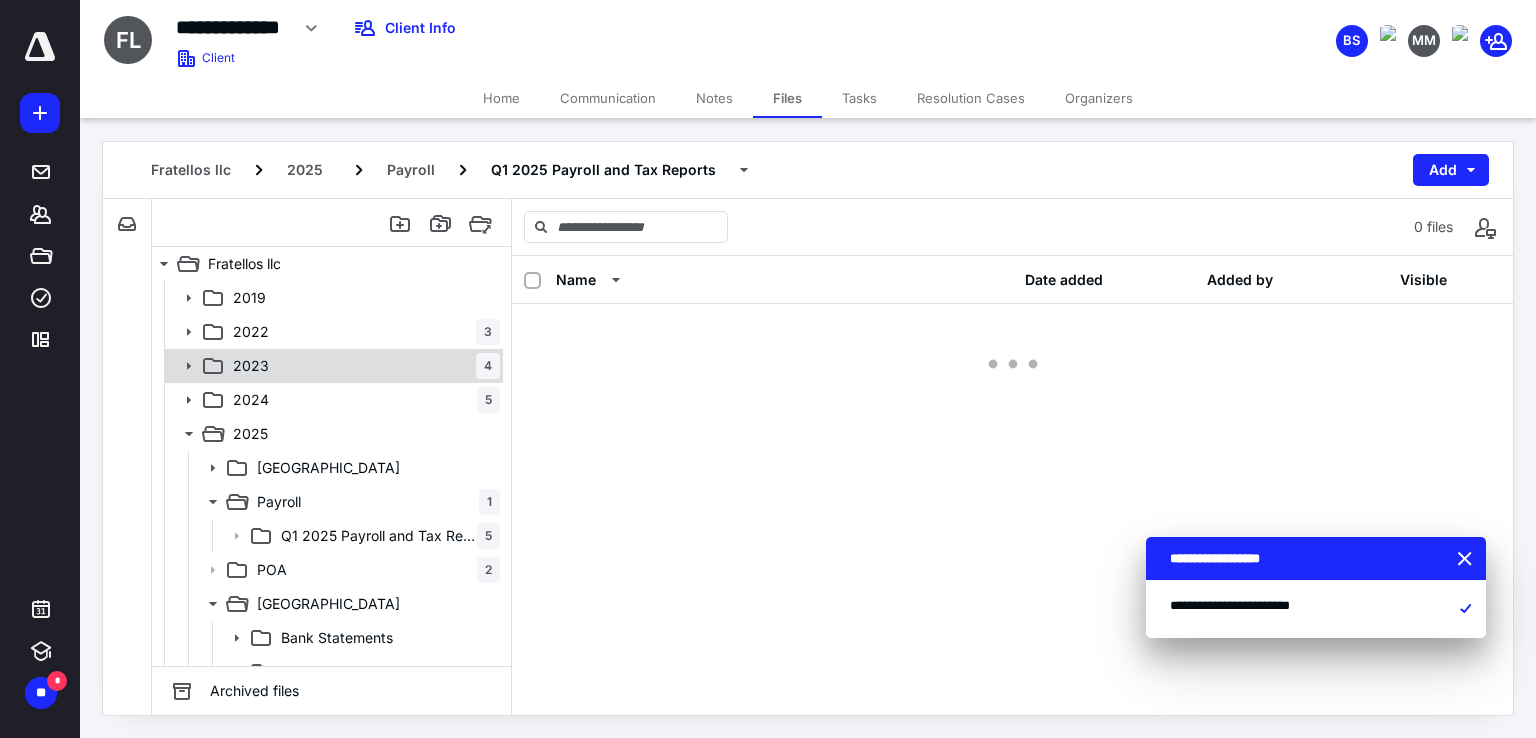 click on "2023 4" at bounding box center (362, 366) 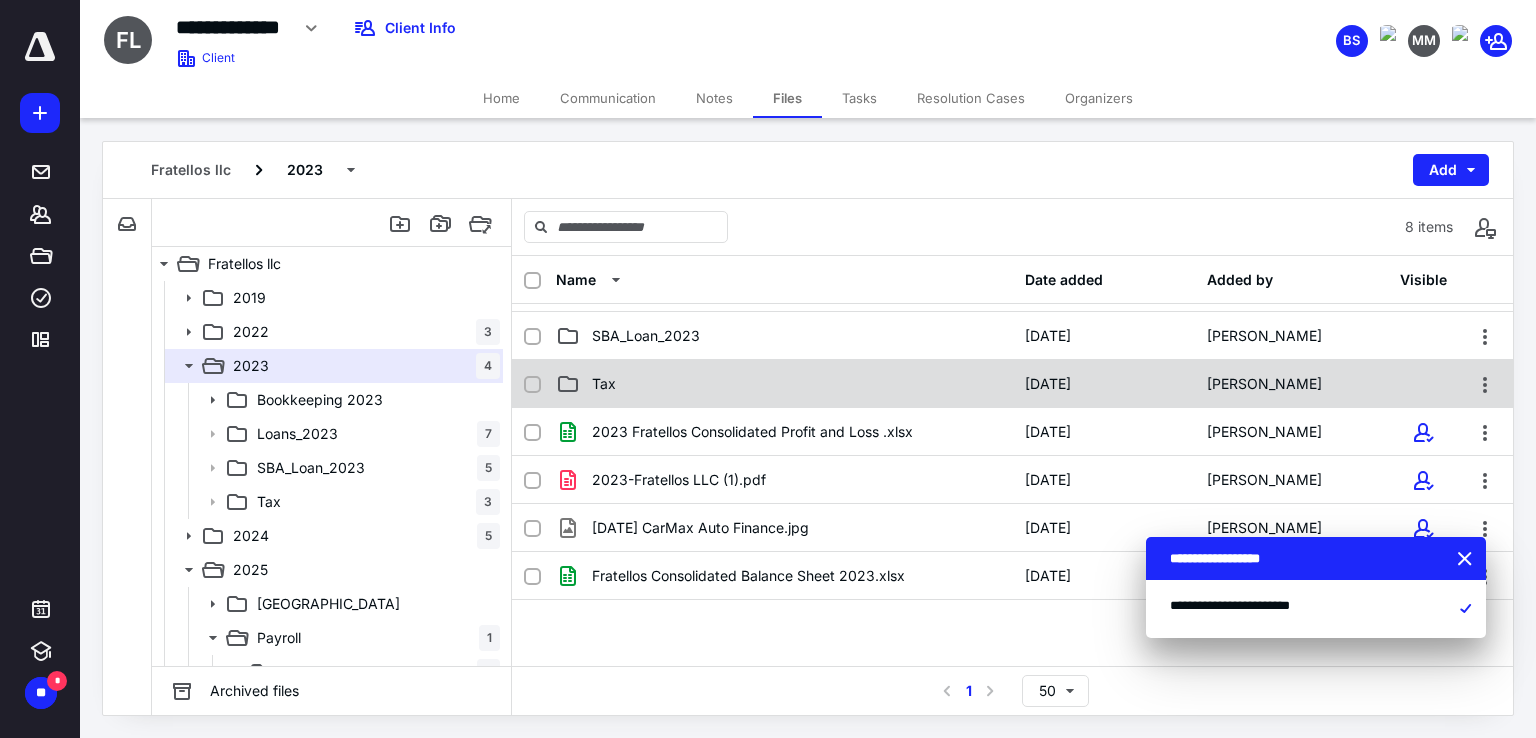 scroll, scrollTop: 0, scrollLeft: 0, axis: both 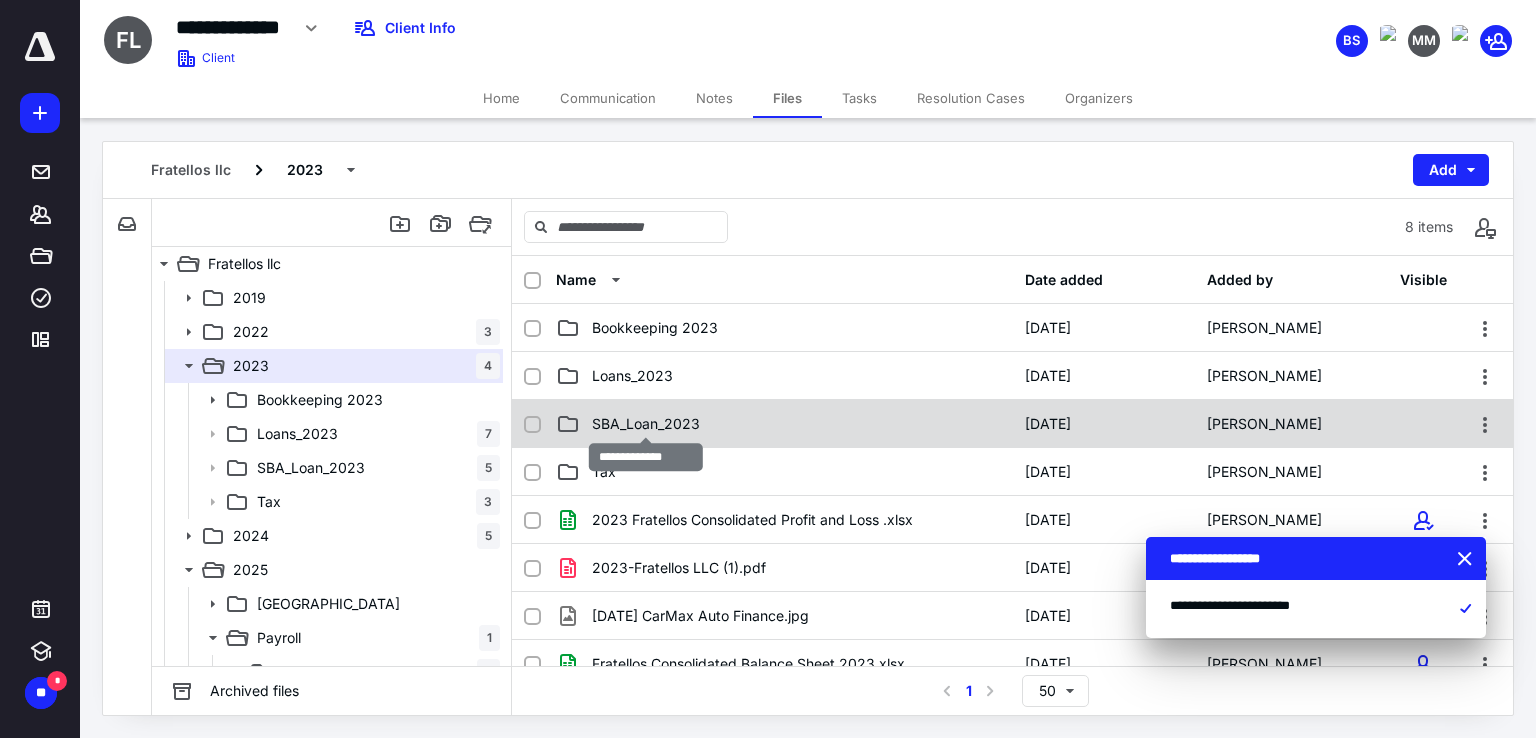 click on "SBA_Loan_2023" at bounding box center [646, 424] 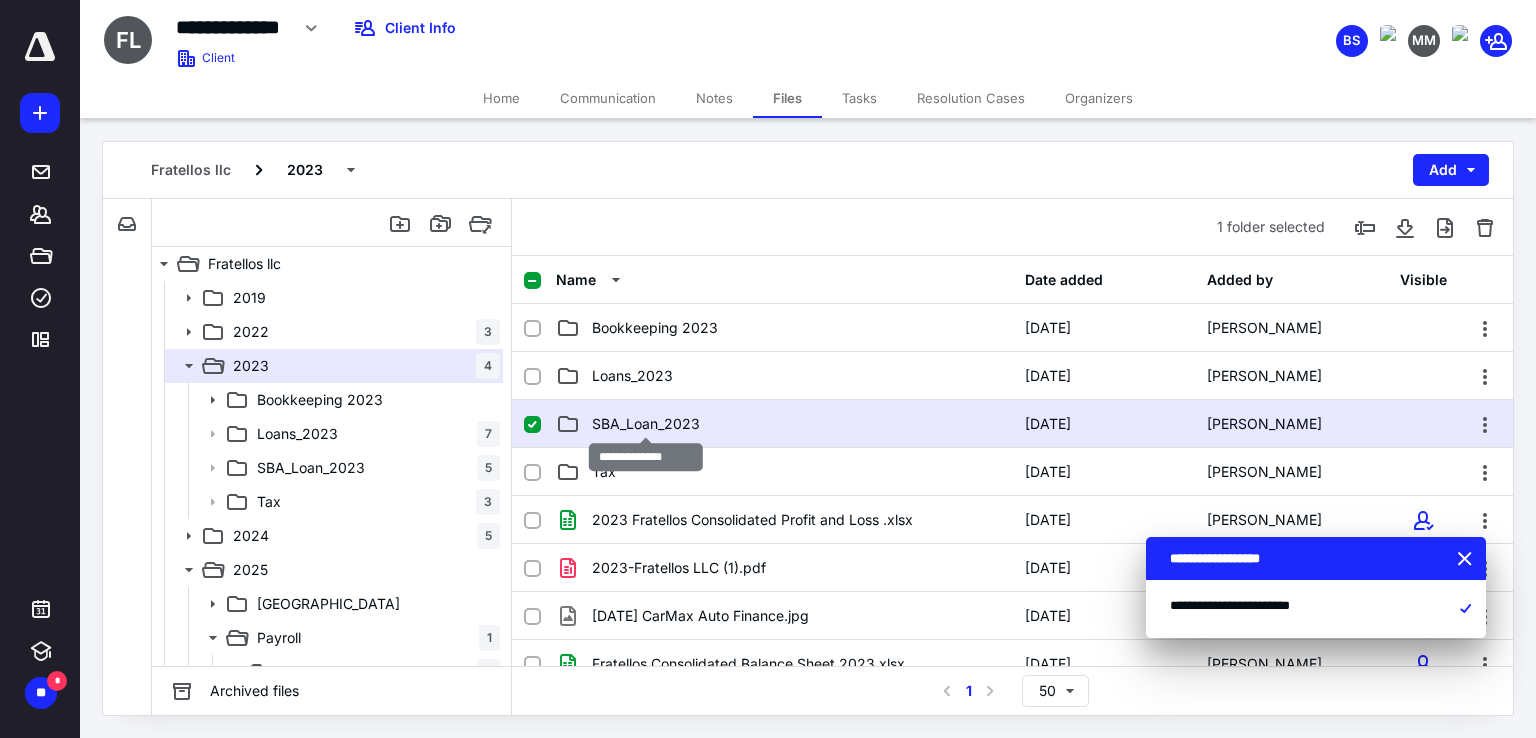 click on "SBA_Loan_2023" at bounding box center (646, 424) 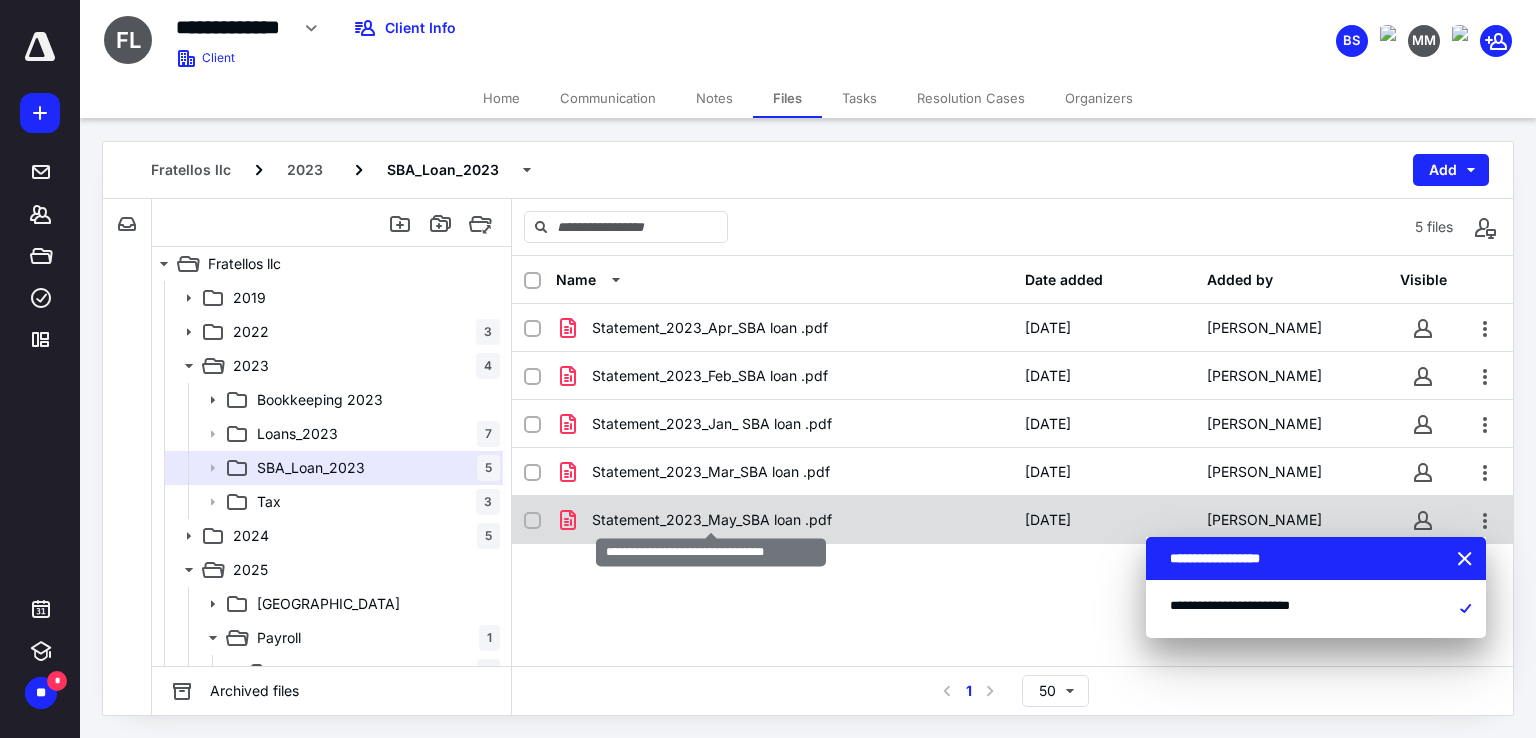 click on "Statement_2023_May_SBA loan .pdf" at bounding box center (712, 520) 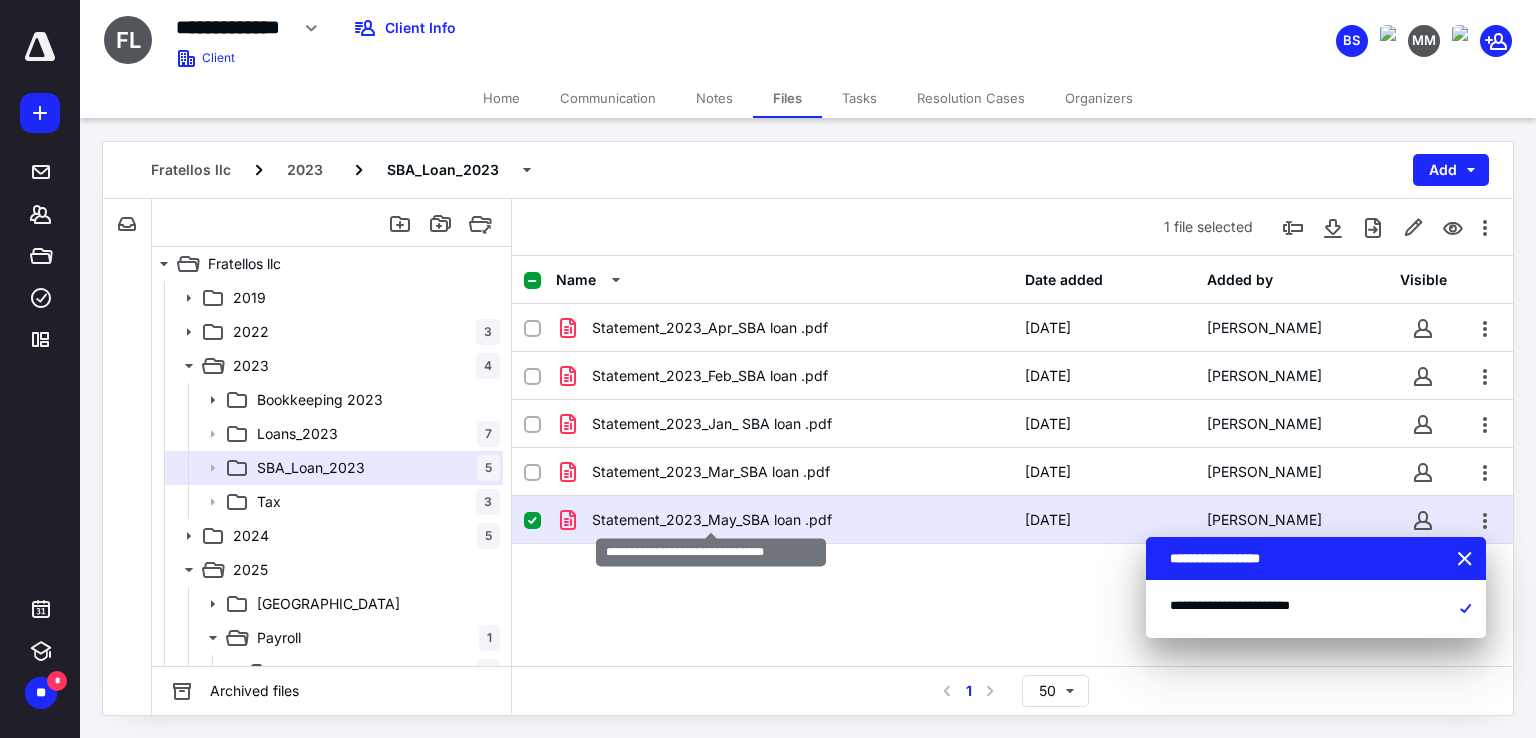 click on "Statement_2023_May_SBA loan .pdf" at bounding box center (712, 520) 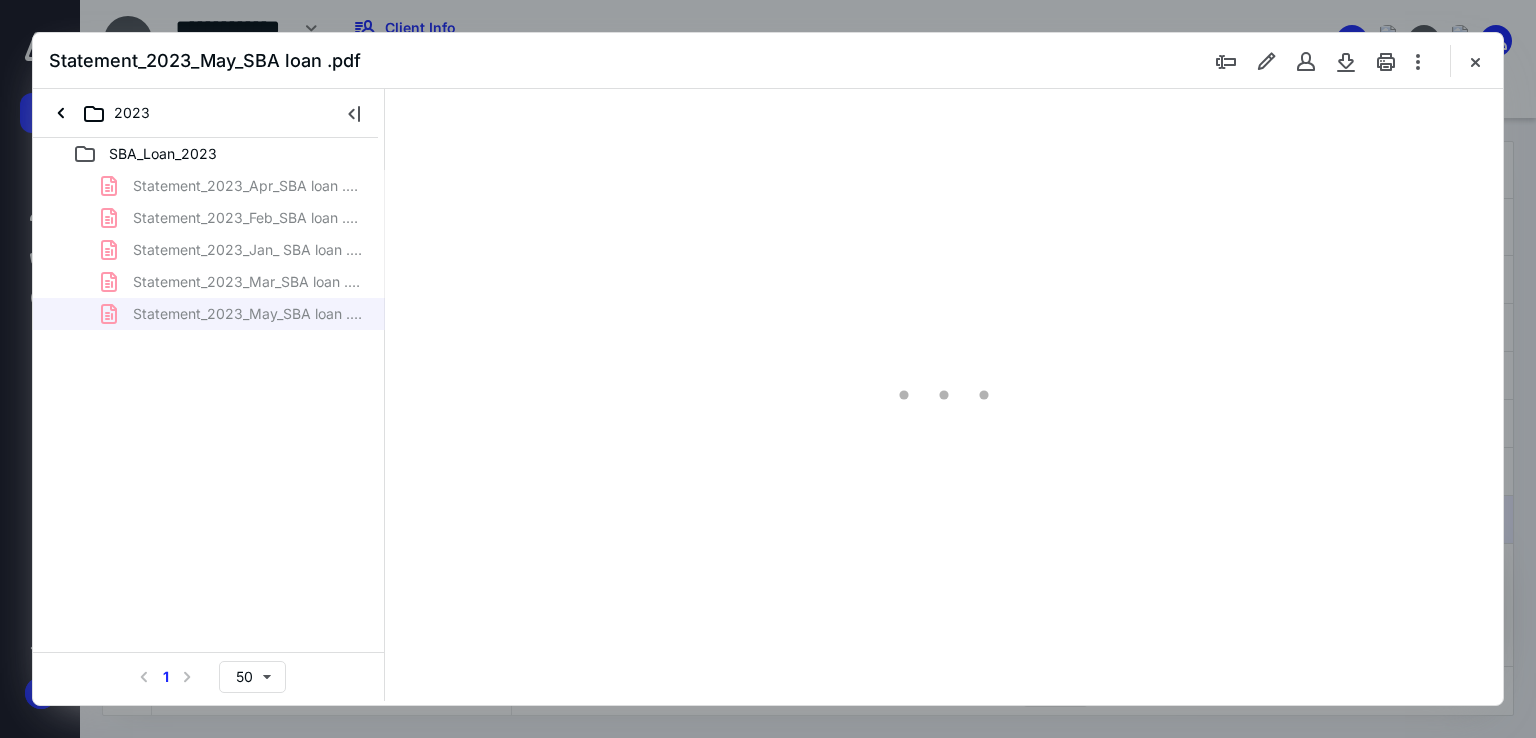 scroll, scrollTop: 0, scrollLeft: 0, axis: both 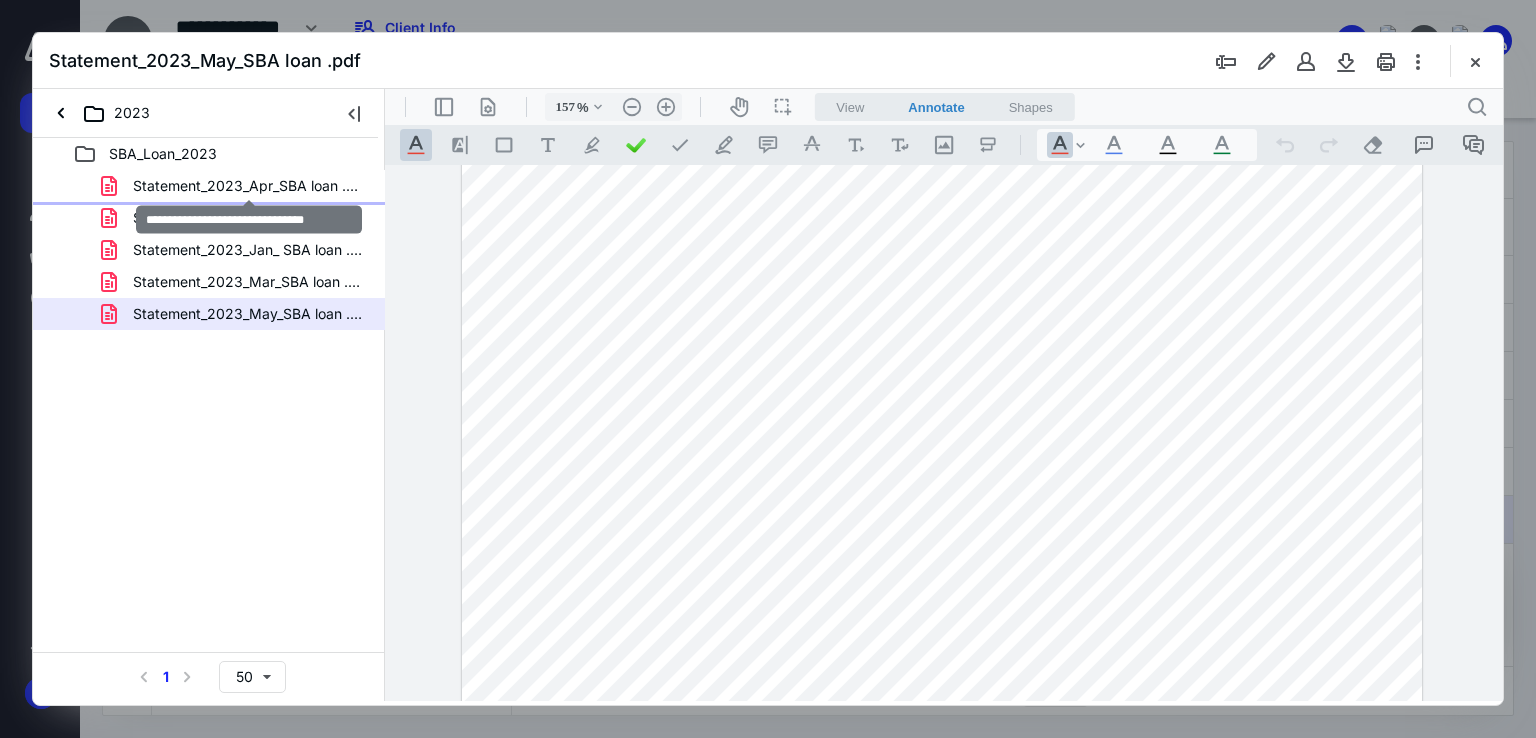 click on "Statement_2023_Apr_SBA loan .pdf" at bounding box center (249, 186) 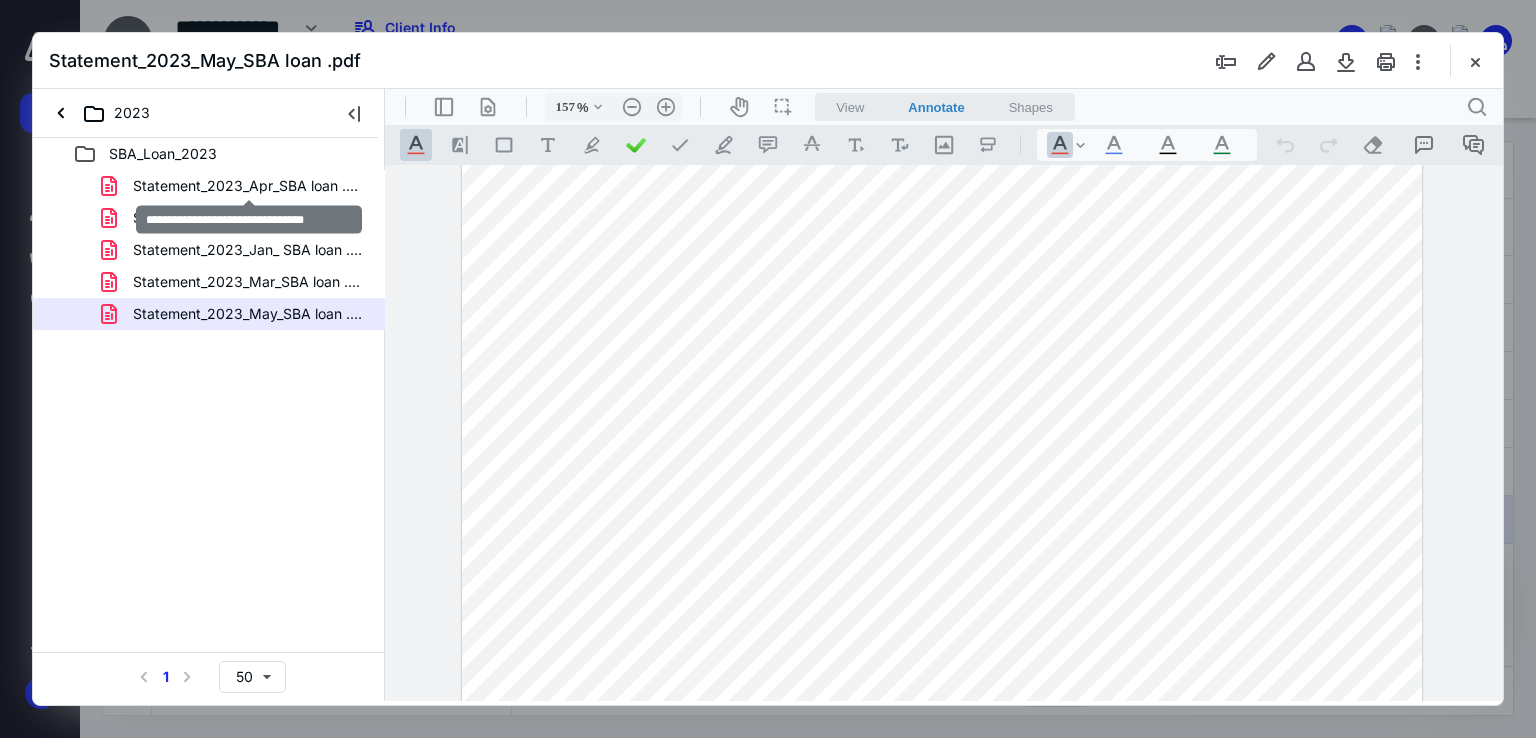 click on "Statement_2023_Apr_SBA loan .pdf Statement_2023_Feb_SBA loan .pdf Statement_2023_Jan_ SBA loan .pdf Statement_2023_Mar_SBA loan .pdf Statement_2023_May_SBA loan .pdf" at bounding box center (209, 250) 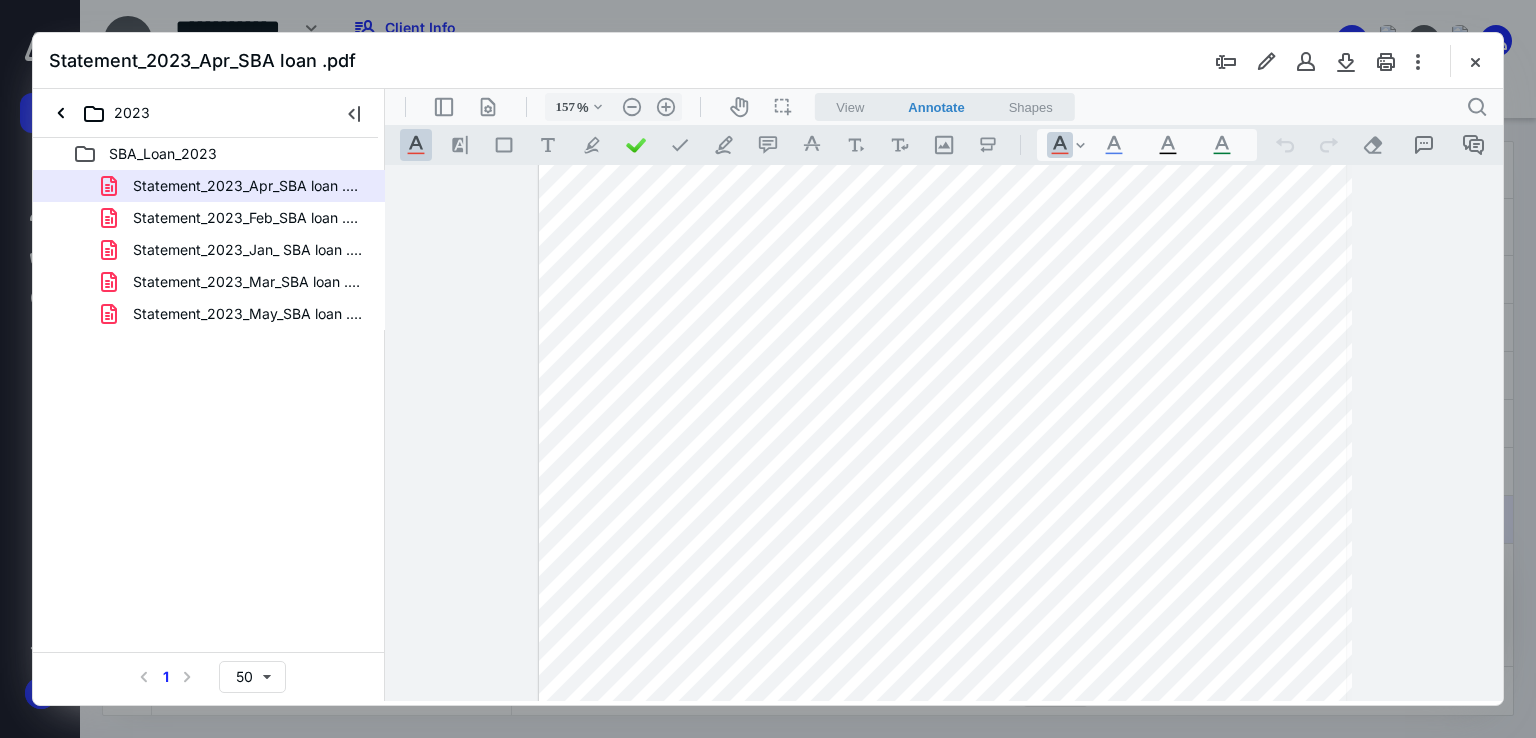 scroll, scrollTop: 112, scrollLeft: 0, axis: vertical 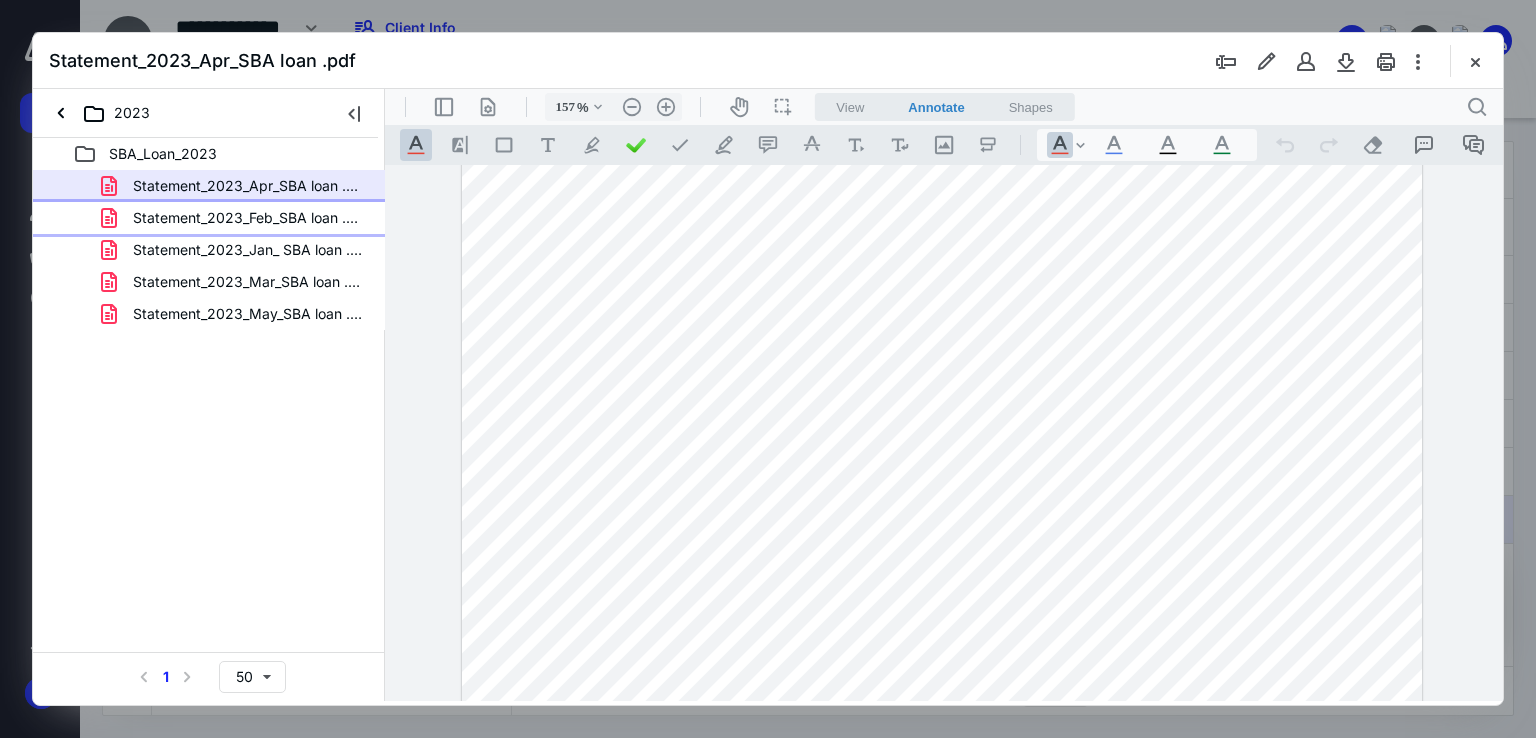 click on "Statement_2023_Feb_SBA loan .pdf" at bounding box center (249, 218) 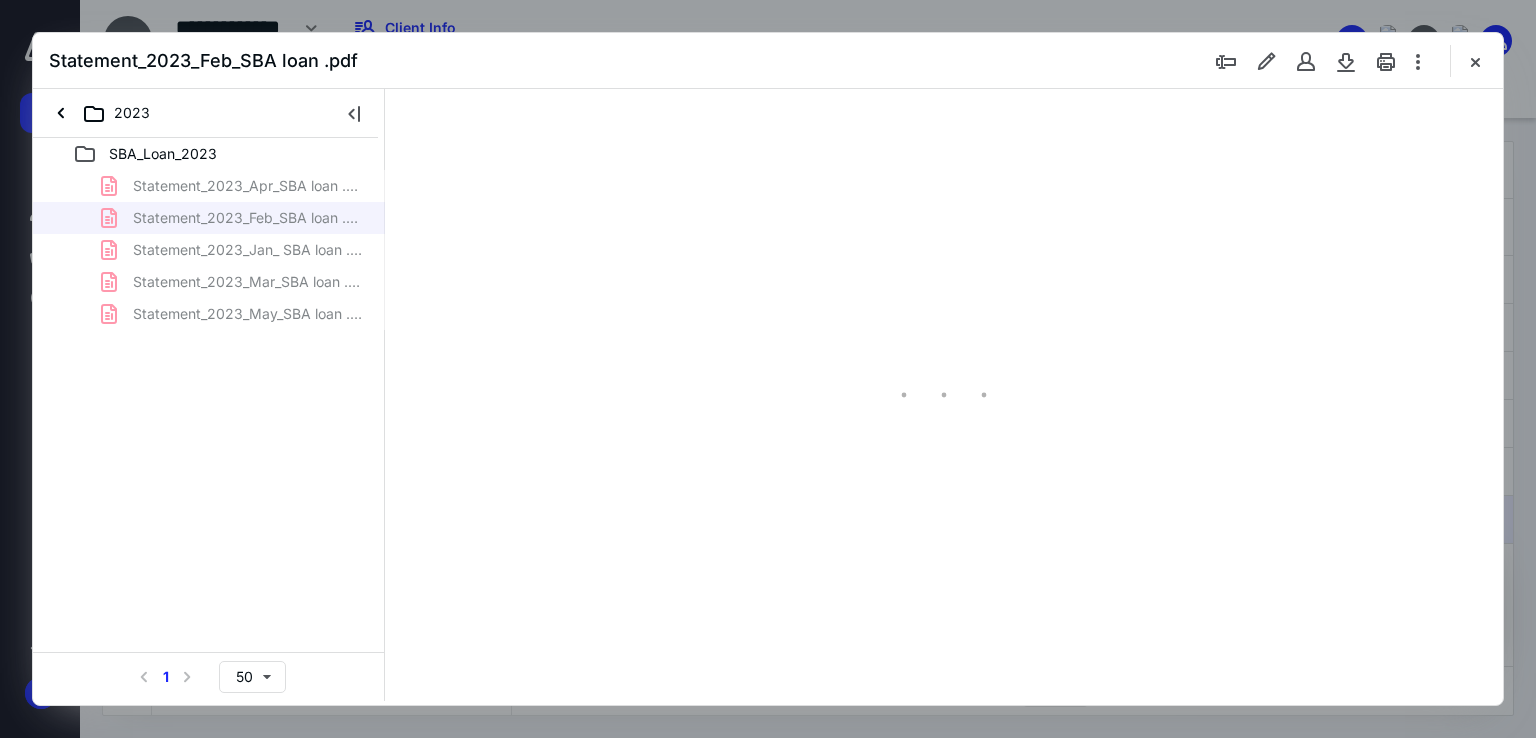 scroll, scrollTop: 0, scrollLeft: 0, axis: both 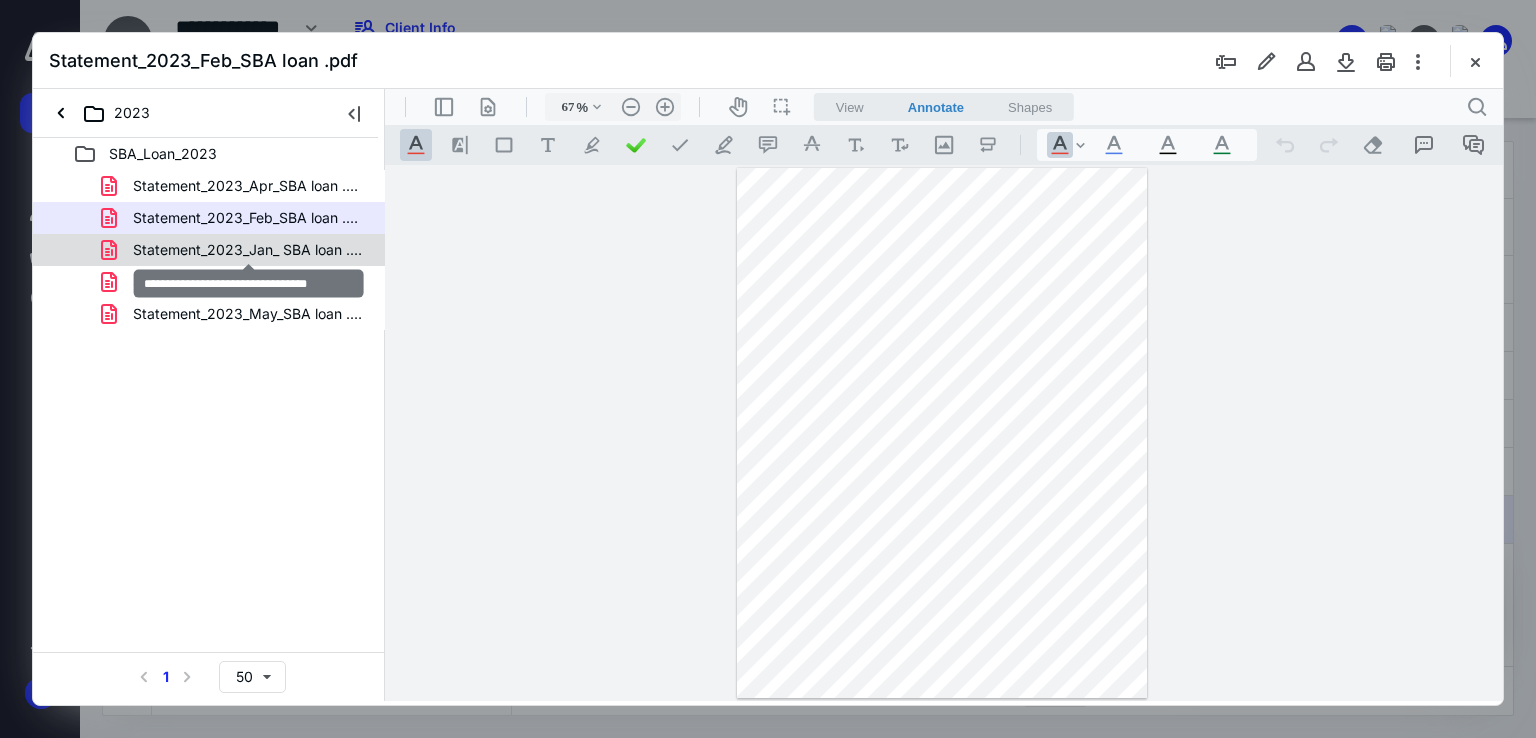 click on "Statement_2023_Jan_ SBA loan .pdf" at bounding box center (249, 250) 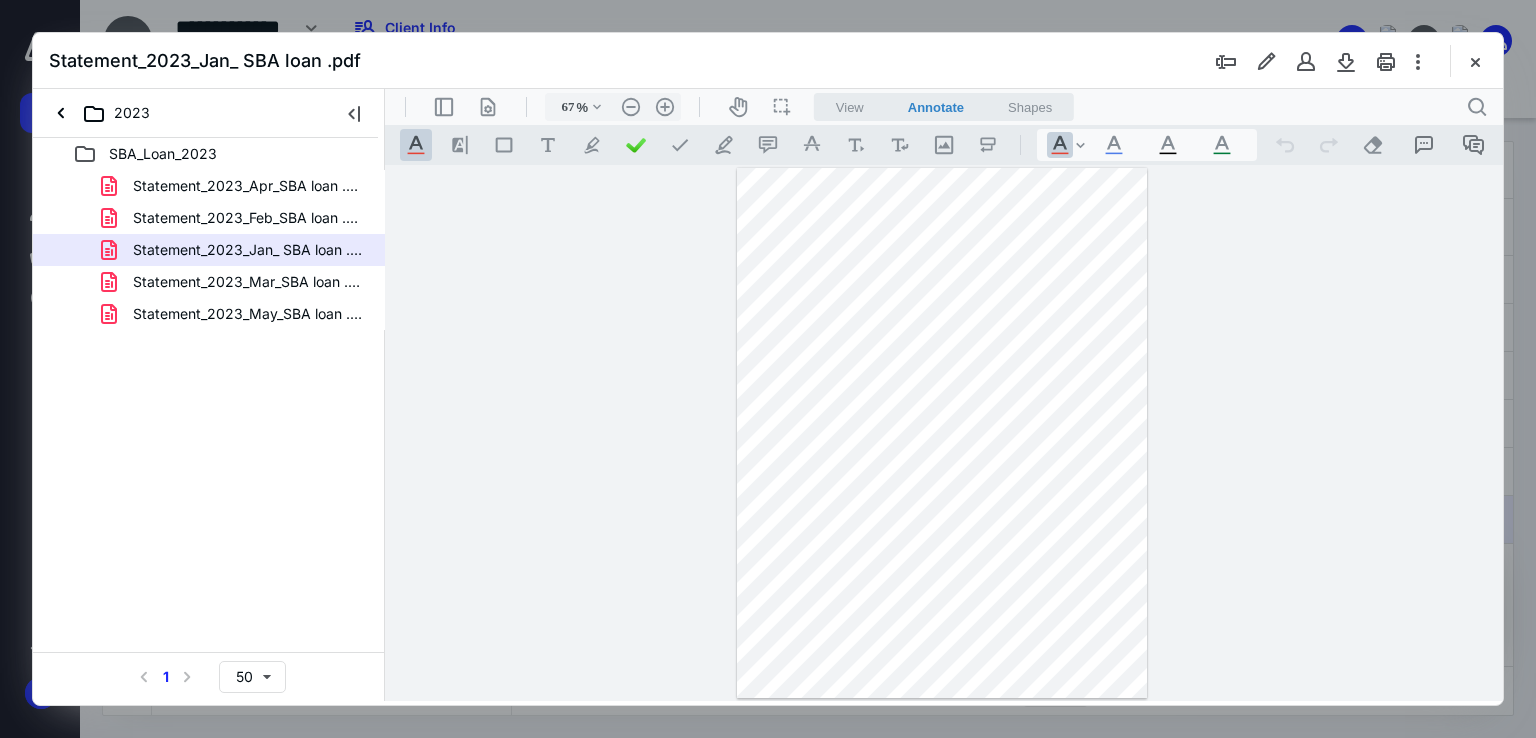 drag, startPoint x: 210, startPoint y: 282, endPoint x: 256, endPoint y: 297, distance: 48.38388 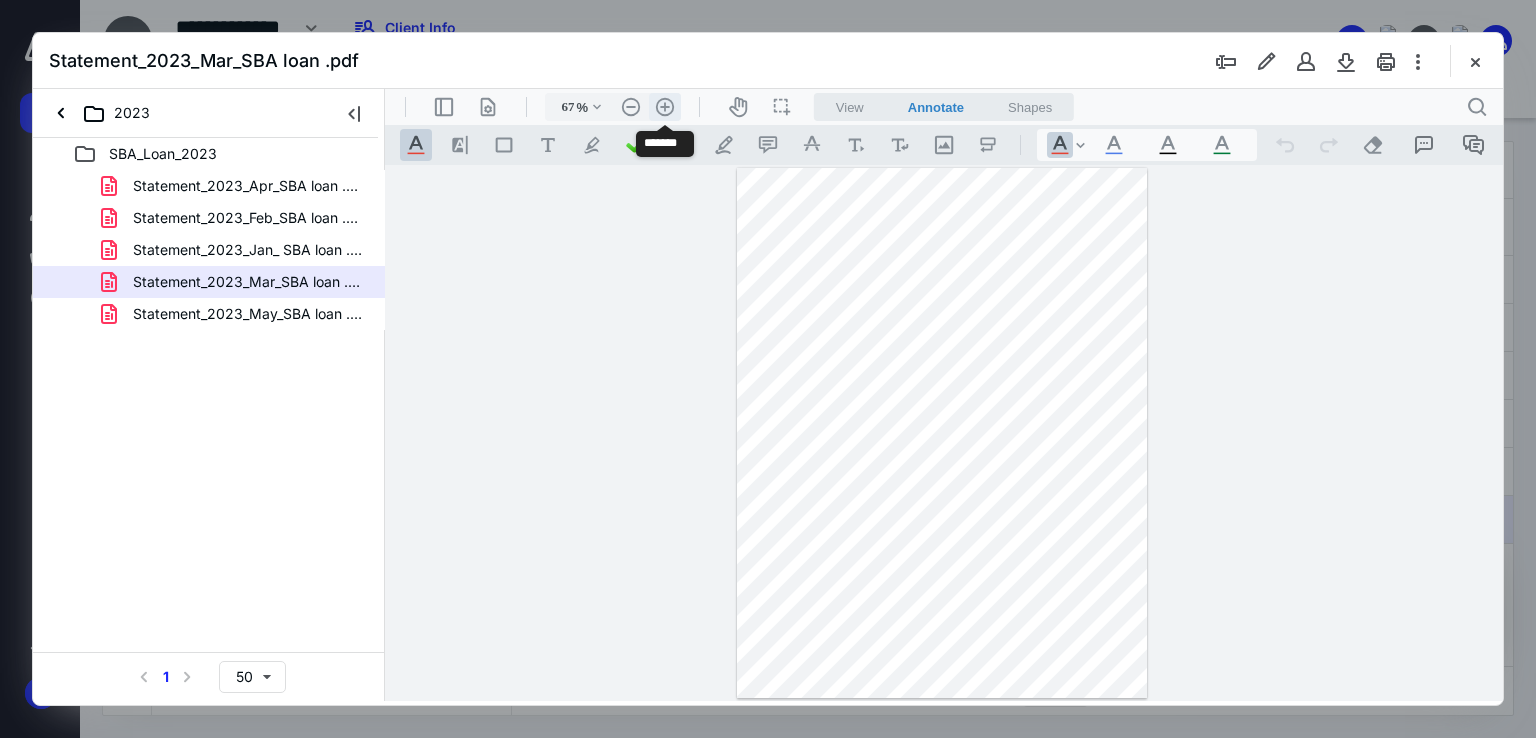 click on ".cls-1{fill:#abb0c4;} icon - header - zoom - in - line" at bounding box center [665, 107] 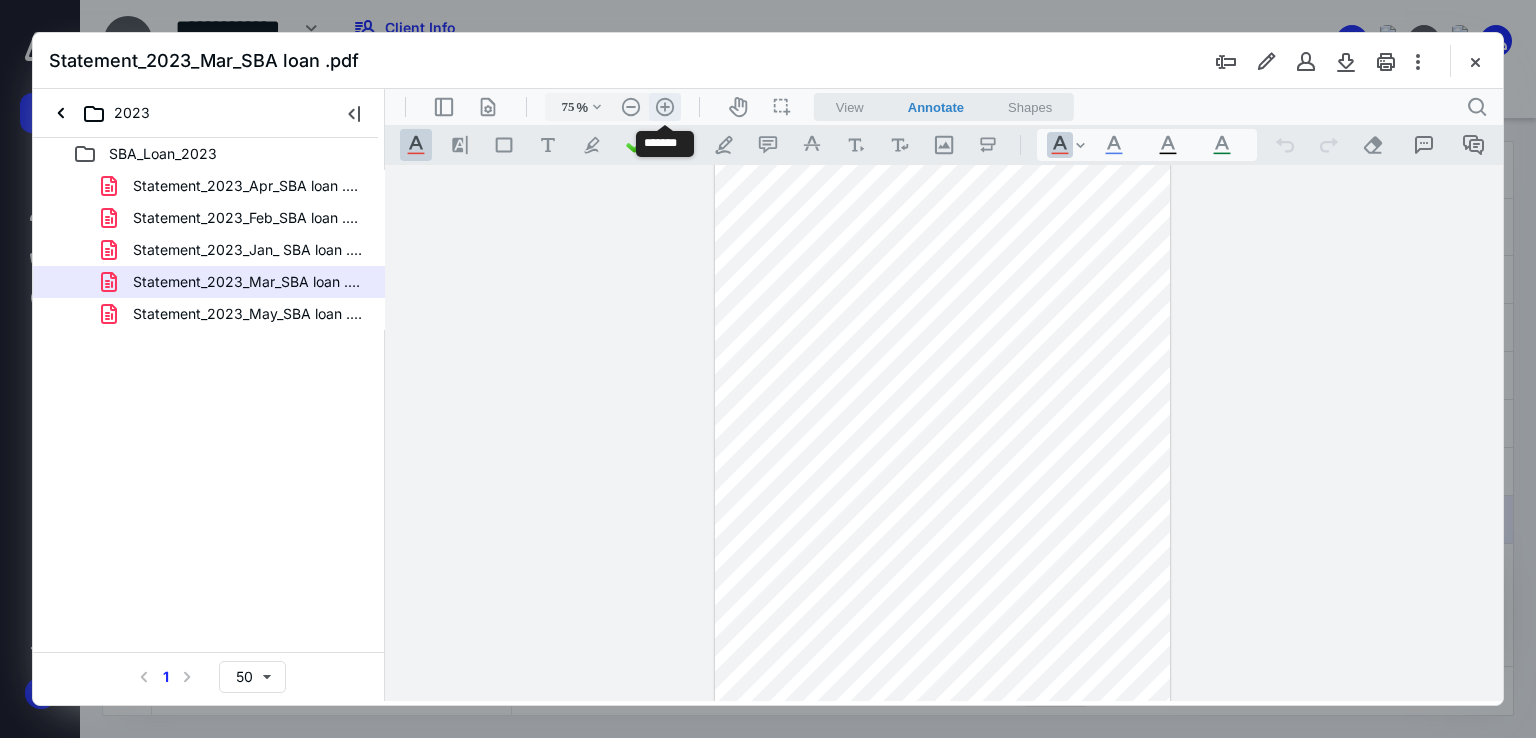 click on ".cls-1{fill:#abb0c4;} icon - header - zoom - in - line" at bounding box center [665, 107] 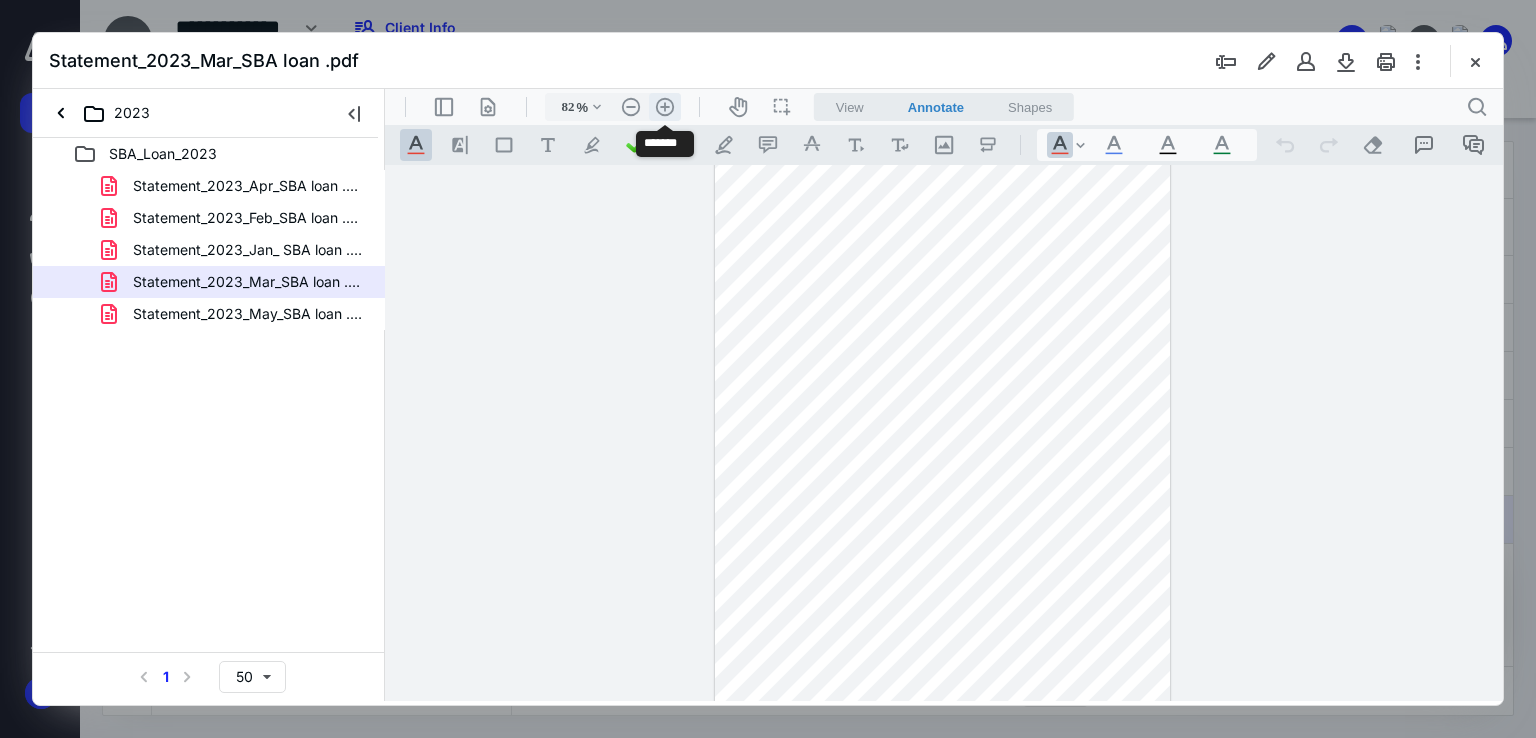 click on ".cls-1{fill:#abb0c4;} icon - header - zoom - in - line" at bounding box center [665, 107] 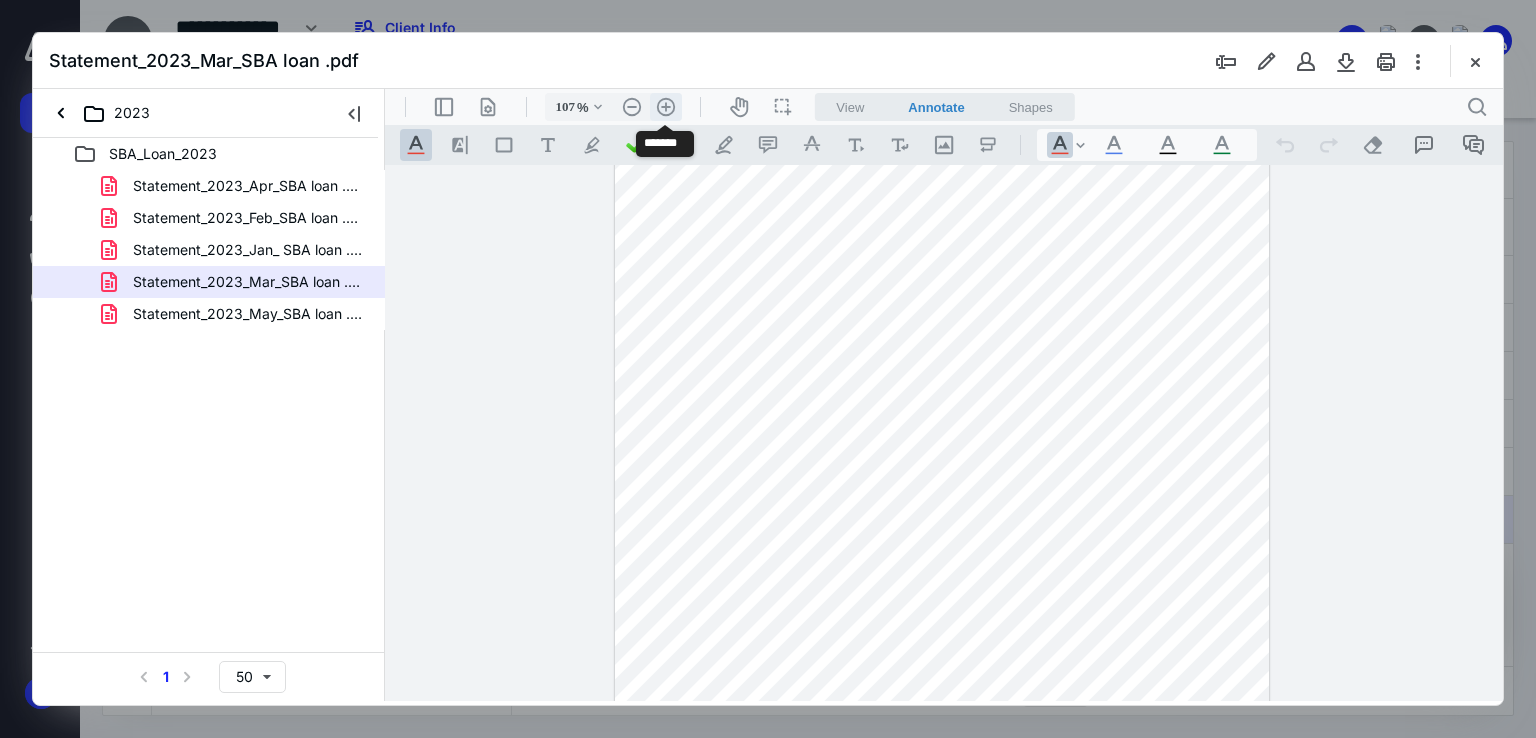 scroll, scrollTop: 136, scrollLeft: 0, axis: vertical 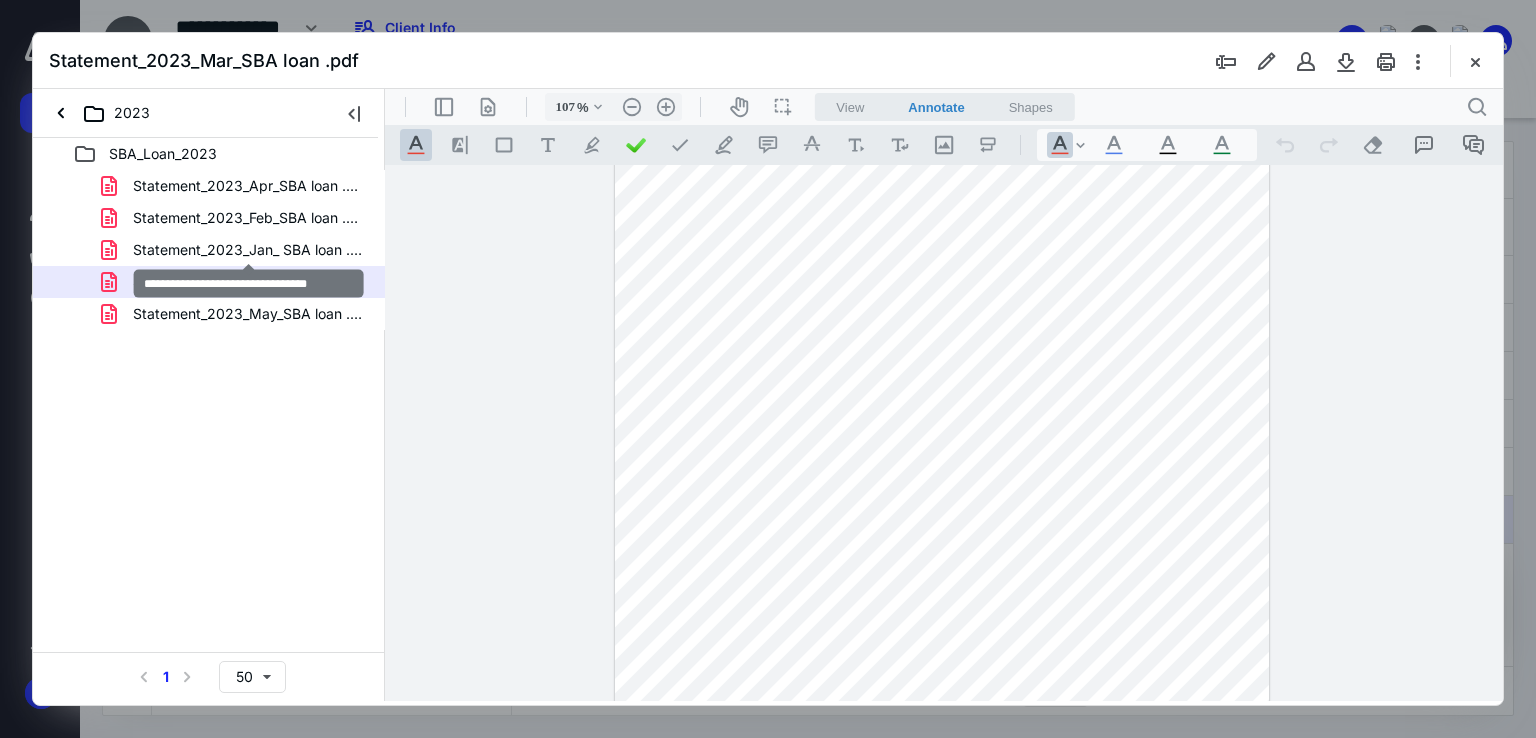 click on "Statement_2023_Jan_ SBA loan .pdf" at bounding box center (249, 250) 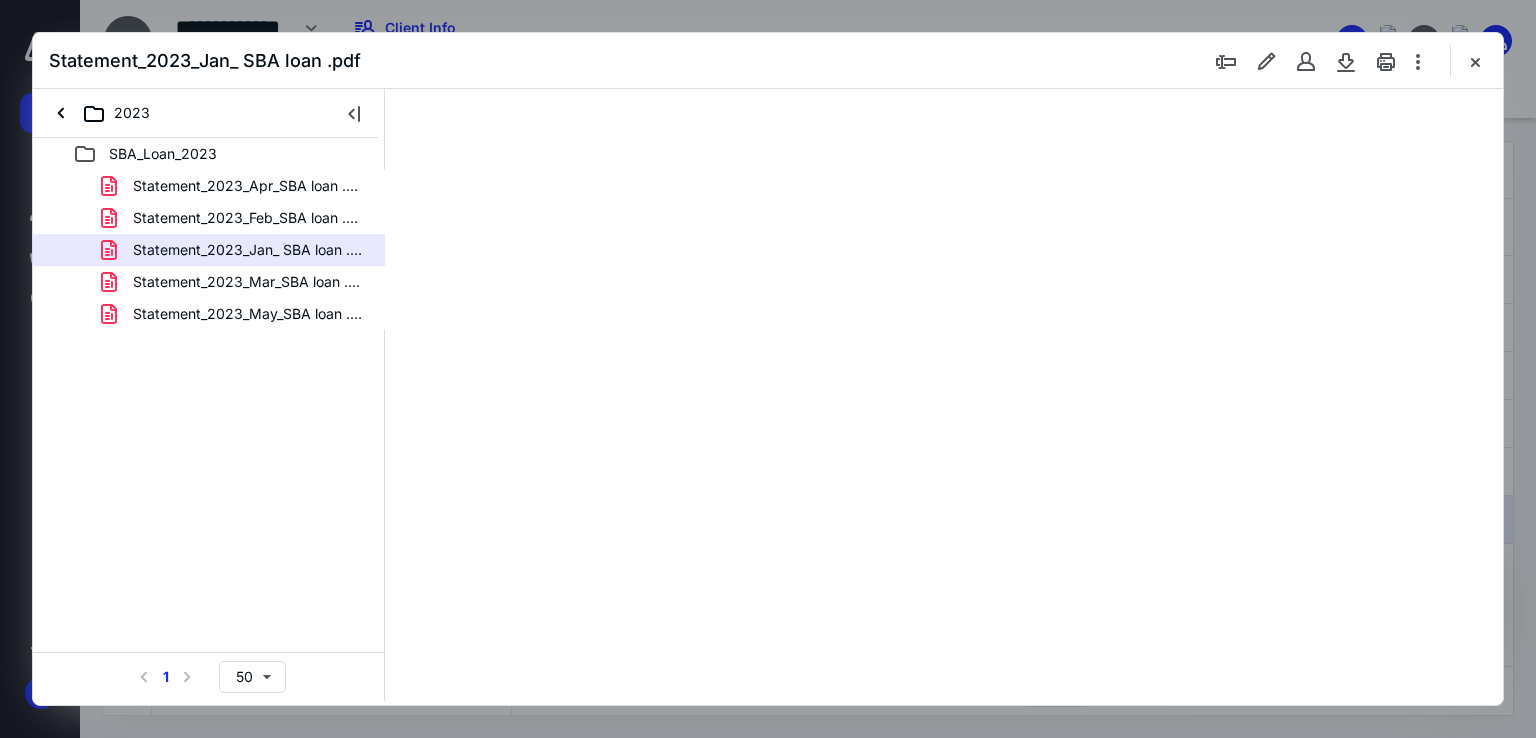 scroll, scrollTop: 0, scrollLeft: 0, axis: both 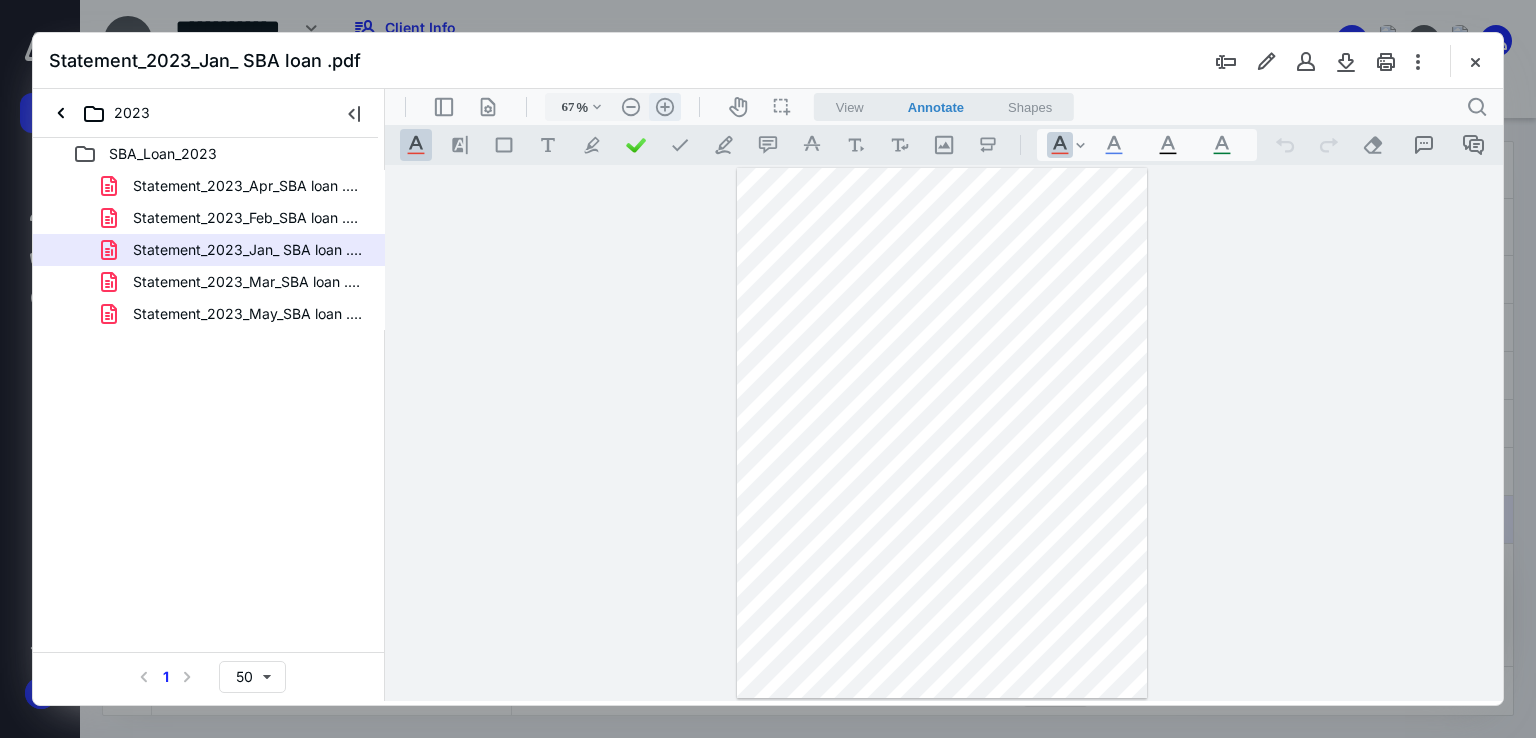 click on ".cls-1{fill:#abb0c4;} icon - header - zoom - in - line" at bounding box center [665, 107] 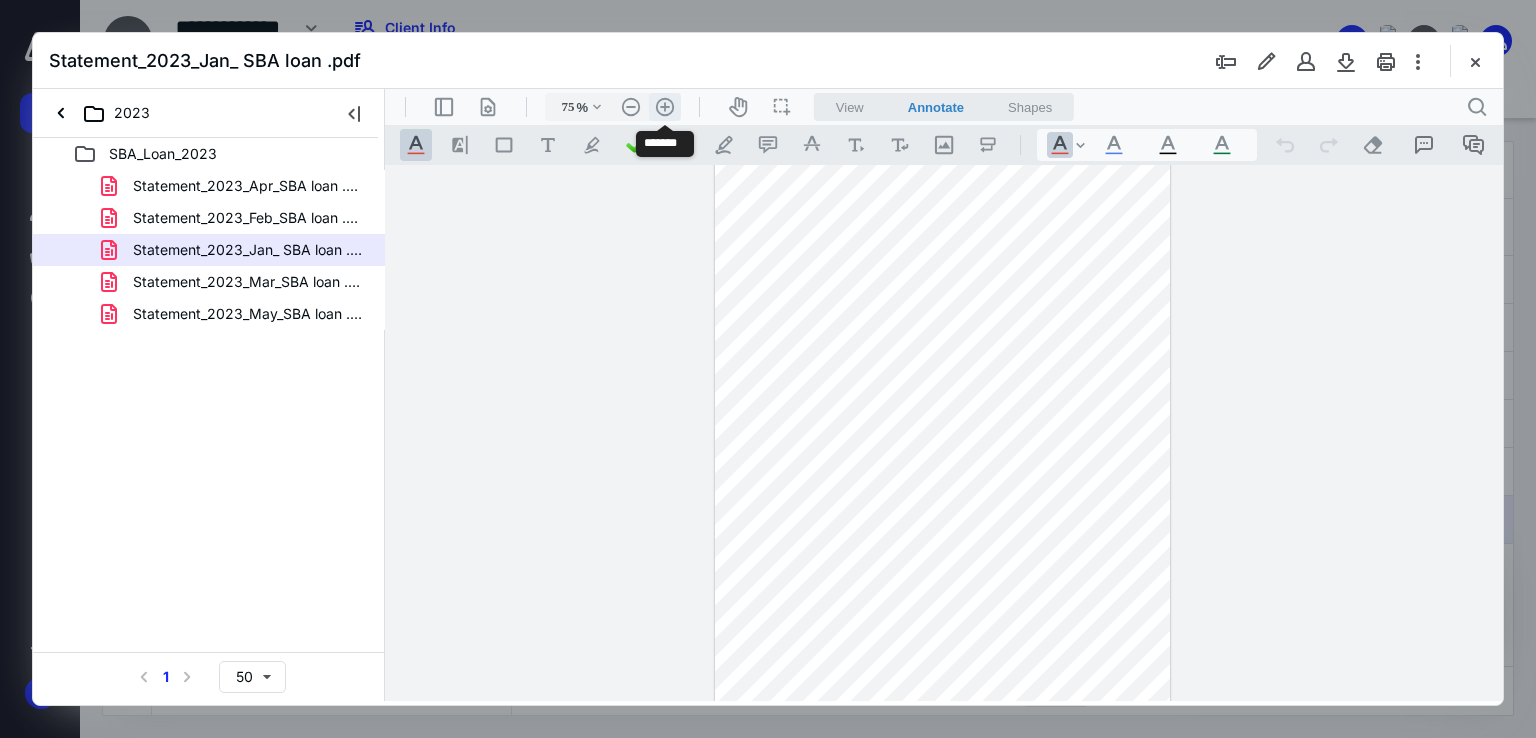 click on ".cls-1{fill:#abb0c4;} icon - header - zoom - in - line" at bounding box center [665, 107] 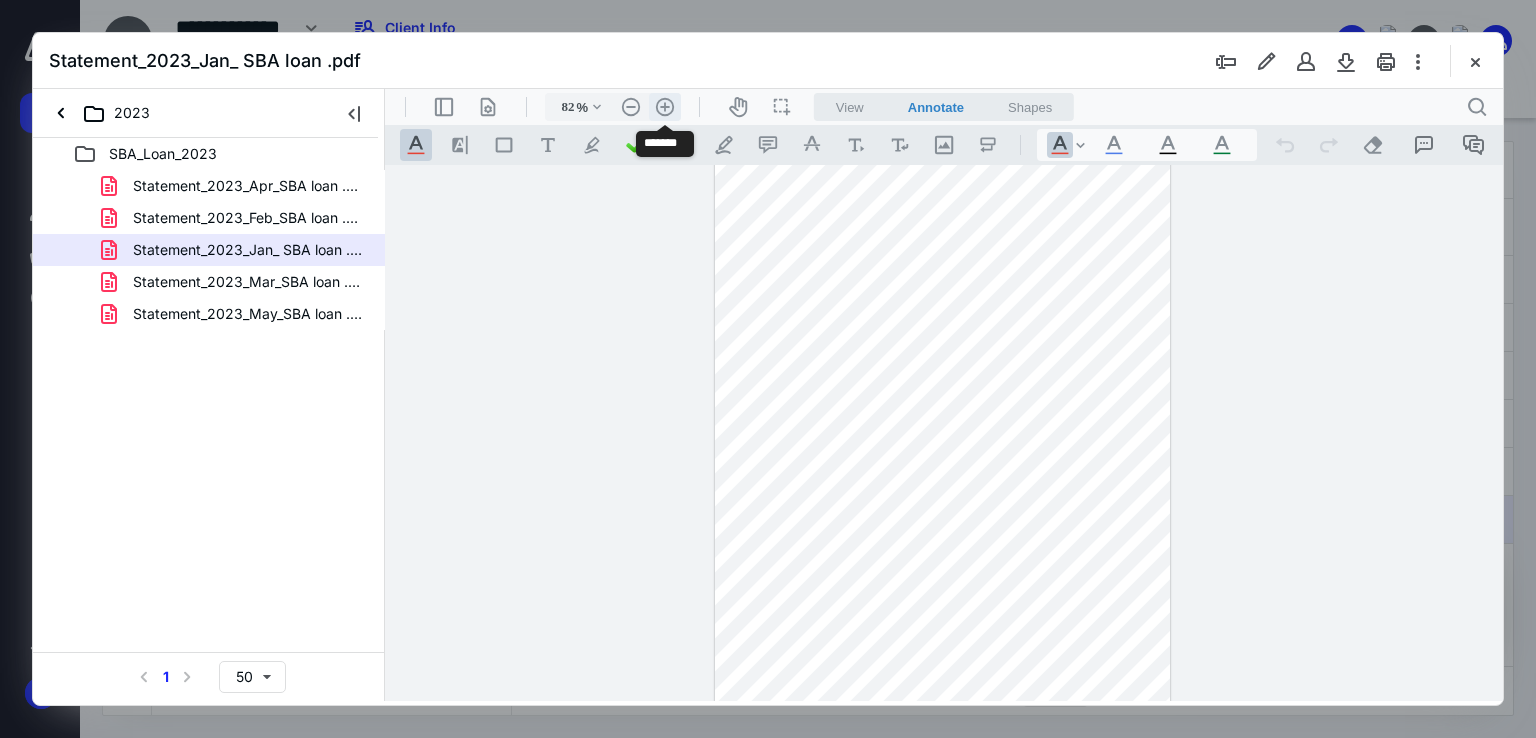 scroll, scrollTop: 51, scrollLeft: 0, axis: vertical 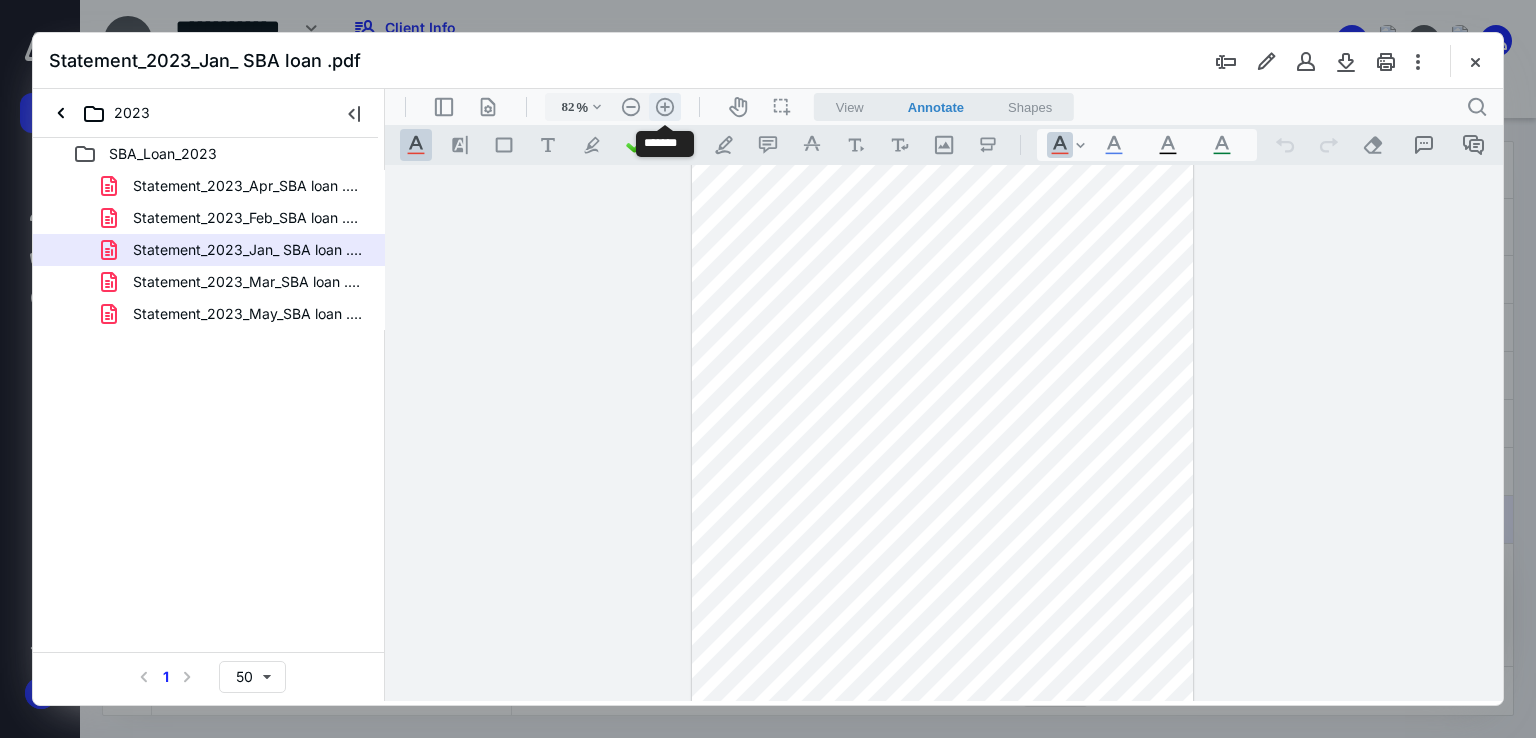 click on ".cls-1{fill:#abb0c4;} icon - header - zoom - in - line" at bounding box center [665, 107] 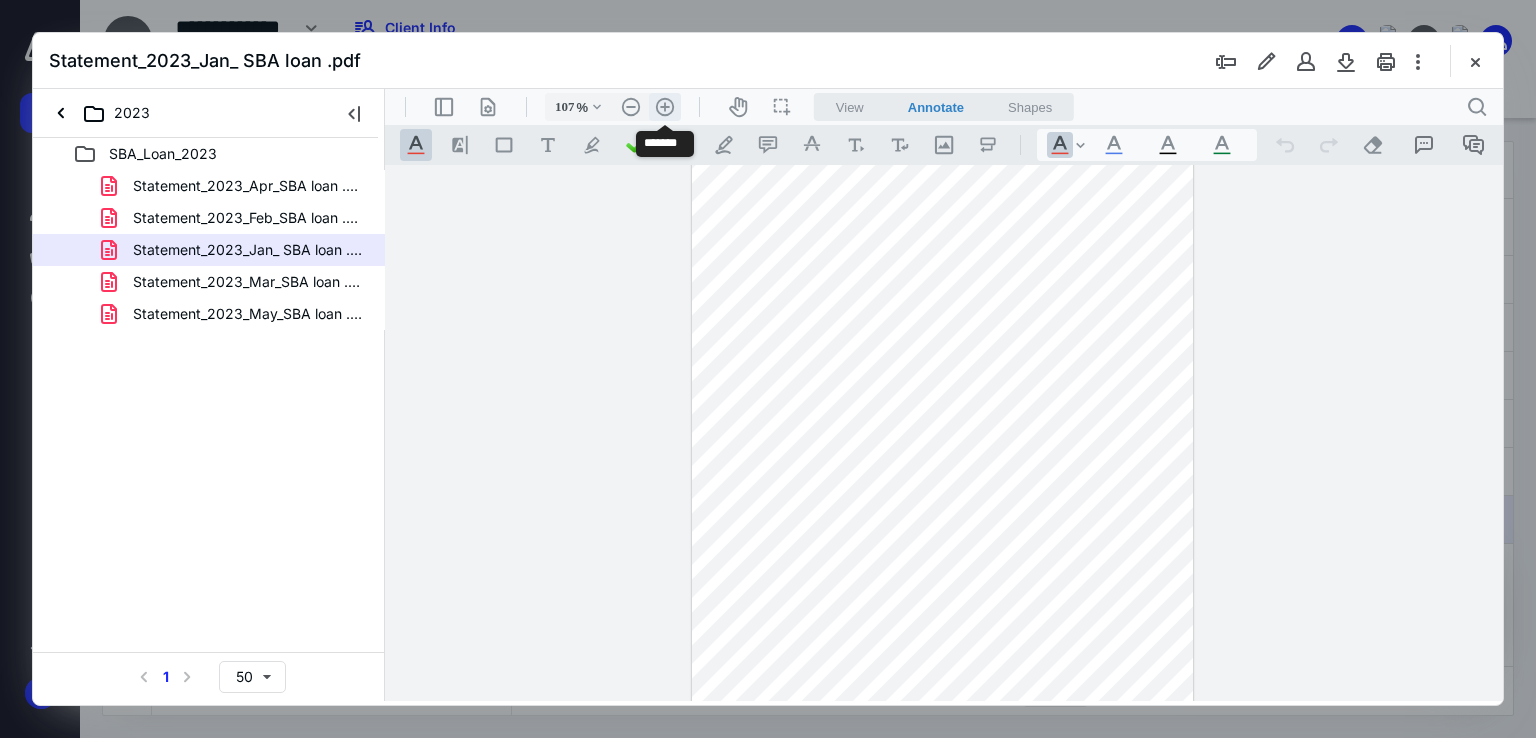 scroll, scrollTop: 136, scrollLeft: 0, axis: vertical 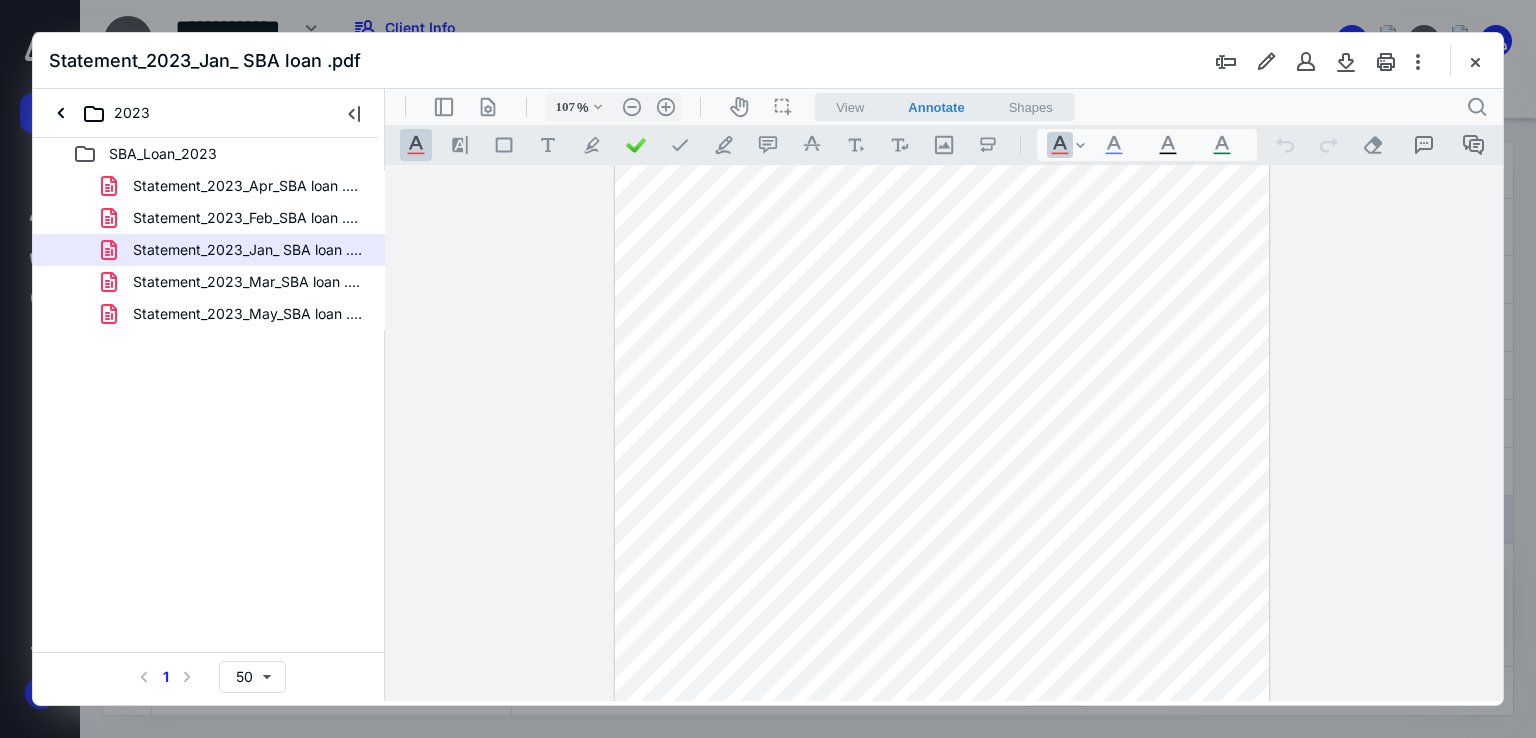 type 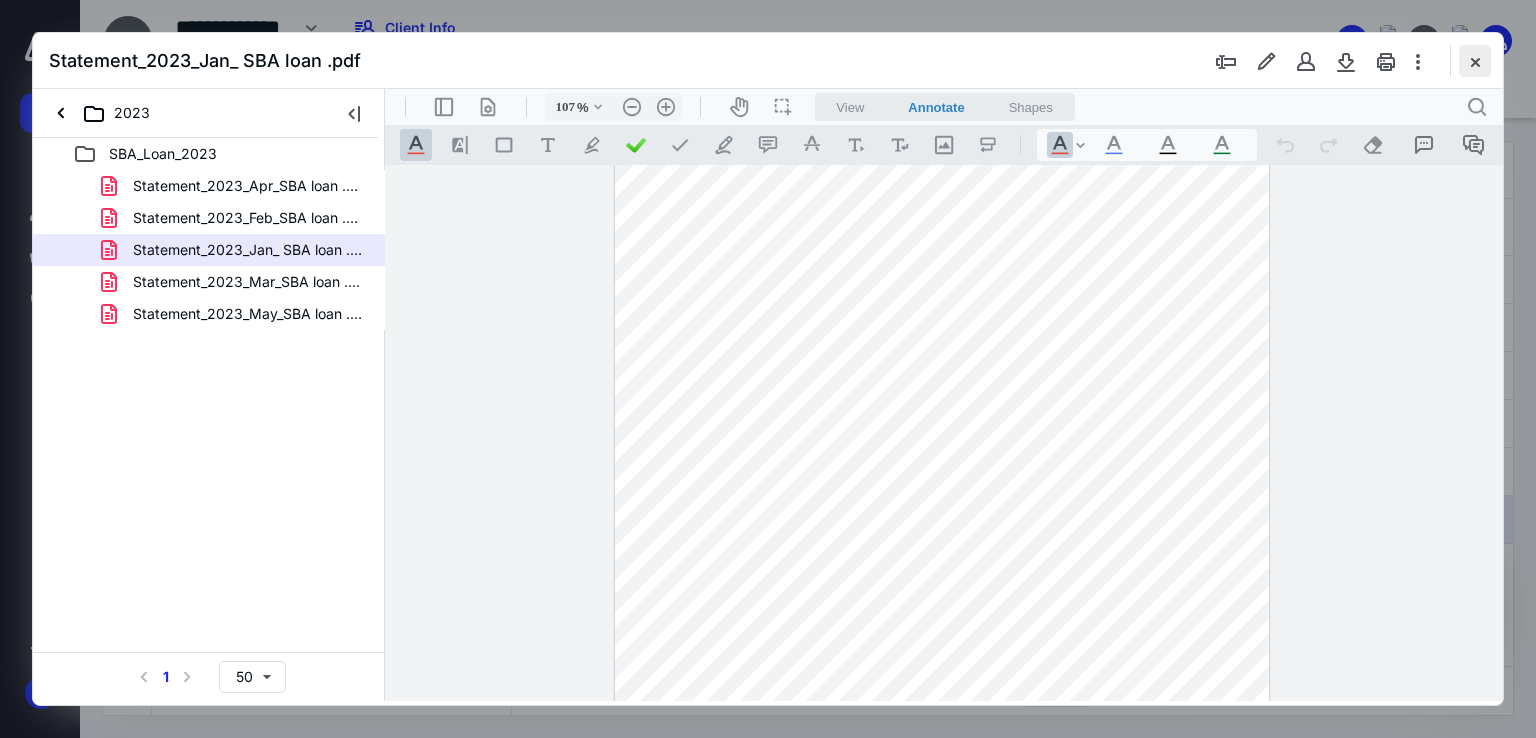 click at bounding box center [1475, 61] 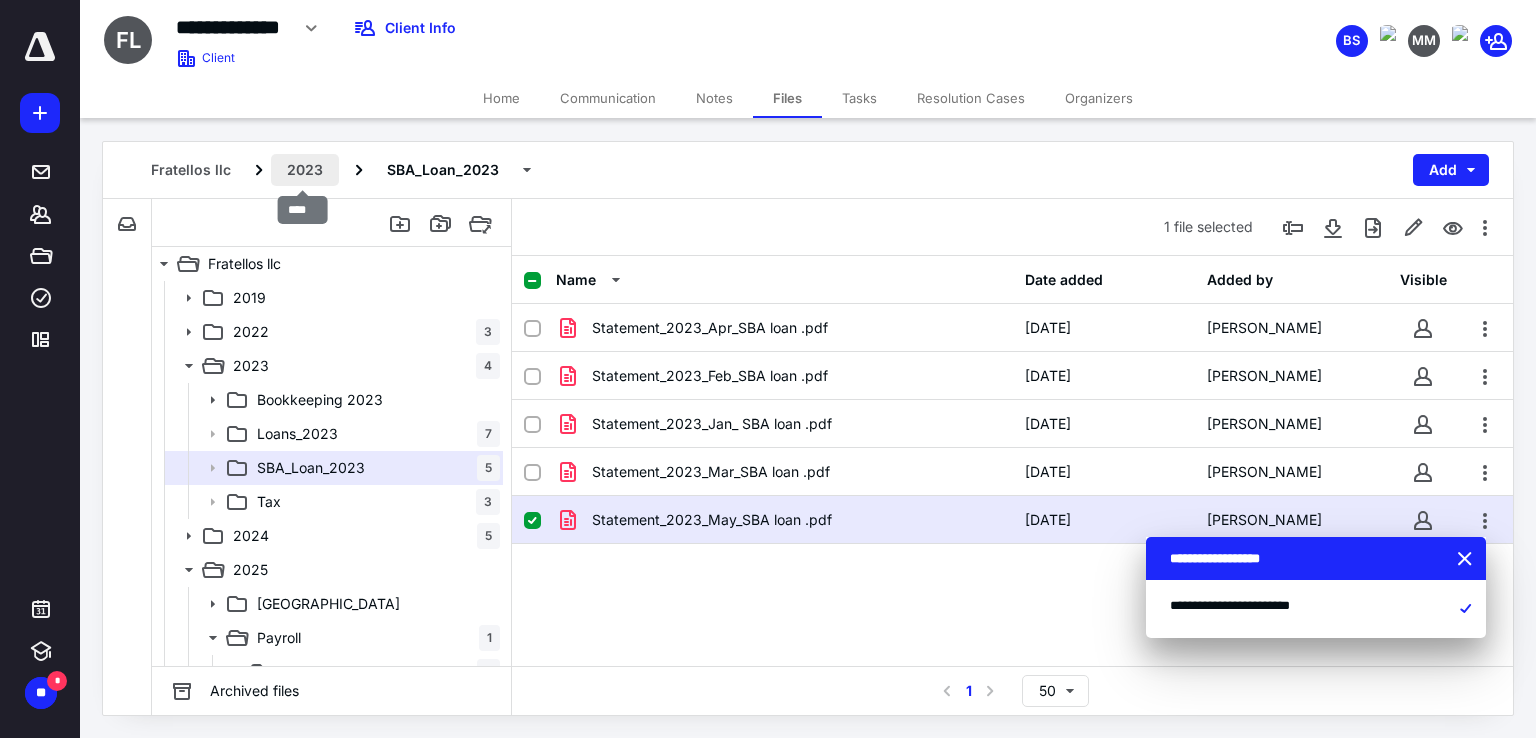 click on "2023" at bounding box center [305, 170] 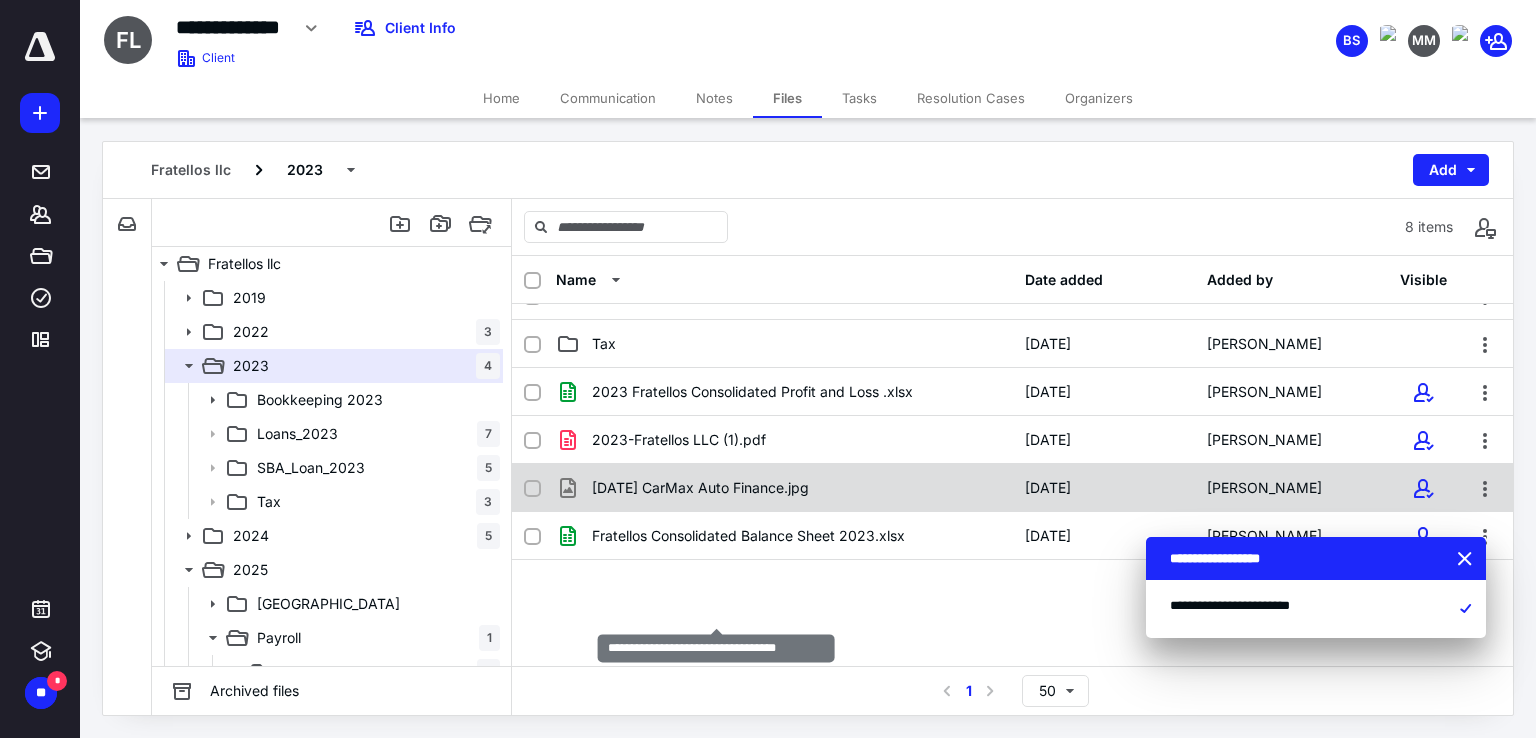 scroll, scrollTop: 0, scrollLeft: 0, axis: both 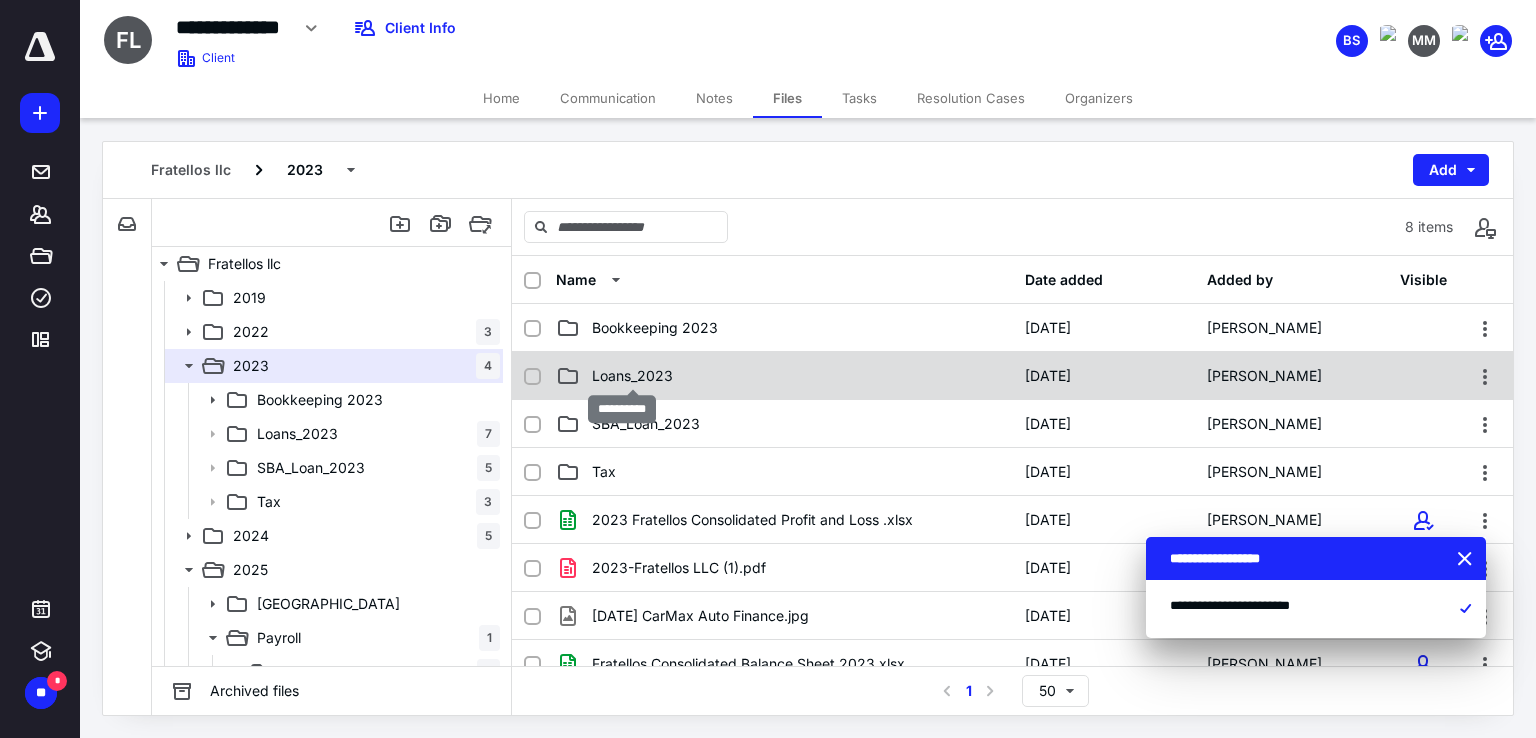 click on "Loans_2023" at bounding box center (632, 376) 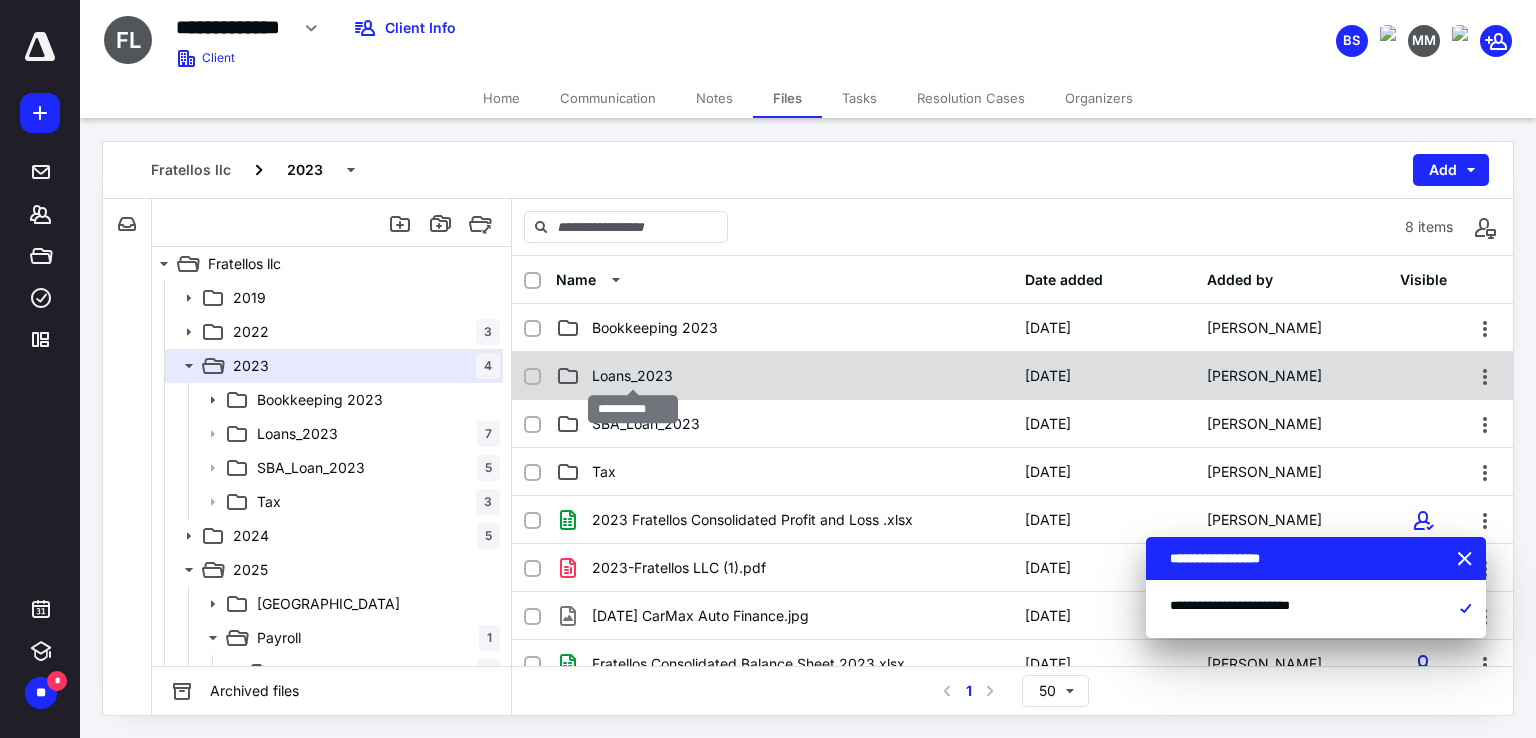 click on "Loans_2023" at bounding box center (632, 376) 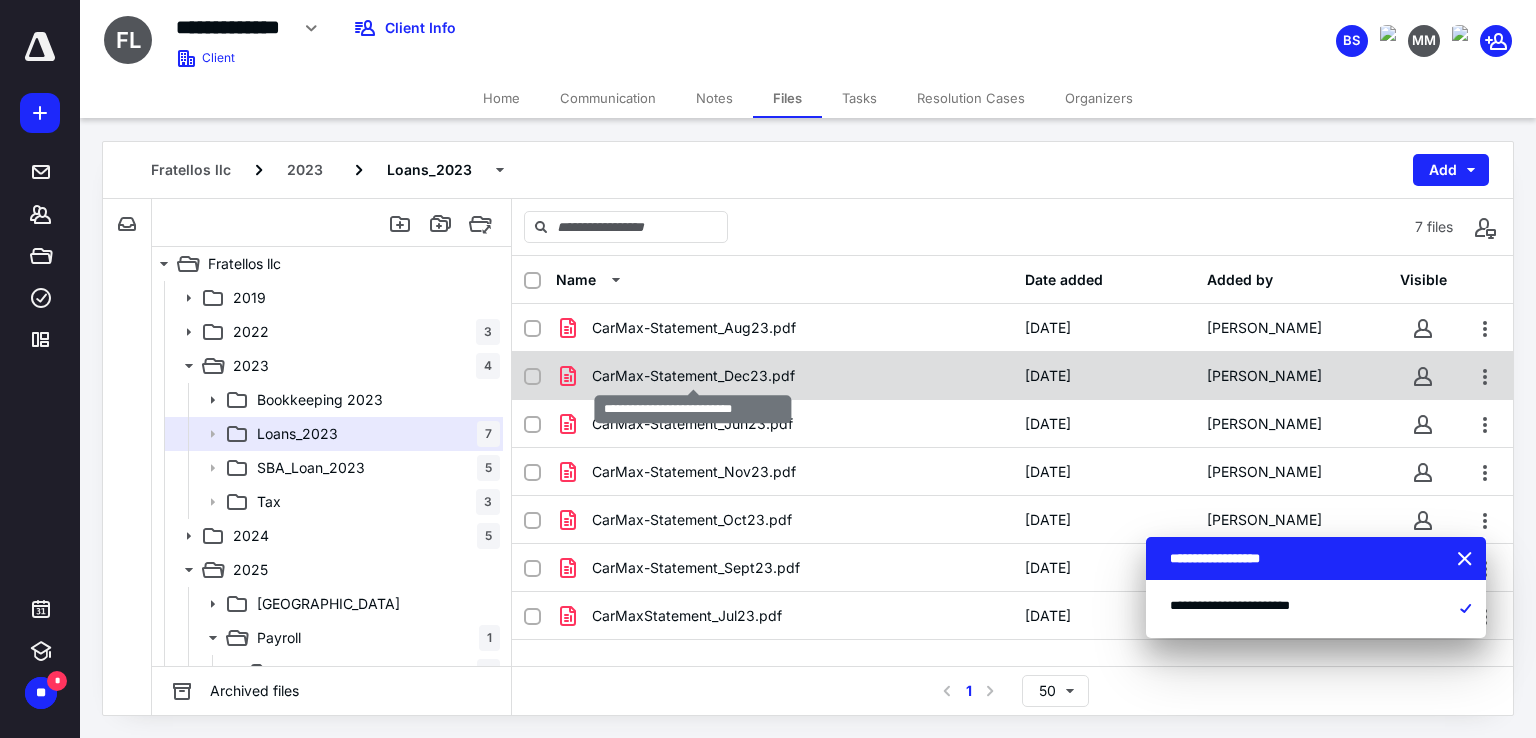 click on "CarMax-Statement_Dec23.pdf" at bounding box center (693, 376) 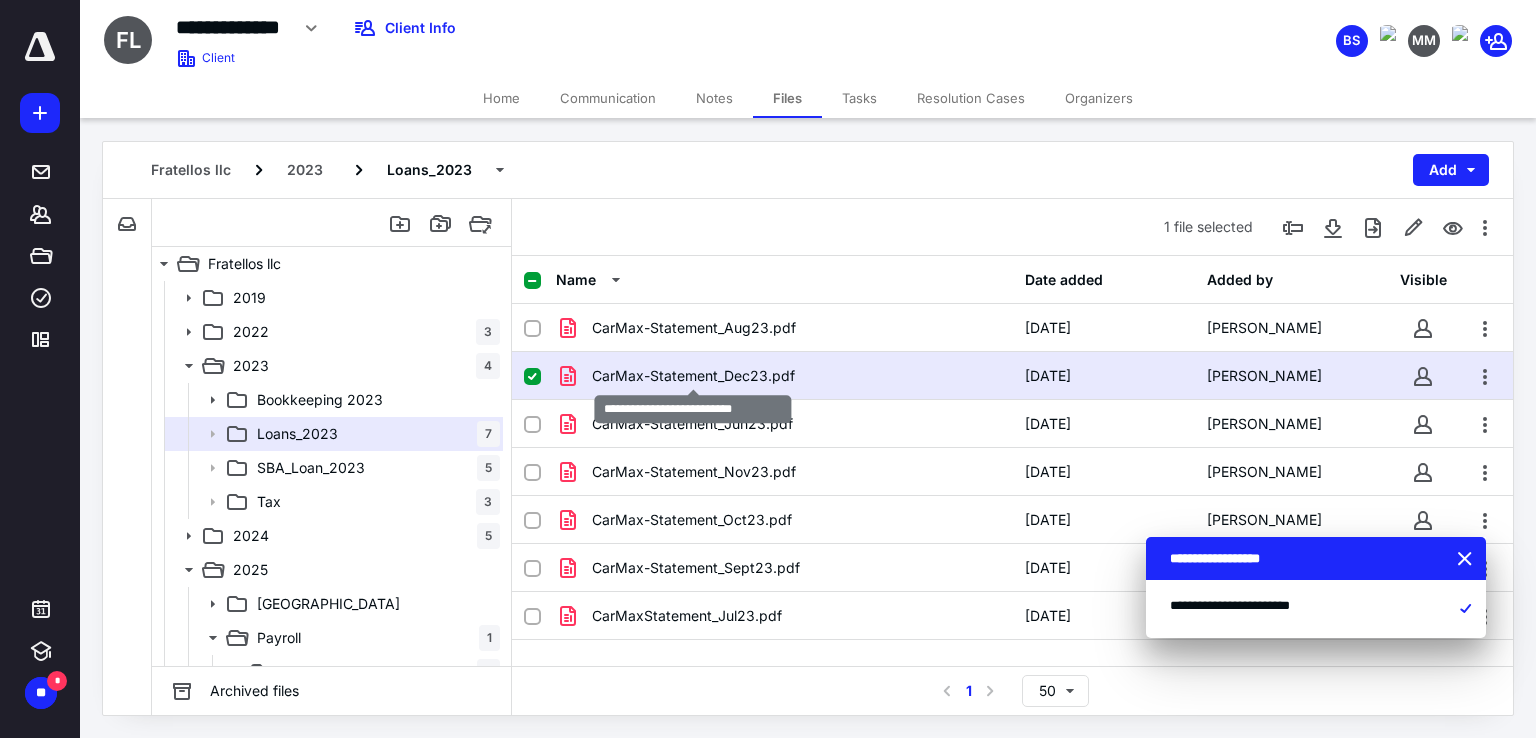 click on "CarMax-Statement_Dec23.pdf" at bounding box center [693, 376] 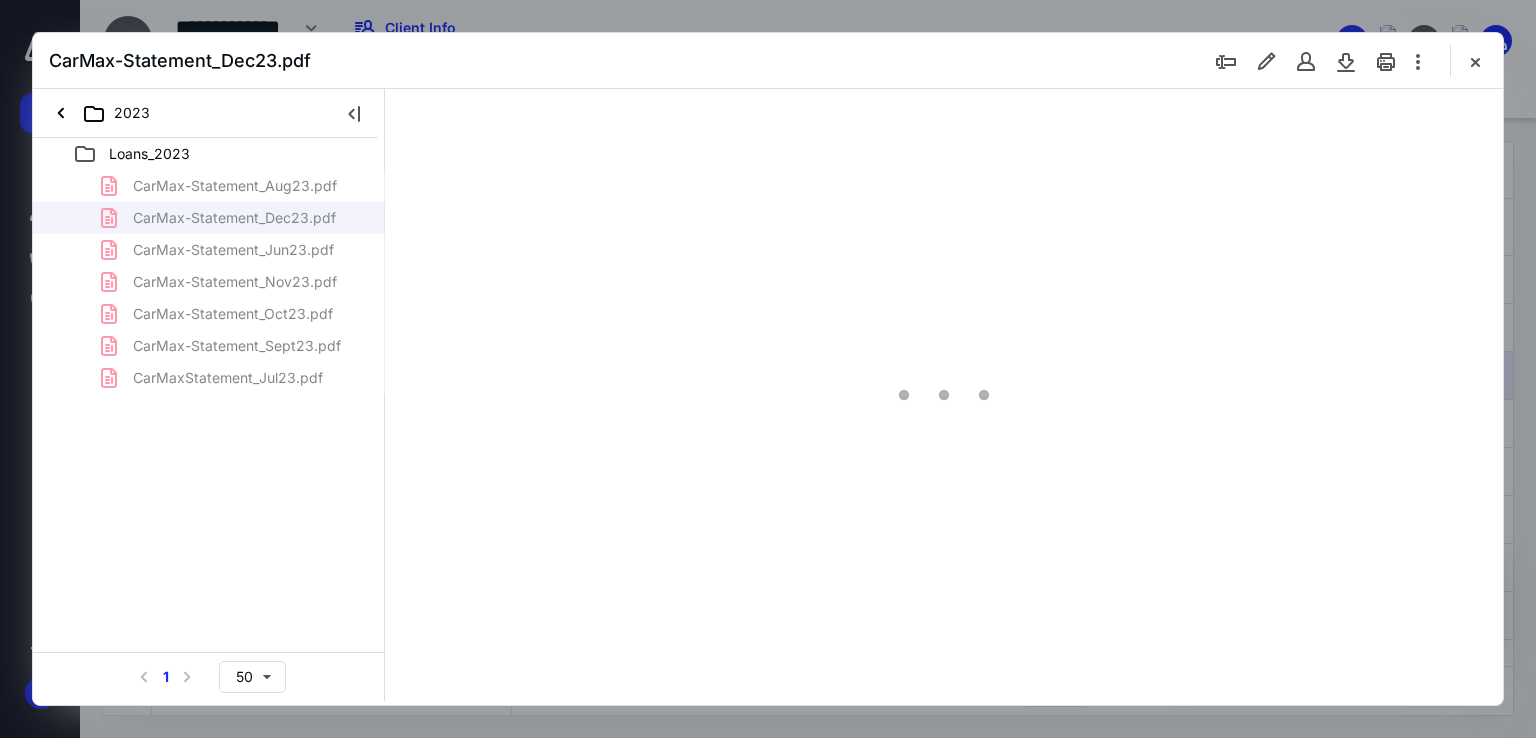 scroll, scrollTop: 0, scrollLeft: 0, axis: both 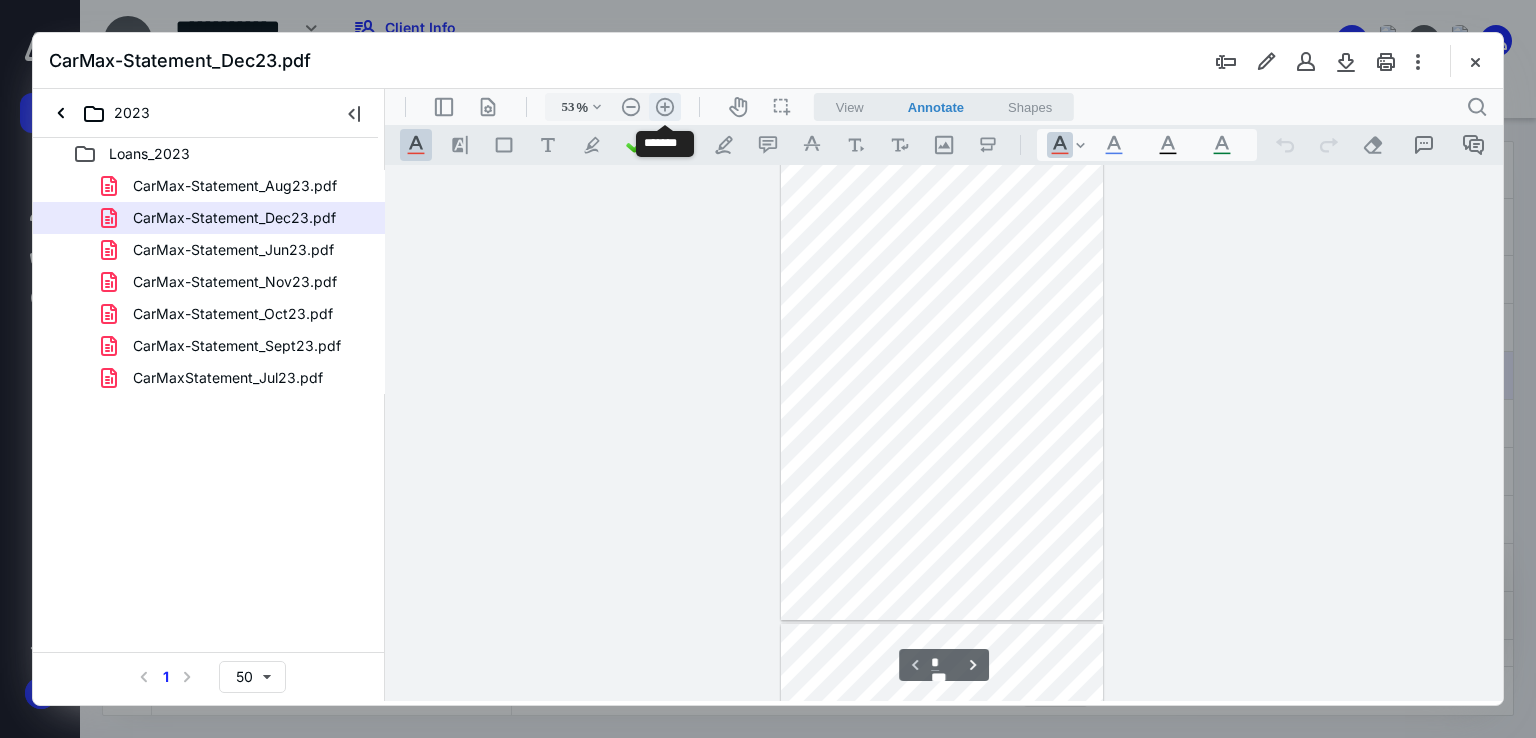 click on ".cls-1{fill:#abb0c4;} icon - header - zoom - in - line" at bounding box center [665, 107] 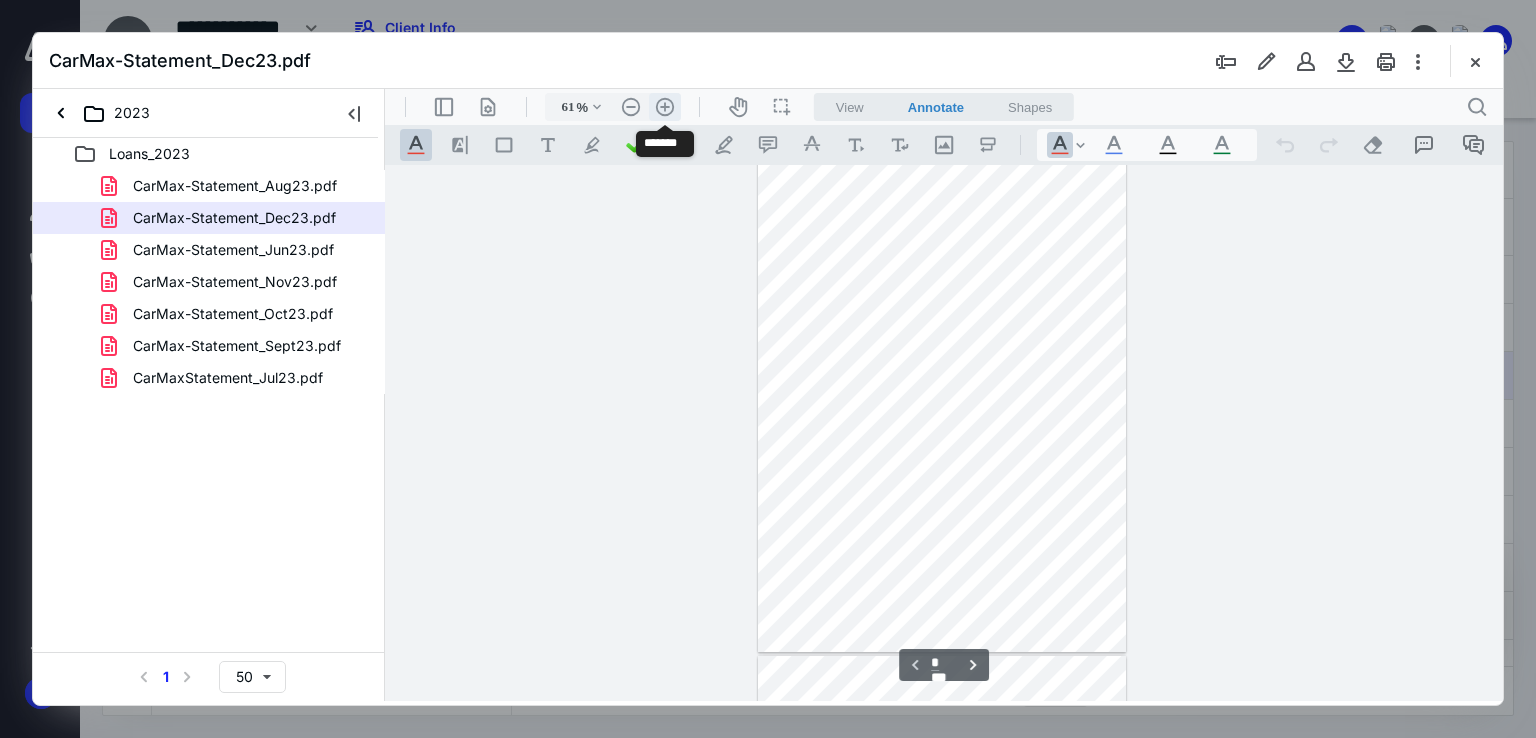 click on ".cls-1{fill:#abb0c4;} icon - header - zoom - in - line" at bounding box center [665, 107] 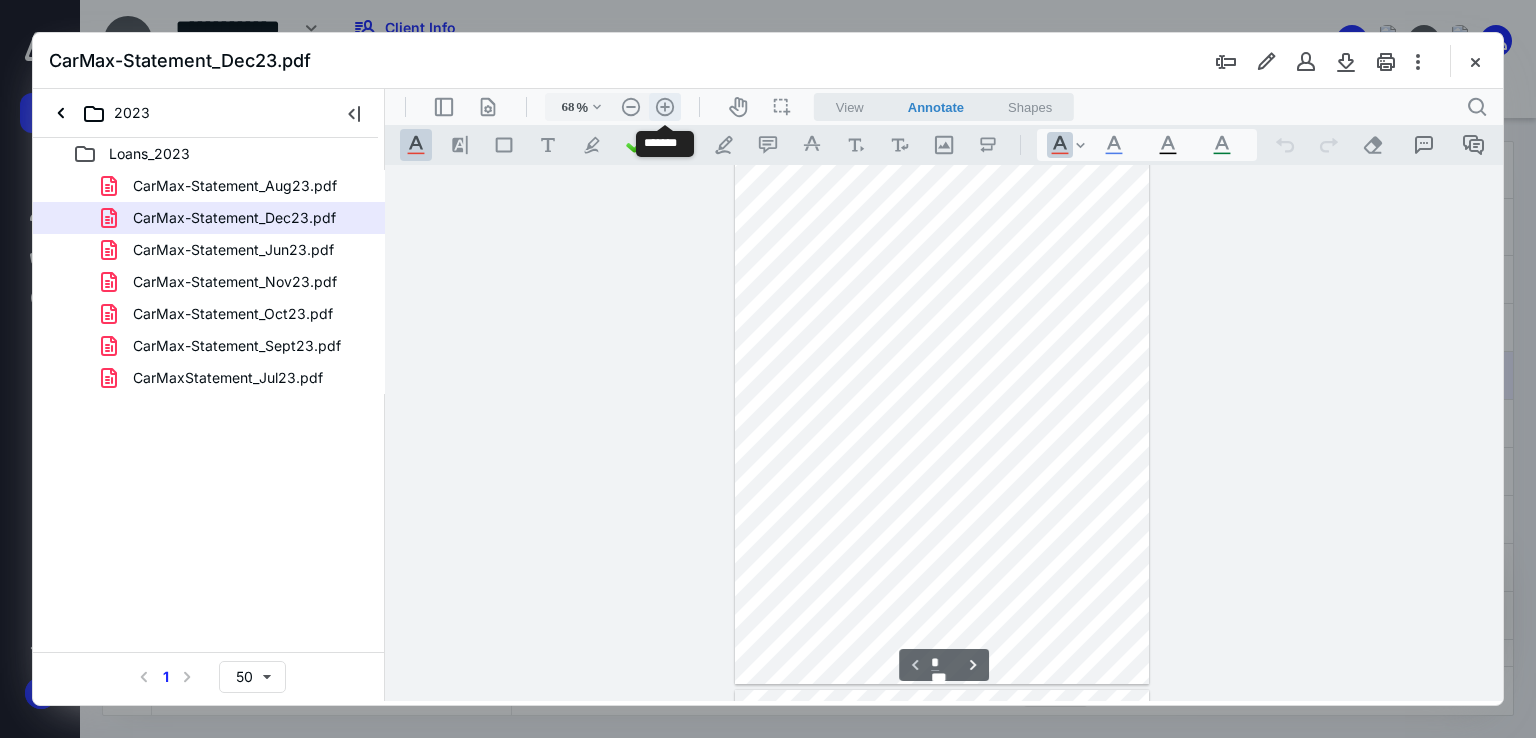 click on ".cls-1{fill:#abb0c4;} icon - header - zoom - in - line" at bounding box center (665, 107) 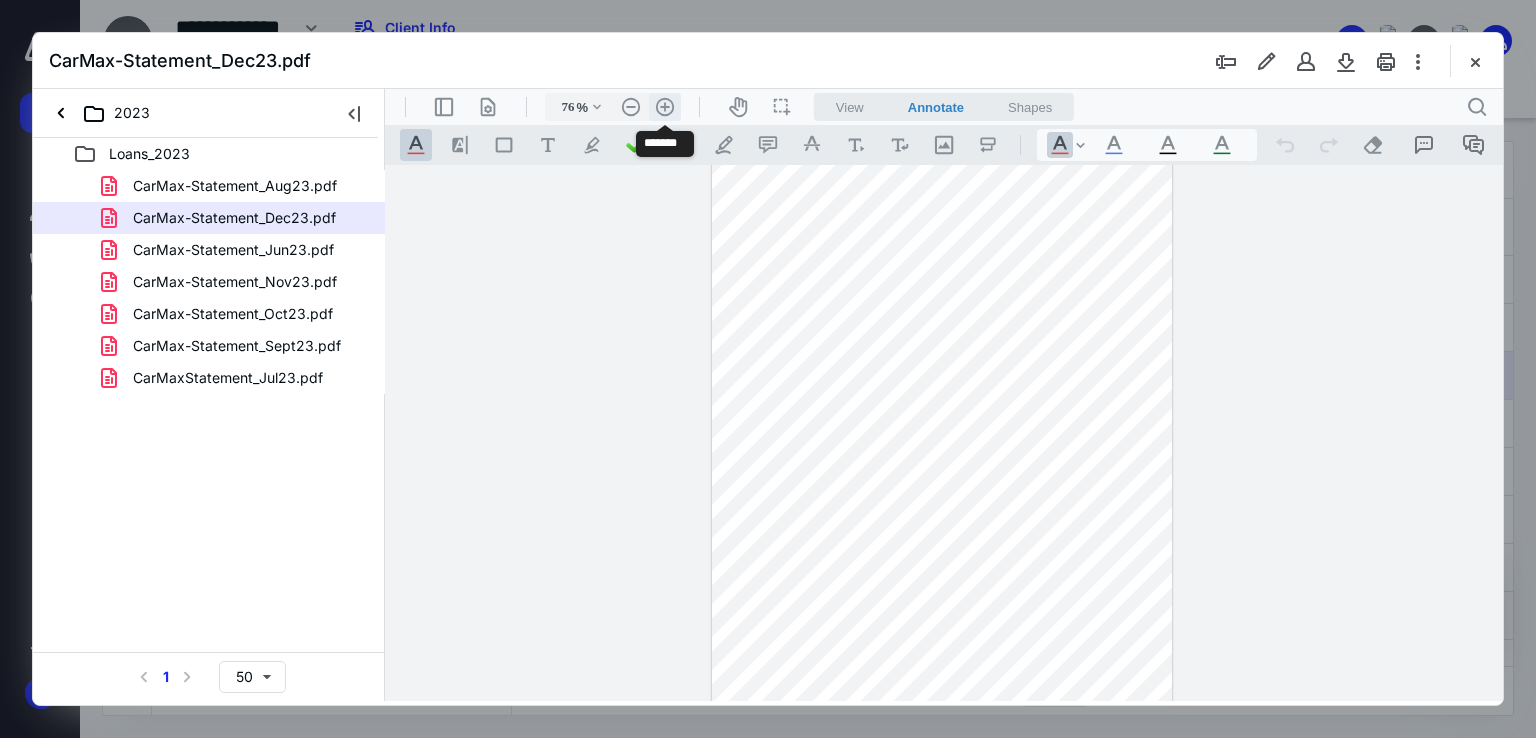 click on ".cls-1{fill:#abb0c4;} icon - header - zoom - in - line" at bounding box center [665, 107] 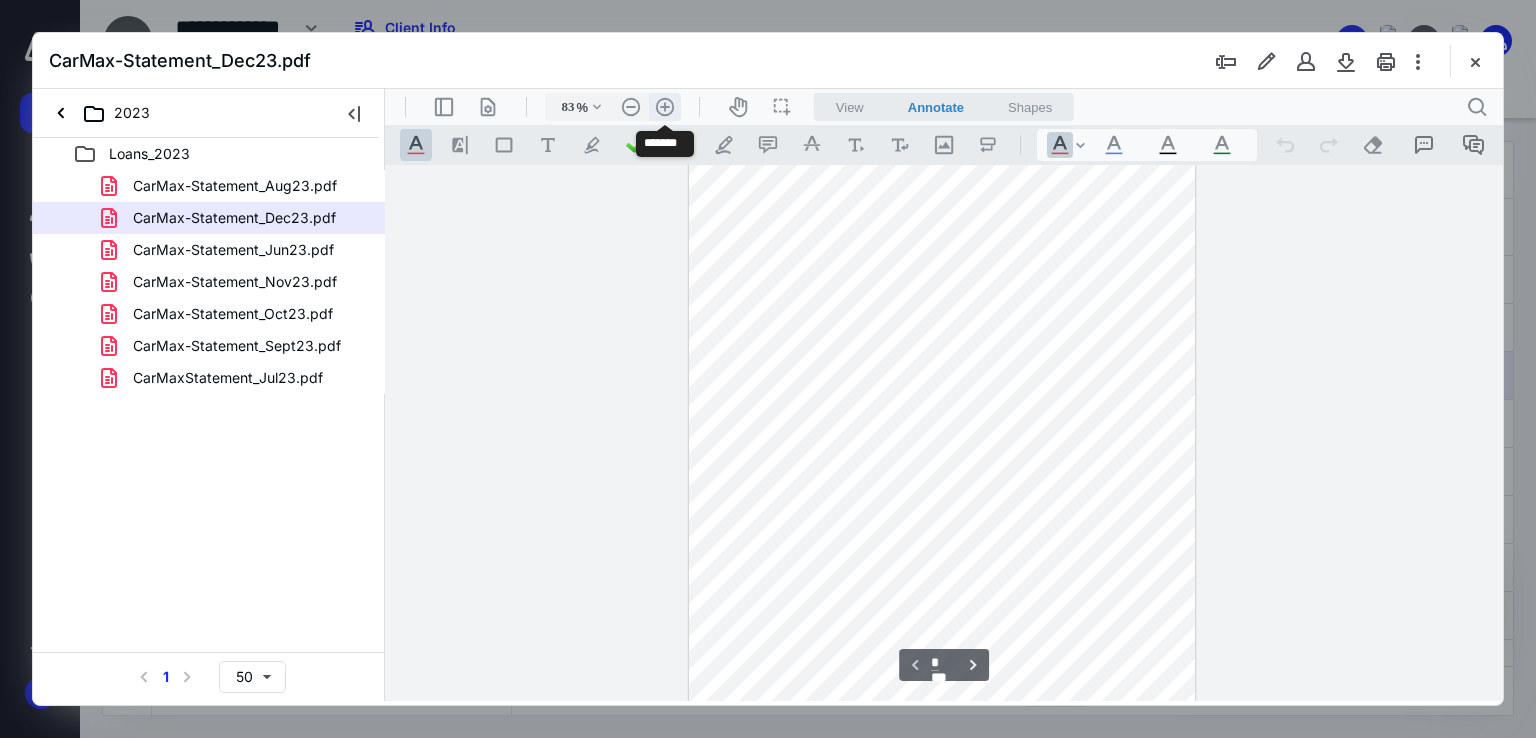 scroll, scrollTop: 254, scrollLeft: 0, axis: vertical 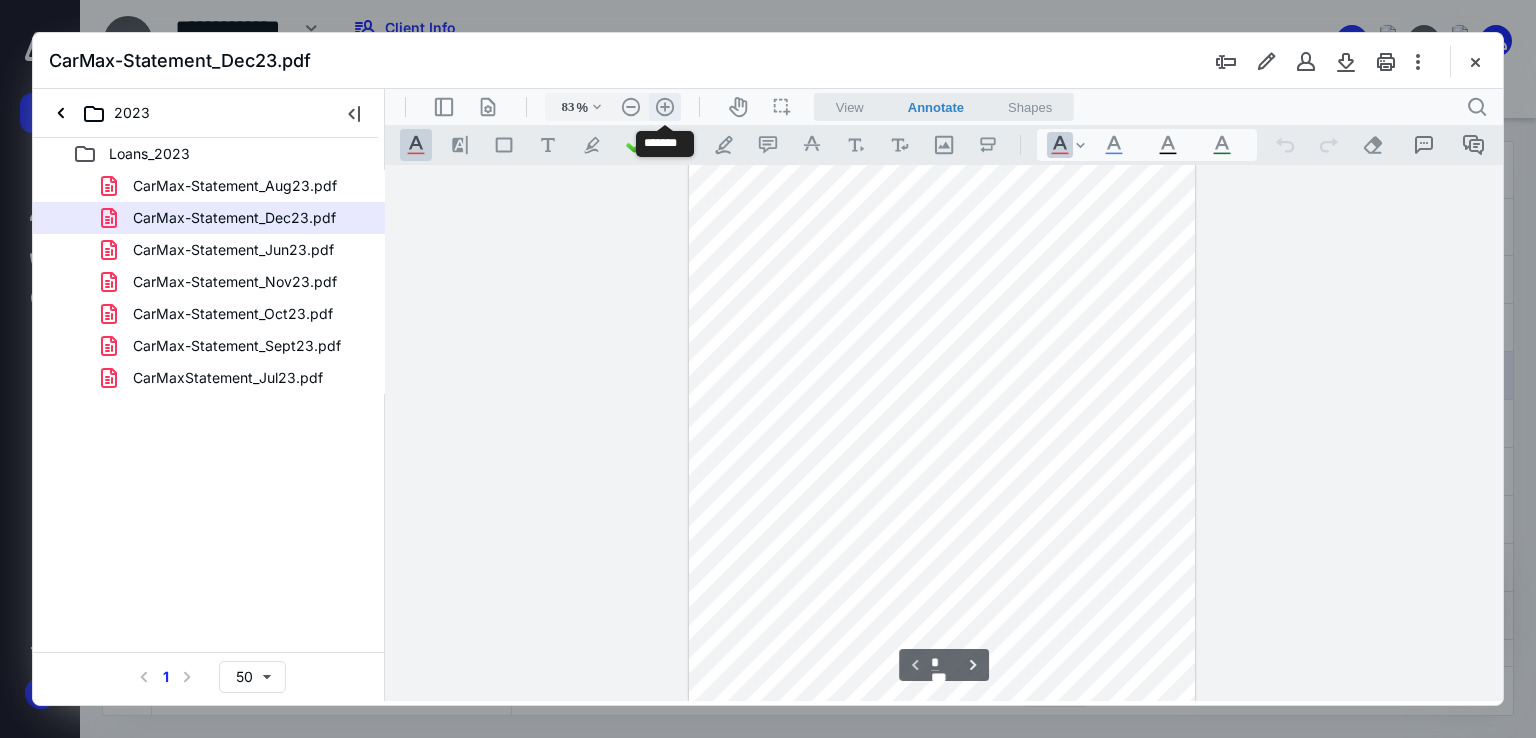 click on ".cls-1{fill:#abb0c4;} icon - header - zoom - in - line" at bounding box center [665, 107] 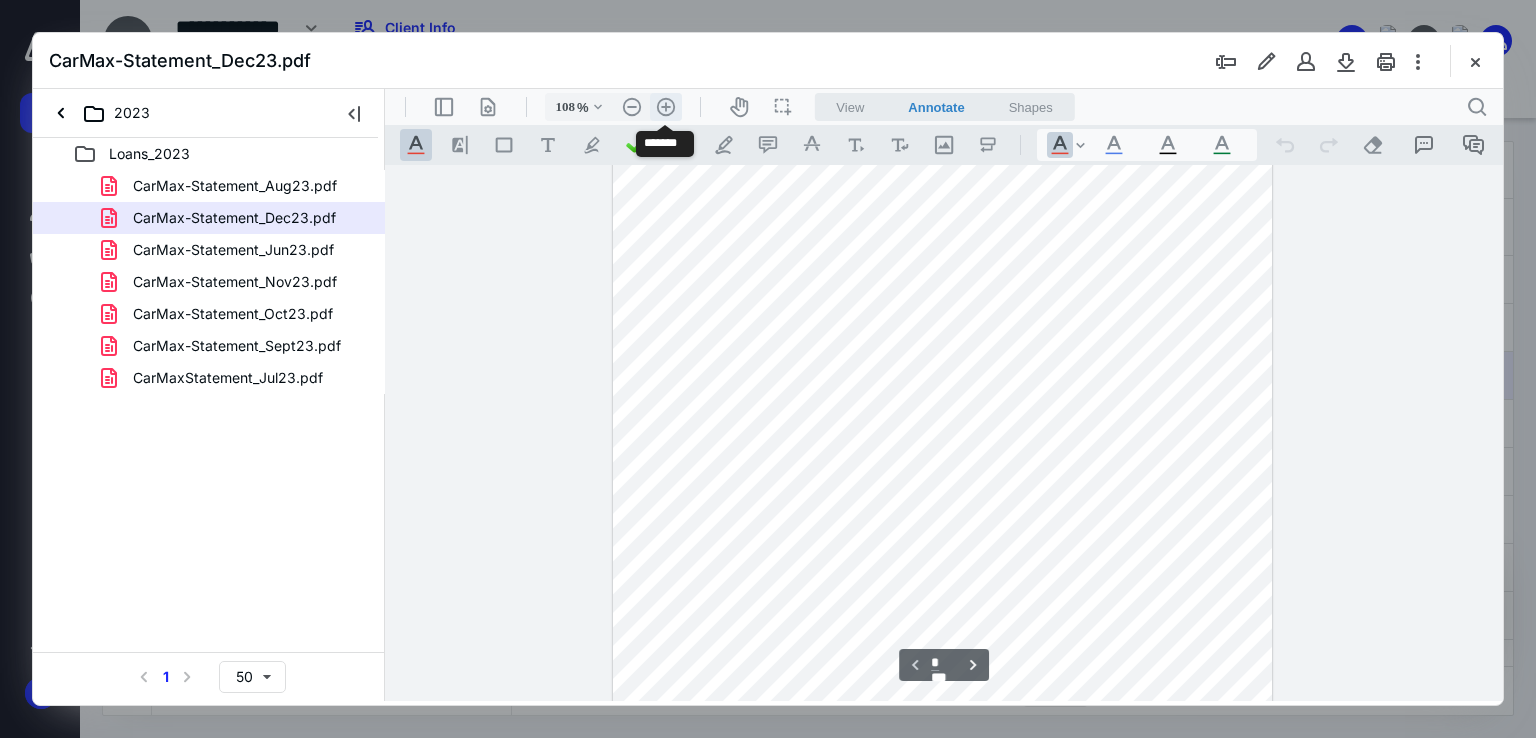 click on ".cls-1{fill:#abb0c4;} icon - header - zoom - in - line" at bounding box center (666, 107) 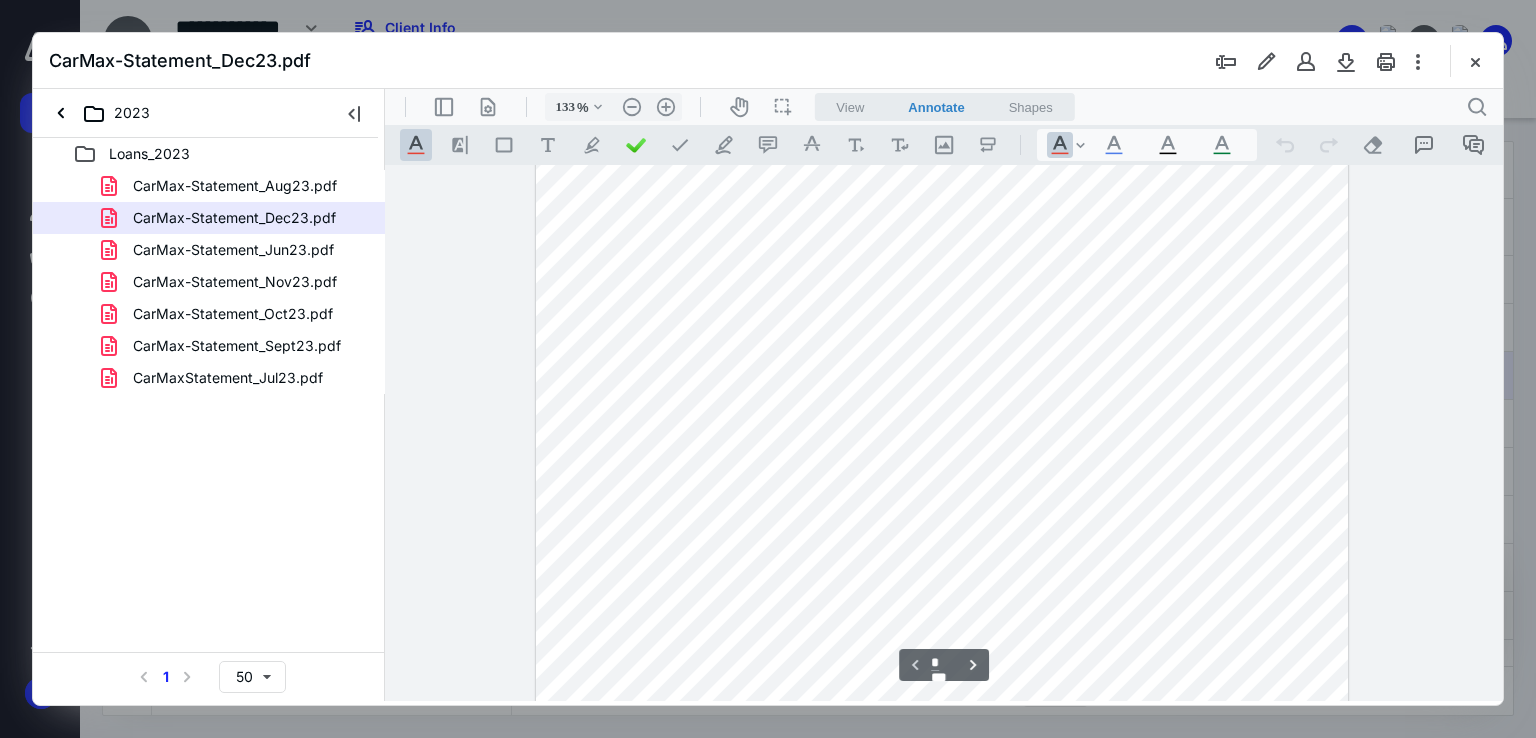 scroll, scrollTop: 347, scrollLeft: 0, axis: vertical 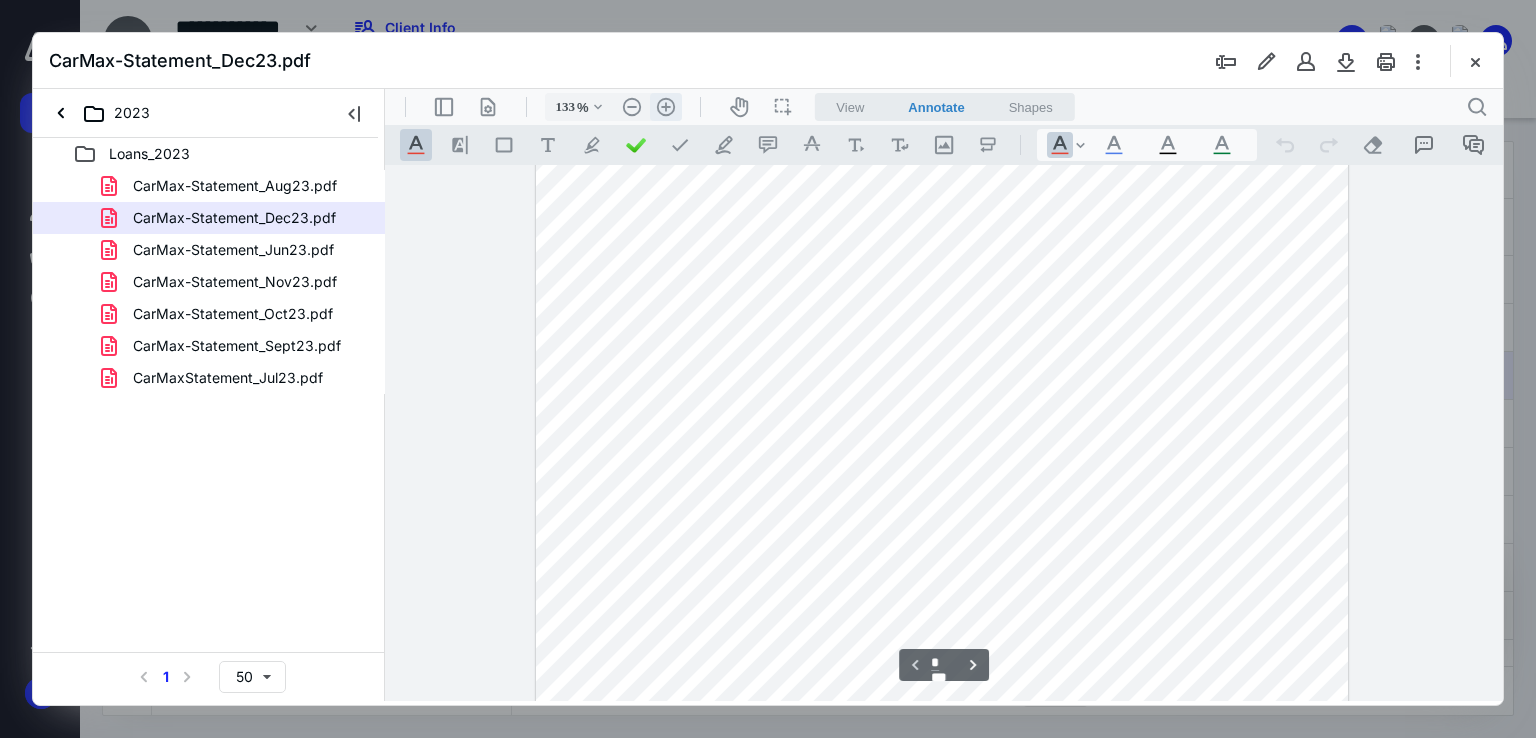 click on ".cls-1{fill:#abb0c4;} icon - header - zoom - in - line" at bounding box center (666, 107) 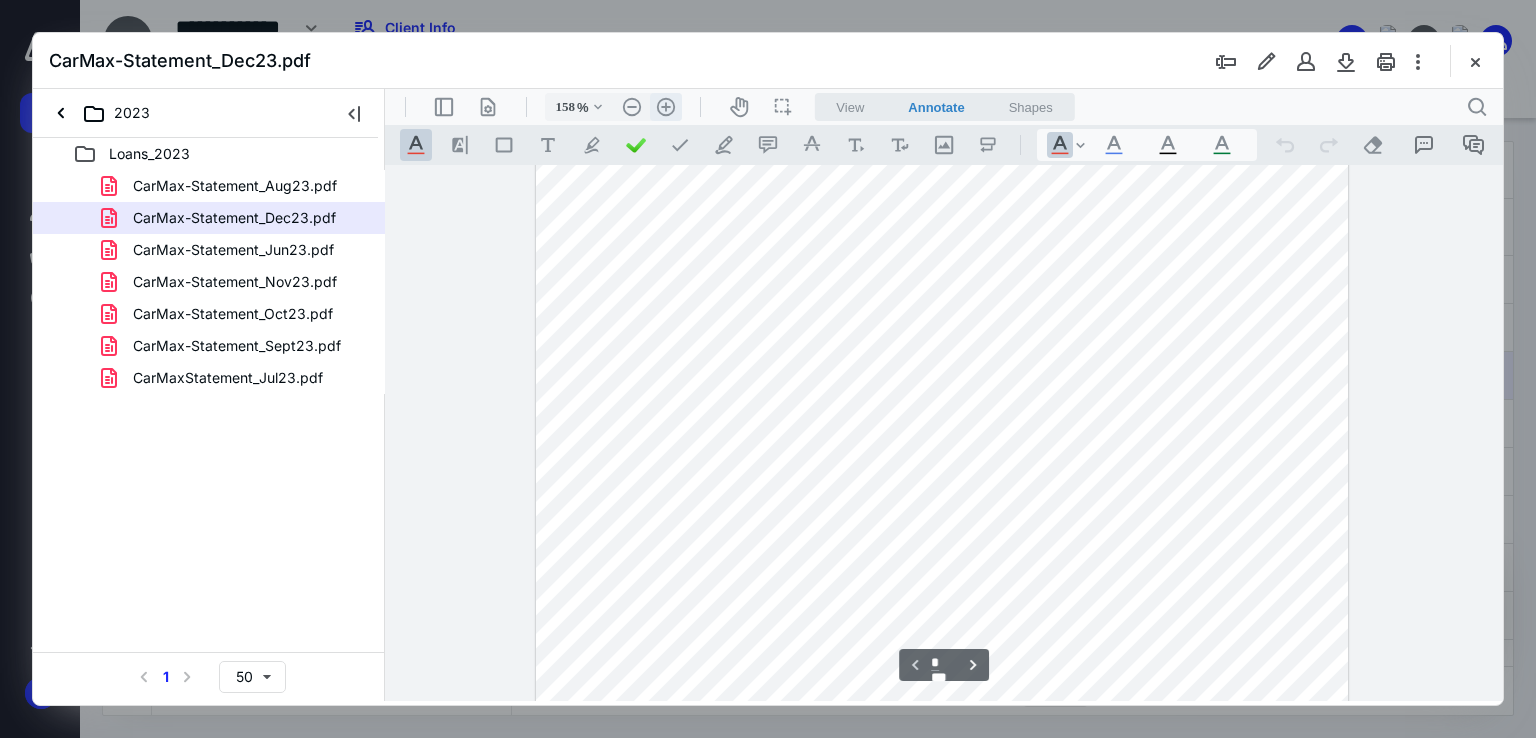 scroll, scrollTop: 456, scrollLeft: 0, axis: vertical 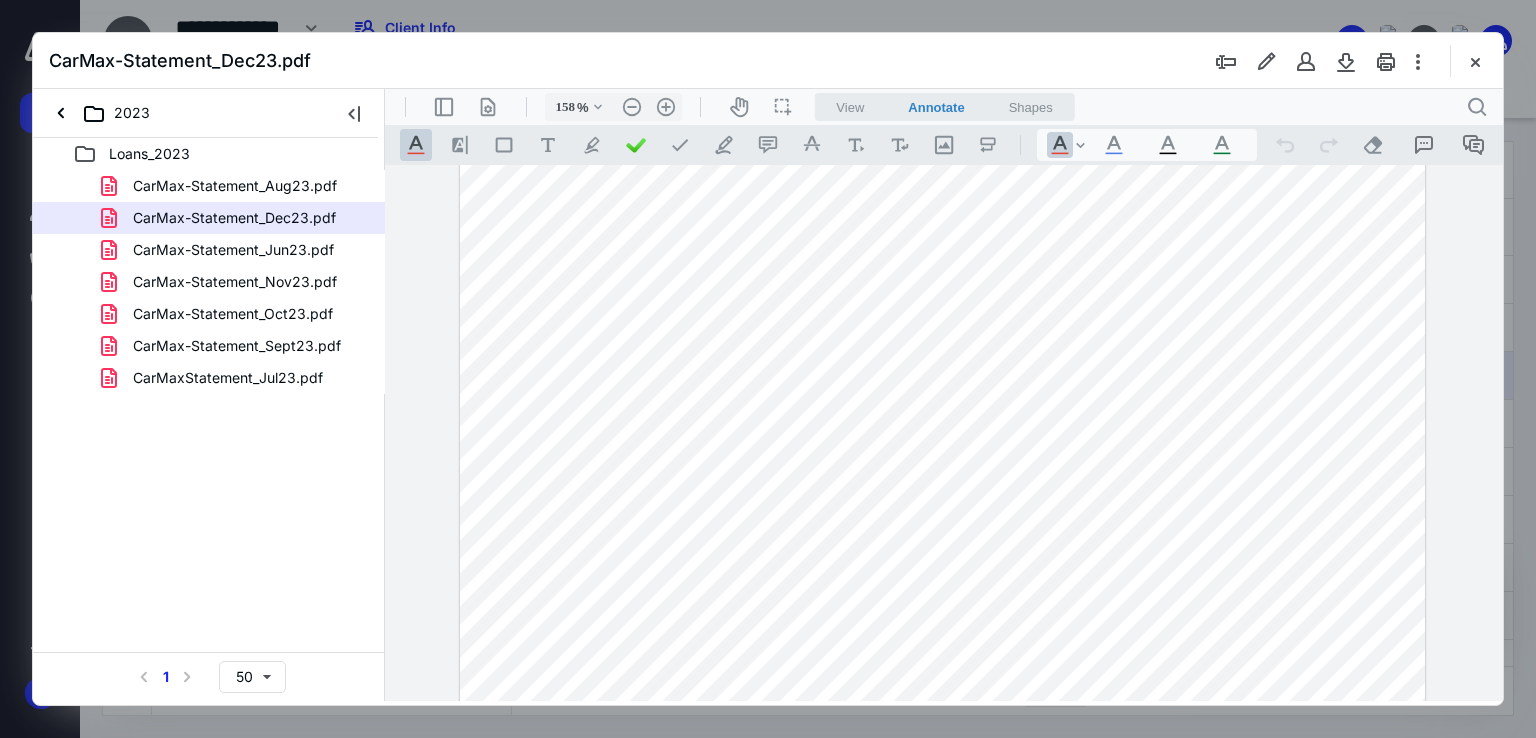 drag, startPoint x: 1004, startPoint y: 582, endPoint x: 1058, endPoint y: 574, distance: 54.589375 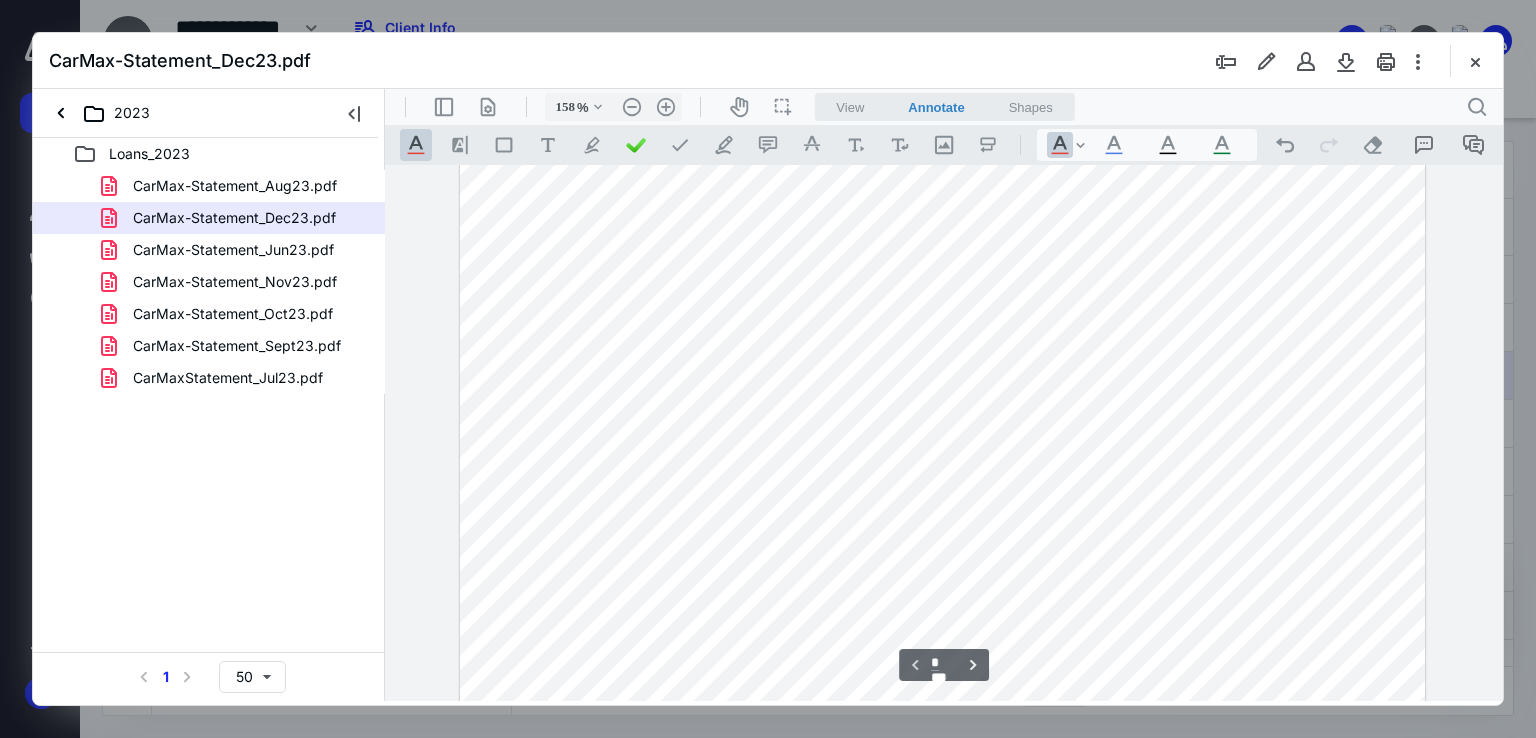 scroll, scrollTop: 756, scrollLeft: 0, axis: vertical 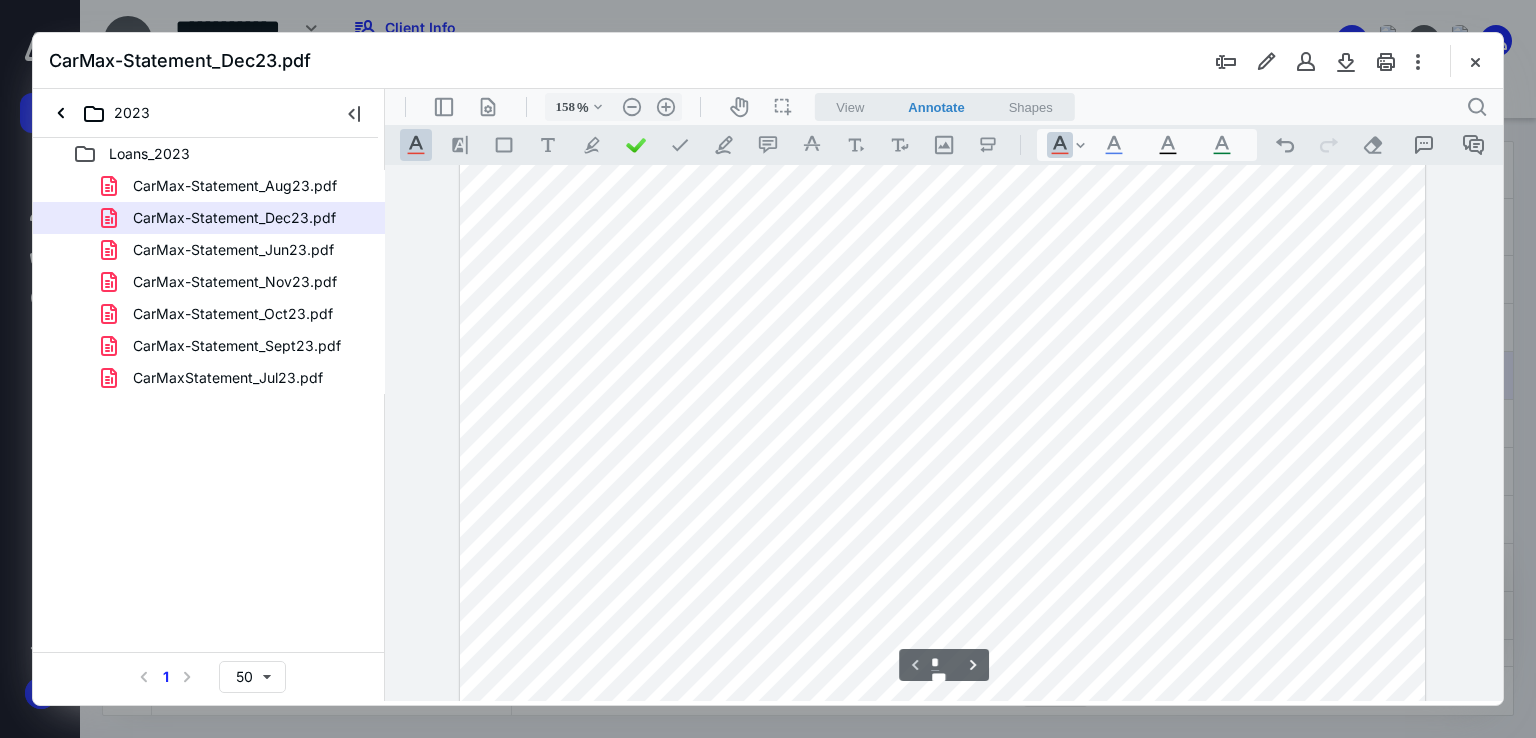 drag, startPoint x: 994, startPoint y: 443, endPoint x: 1020, endPoint y: 432, distance: 28.231188 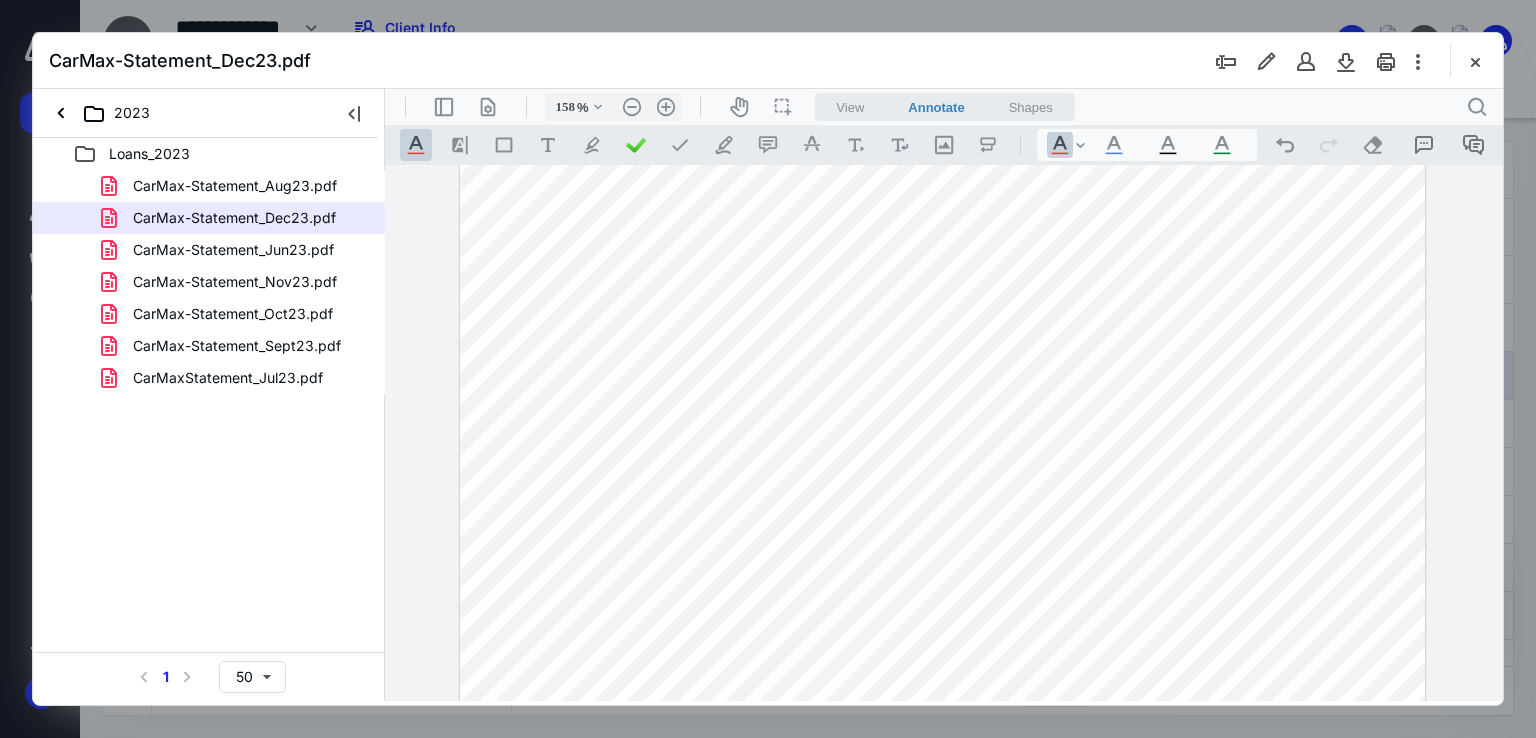 drag, startPoint x: 1004, startPoint y: 432, endPoint x: 1062, endPoint y: 435, distance: 58.077534 